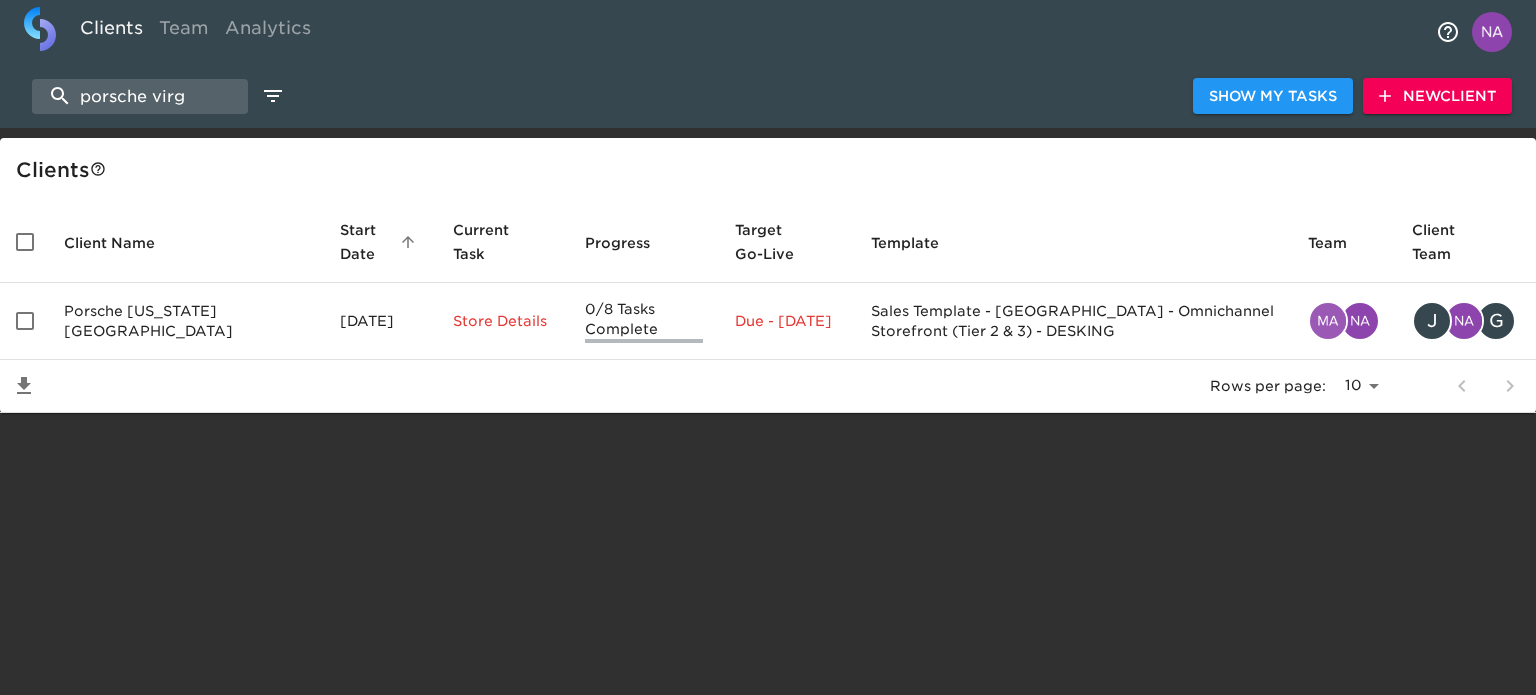 select on "10" 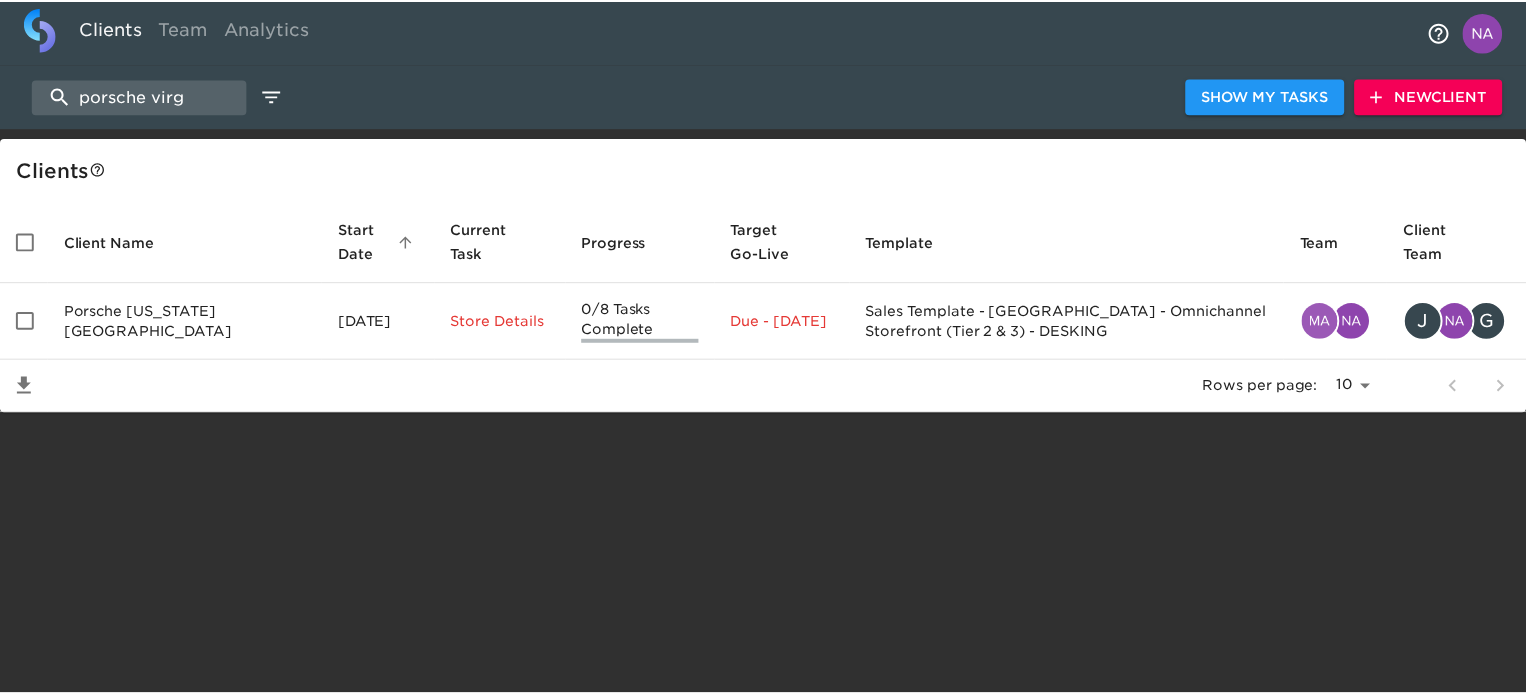 scroll, scrollTop: 0, scrollLeft: 0, axis: both 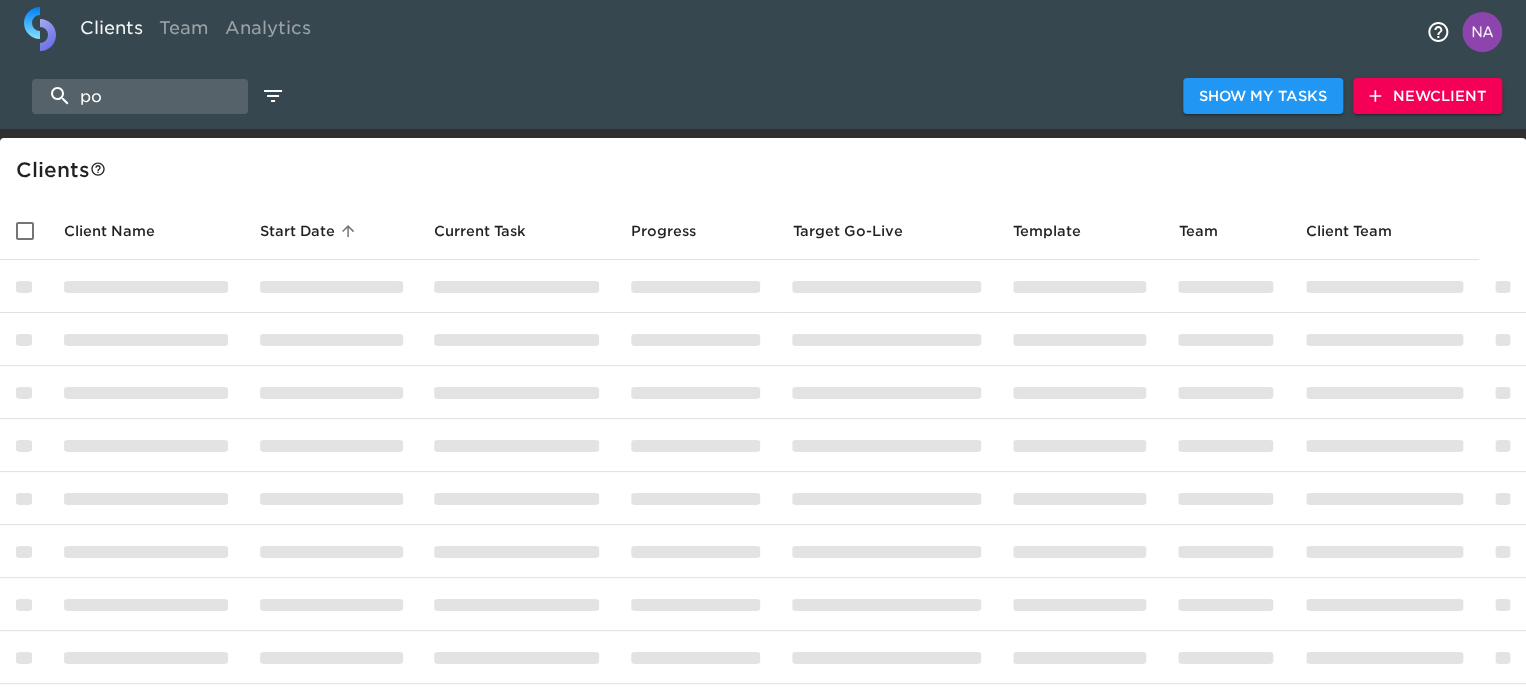 type on "p" 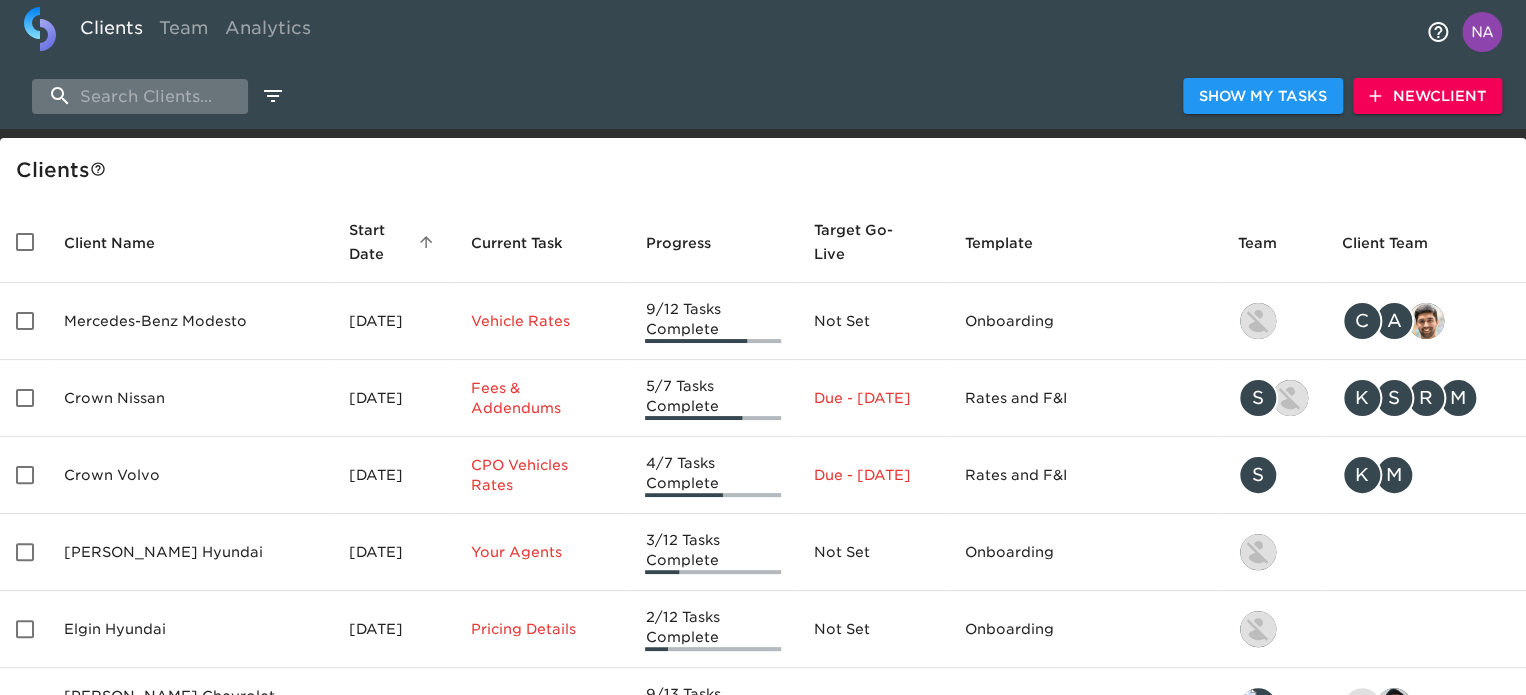 click at bounding box center [140, 96] 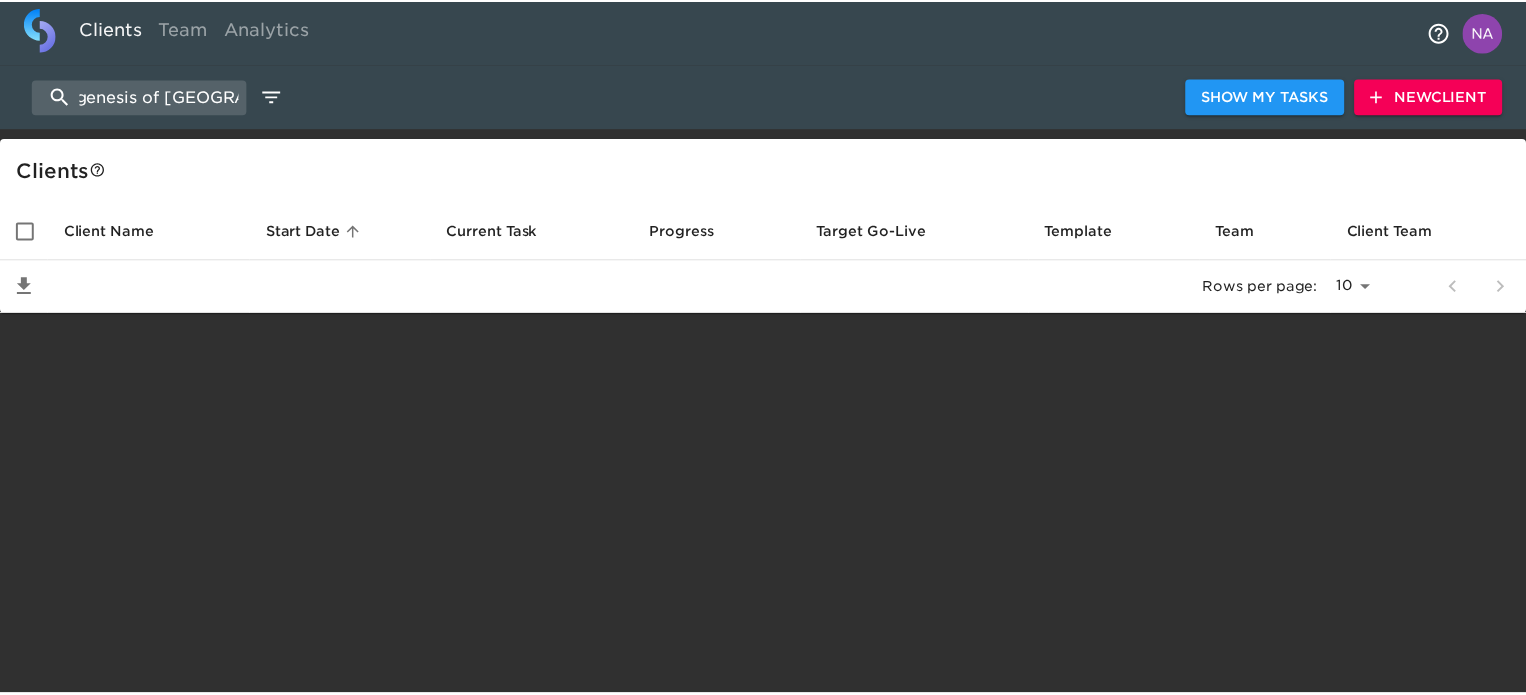 scroll, scrollTop: 0, scrollLeft: 0, axis: both 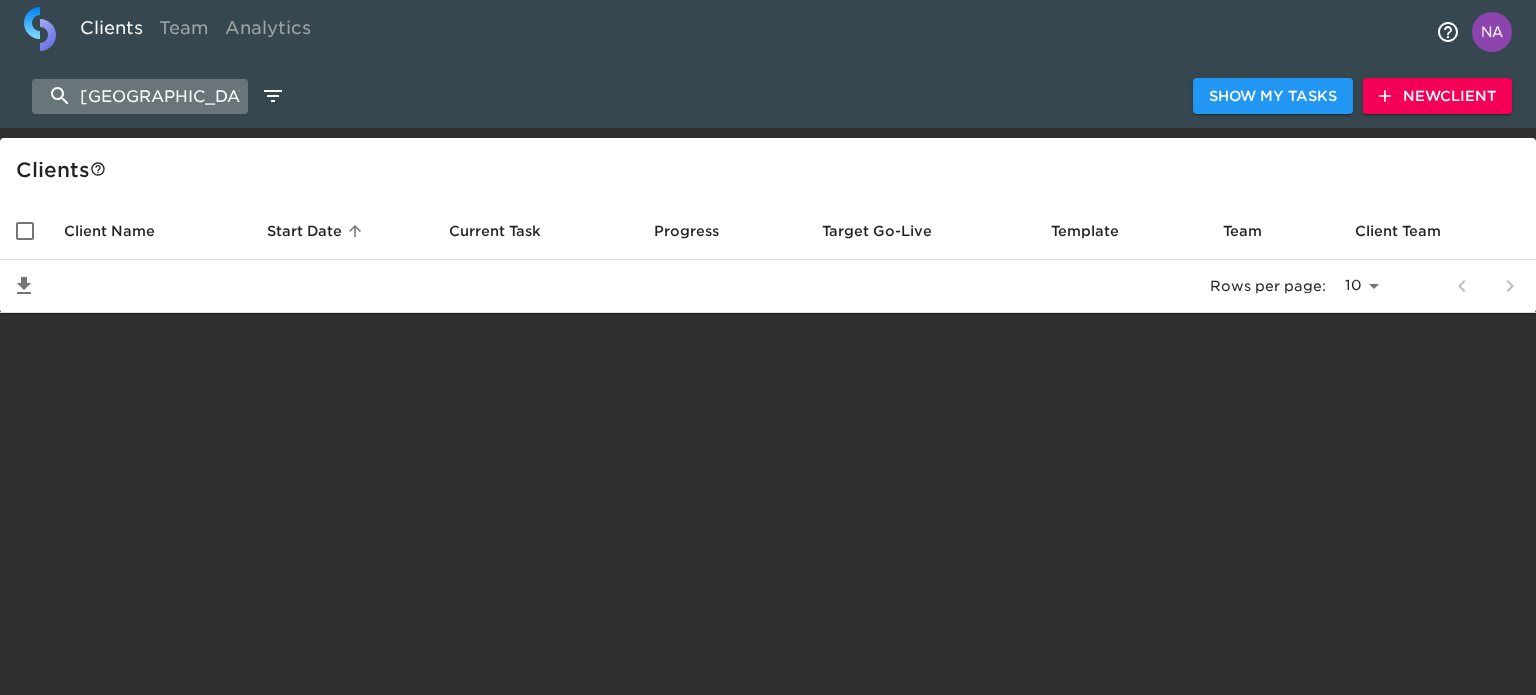 click on "east san" at bounding box center (140, 96) 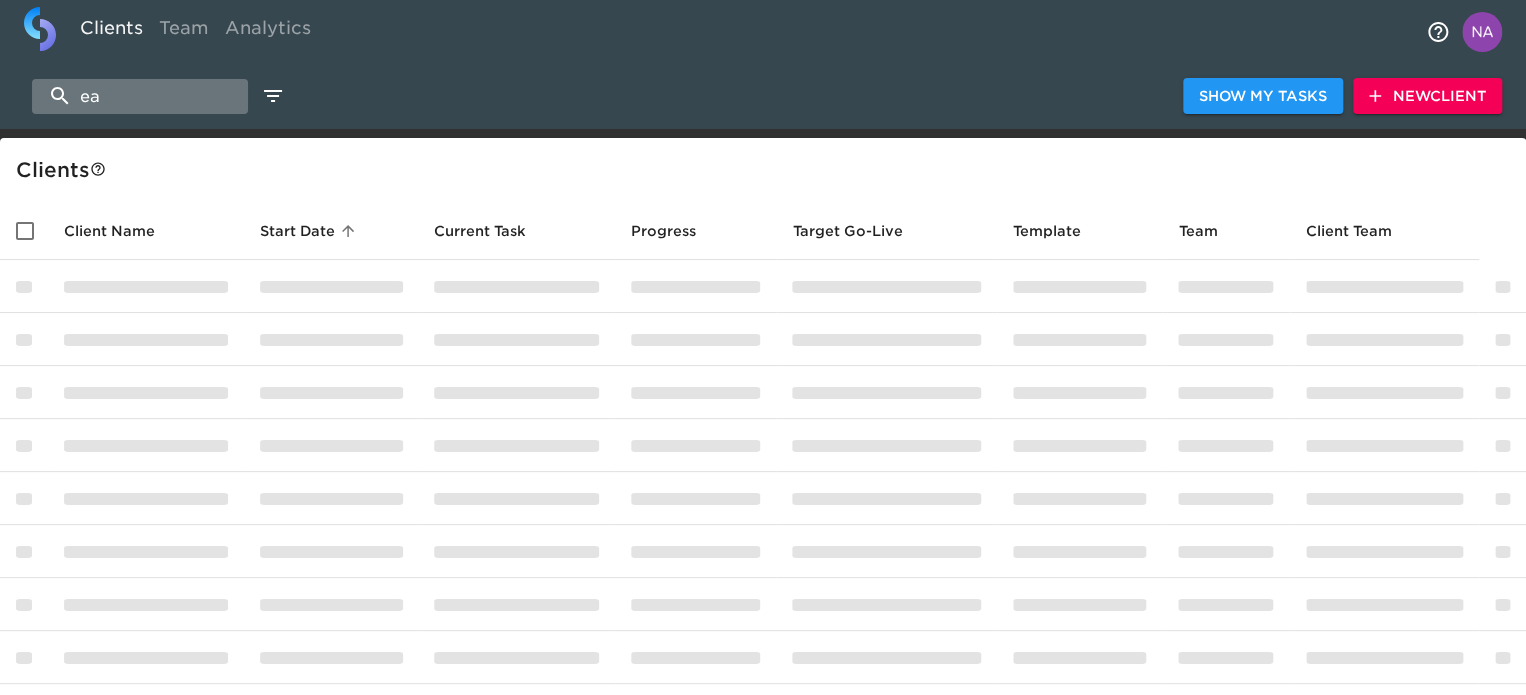 type on "e" 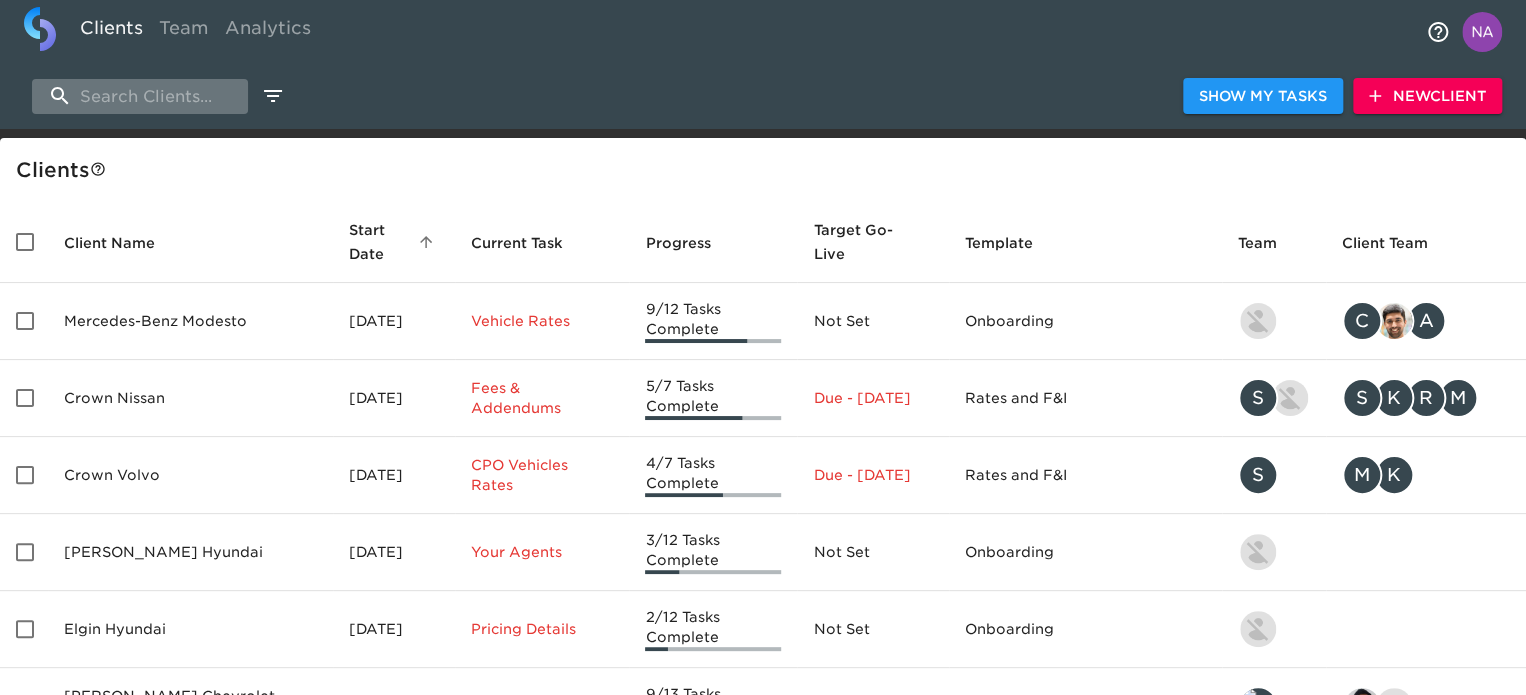 click at bounding box center (140, 96) 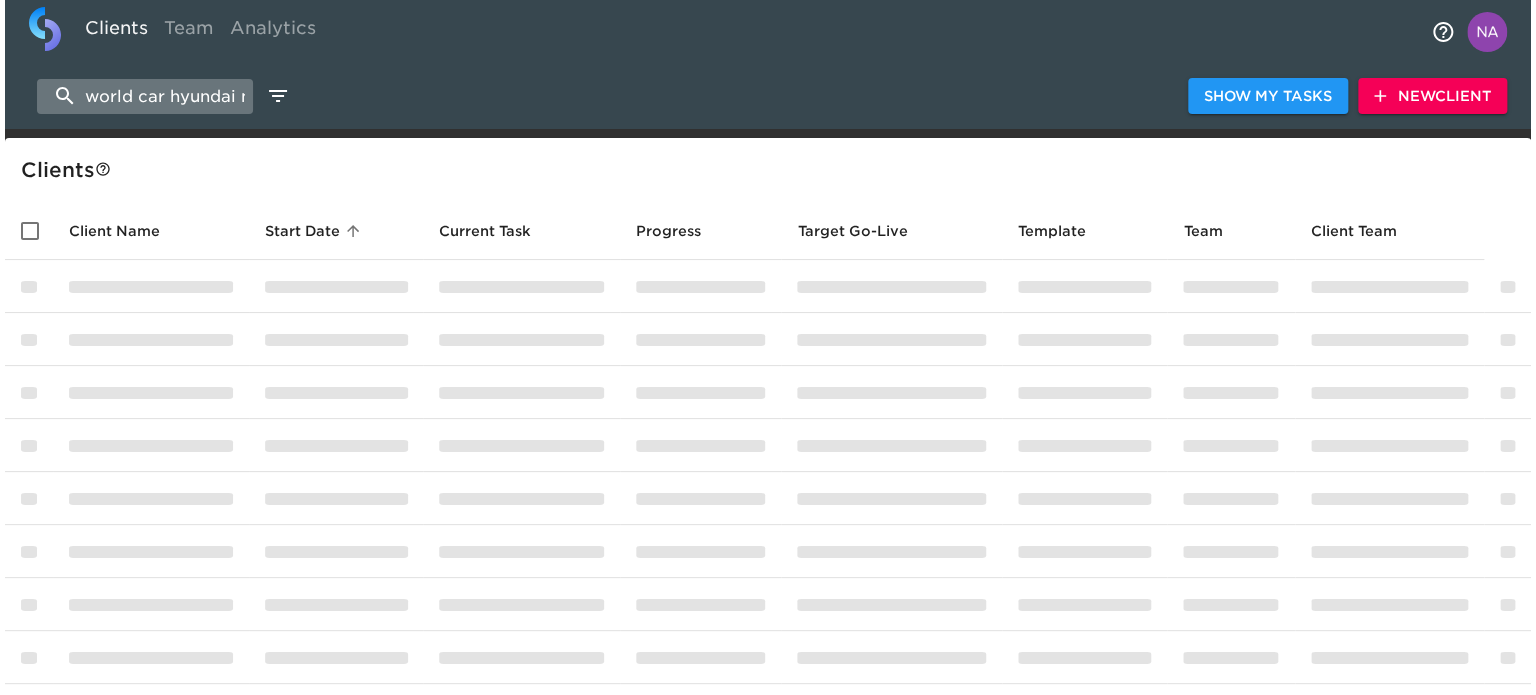 scroll, scrollTop: 0, scrollLeft: 6, axis: horizontal 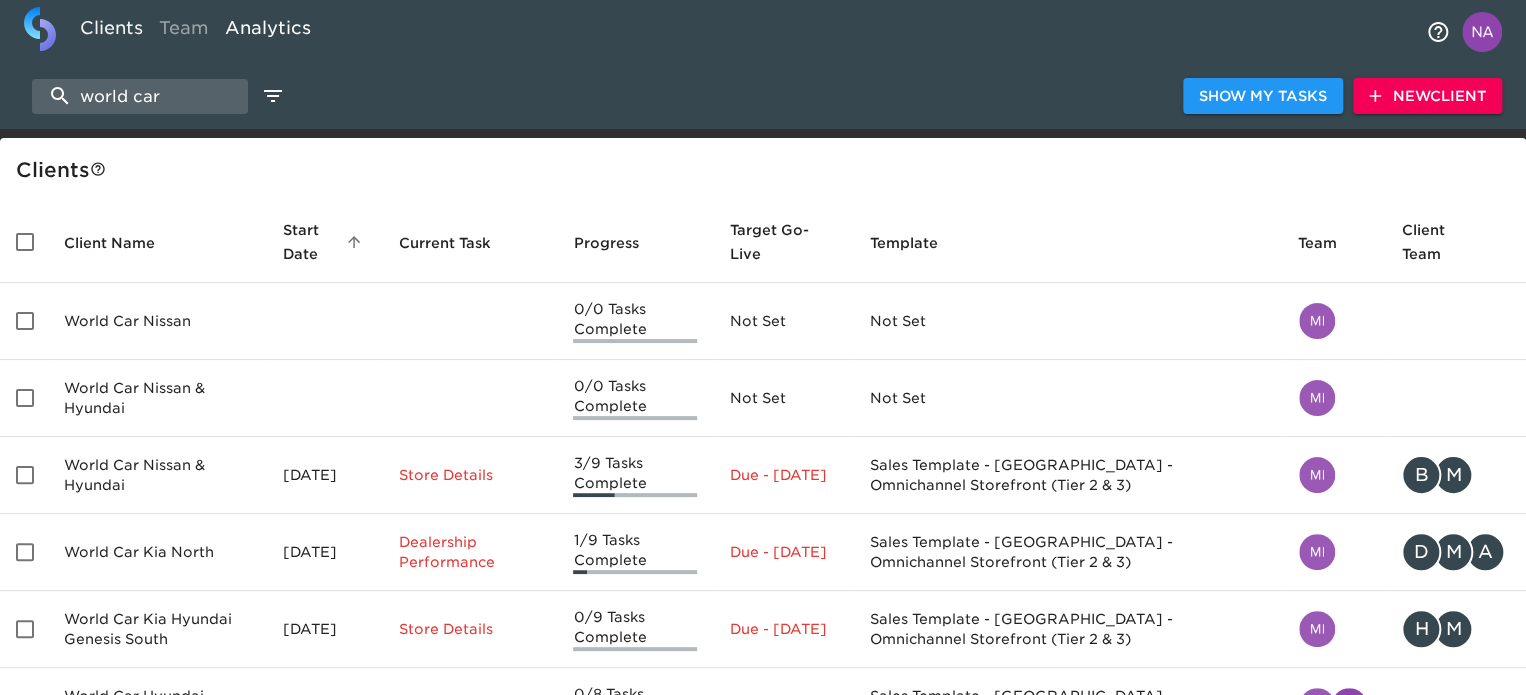 type on "world car" 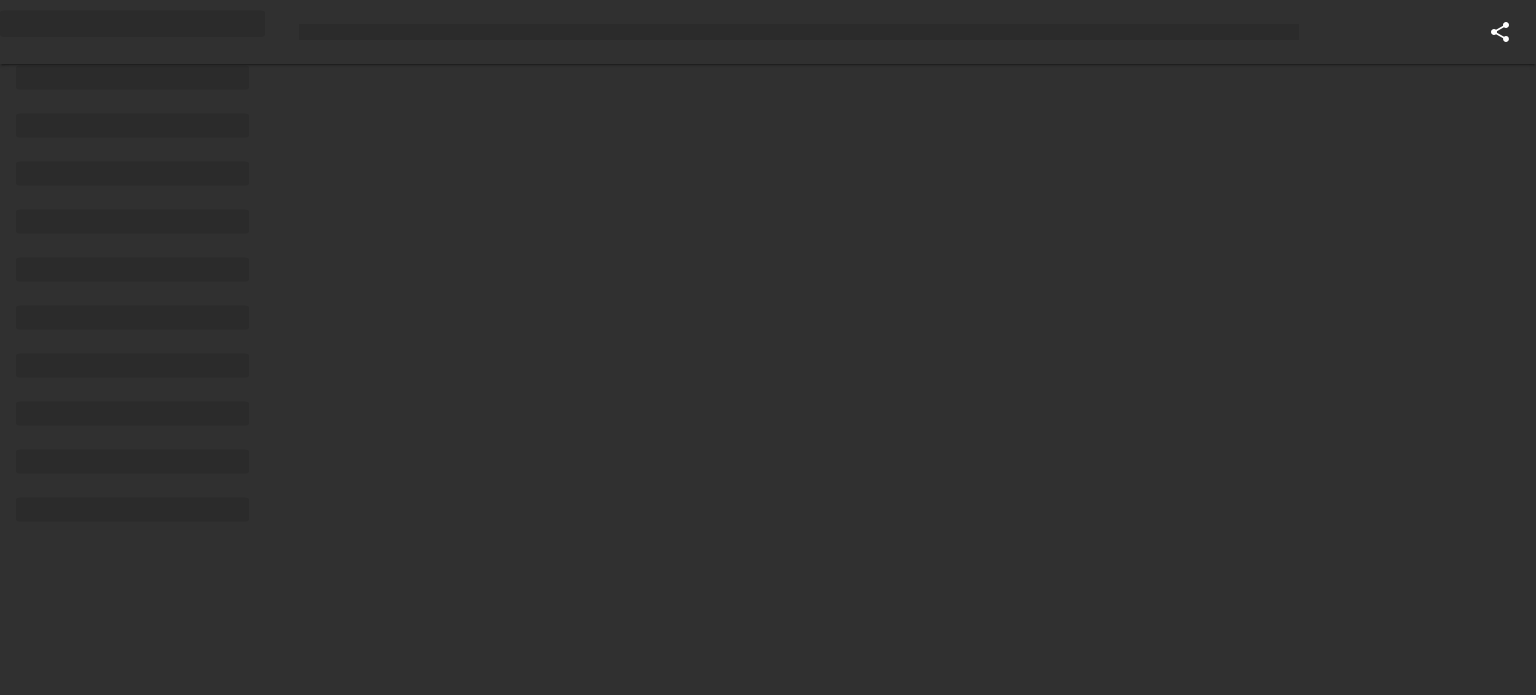 scroll, scrollTop: 0, scrollLeft: 0, axis: both 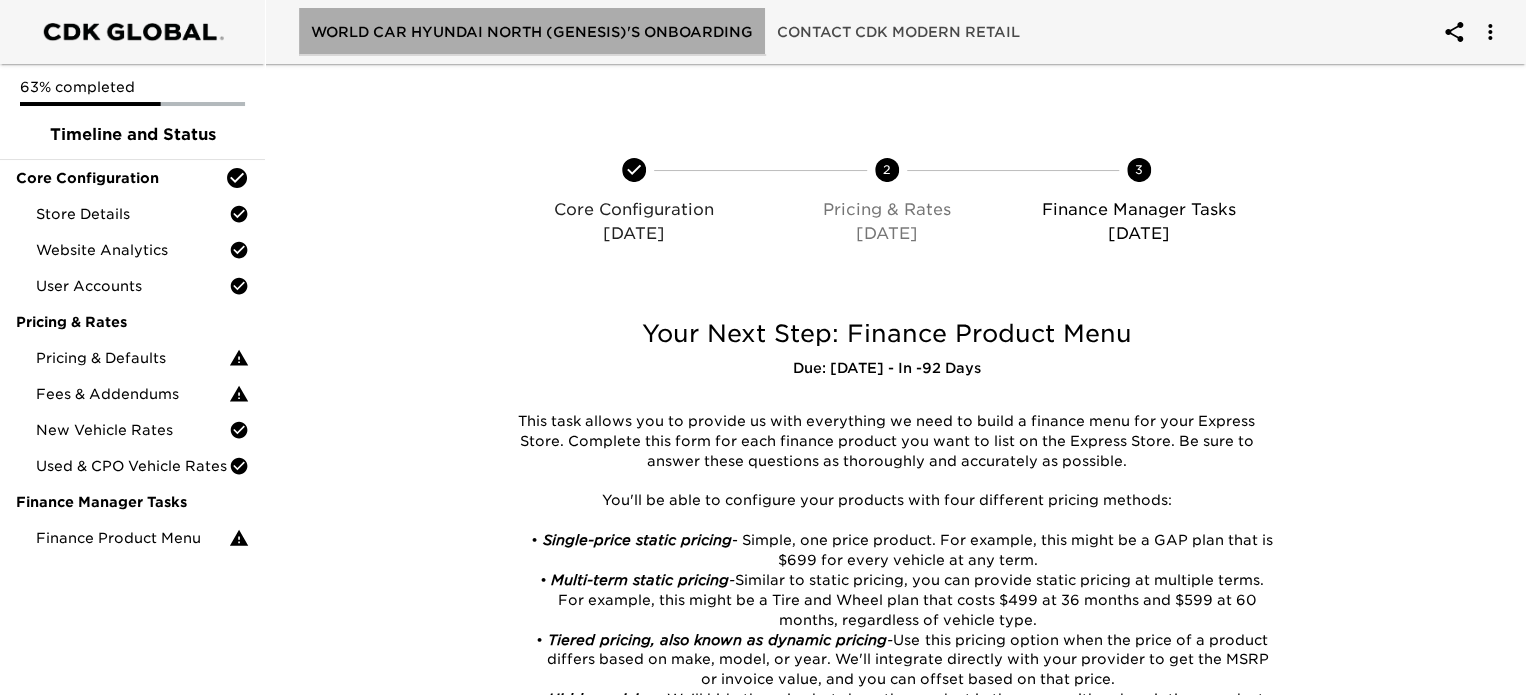 drag, startPoint x: 311, startPoint y: 29, endPoint x: 391, endPoint y: 37, distance: 80.399 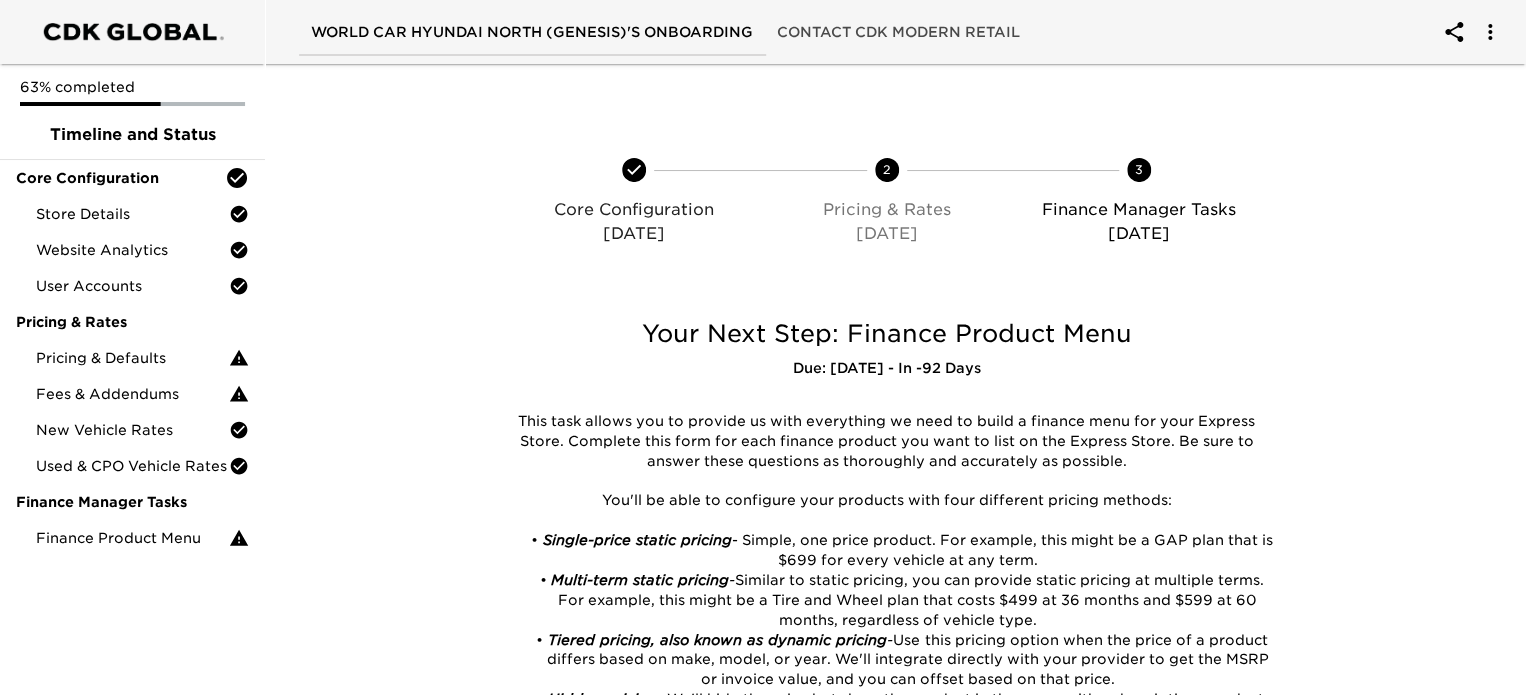 type 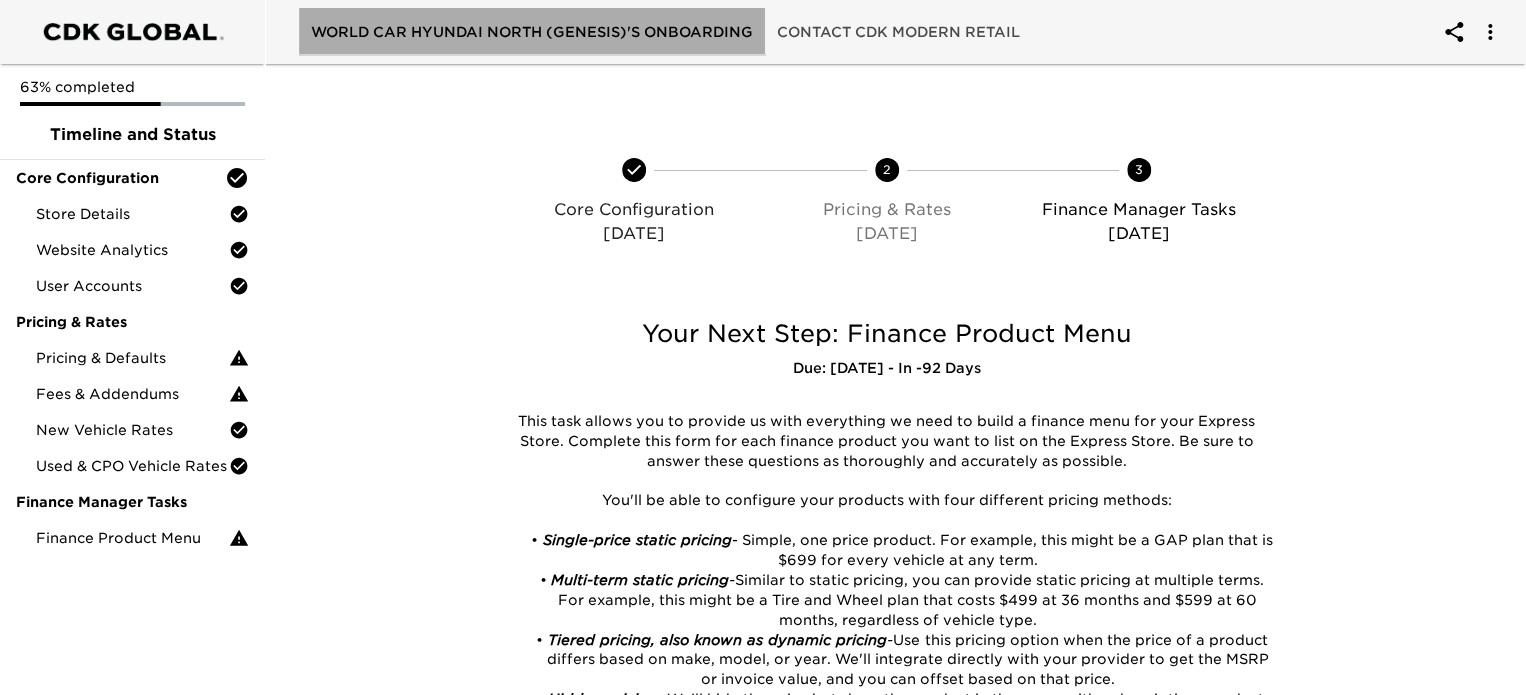 drag, startPoint x: 313, startPoint y: 26, endPoint x: 360, endPoint y: 22, distance: 47.169907 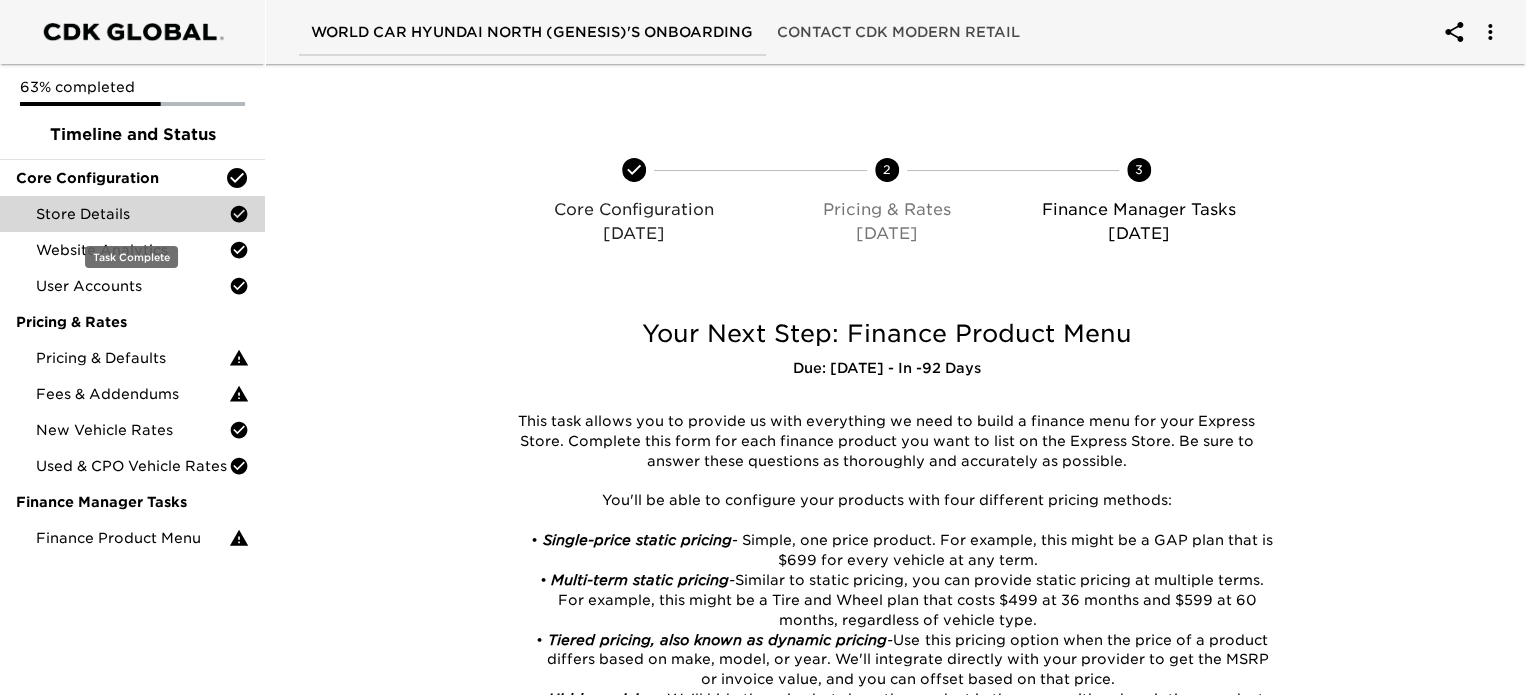 click on "Store Details" at bounding box center (132, 214) 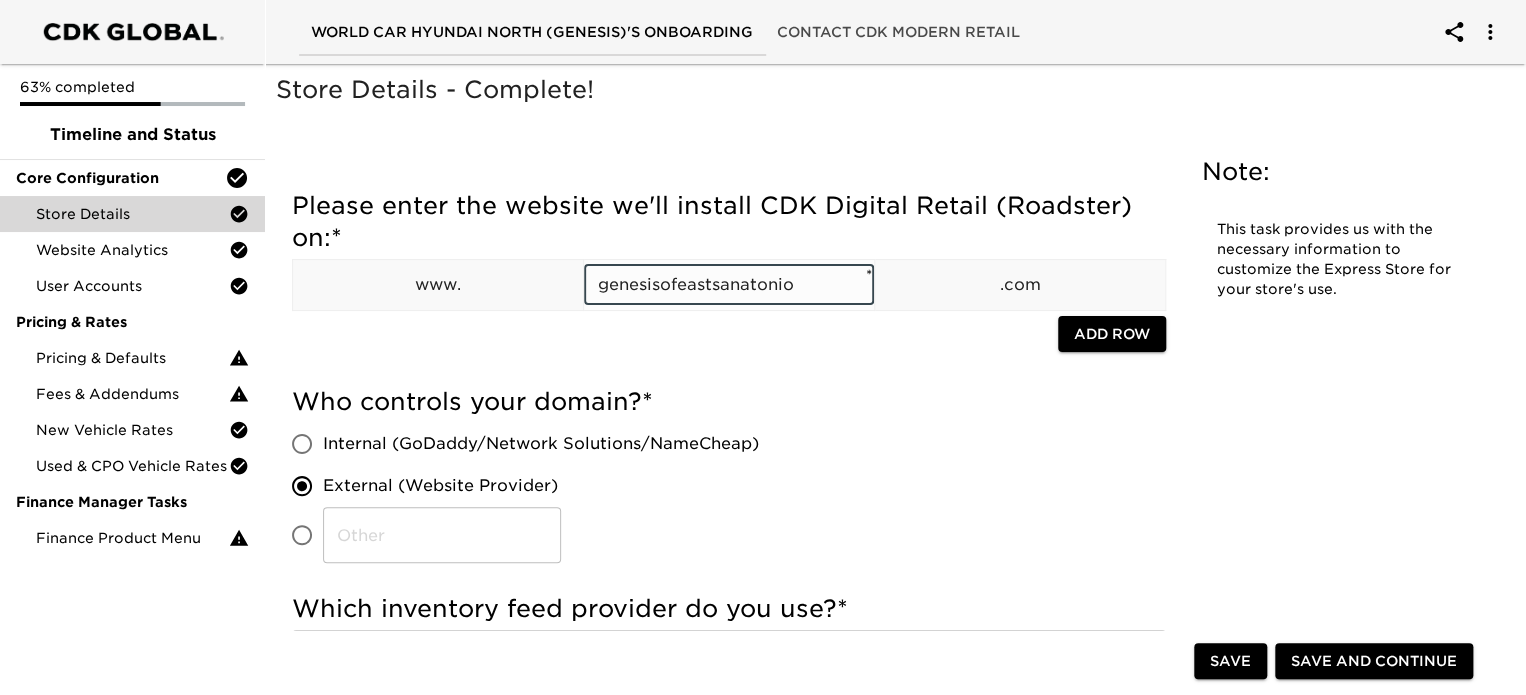 click on "genesisofeastsanatonio" at bounding box center [729, 285] 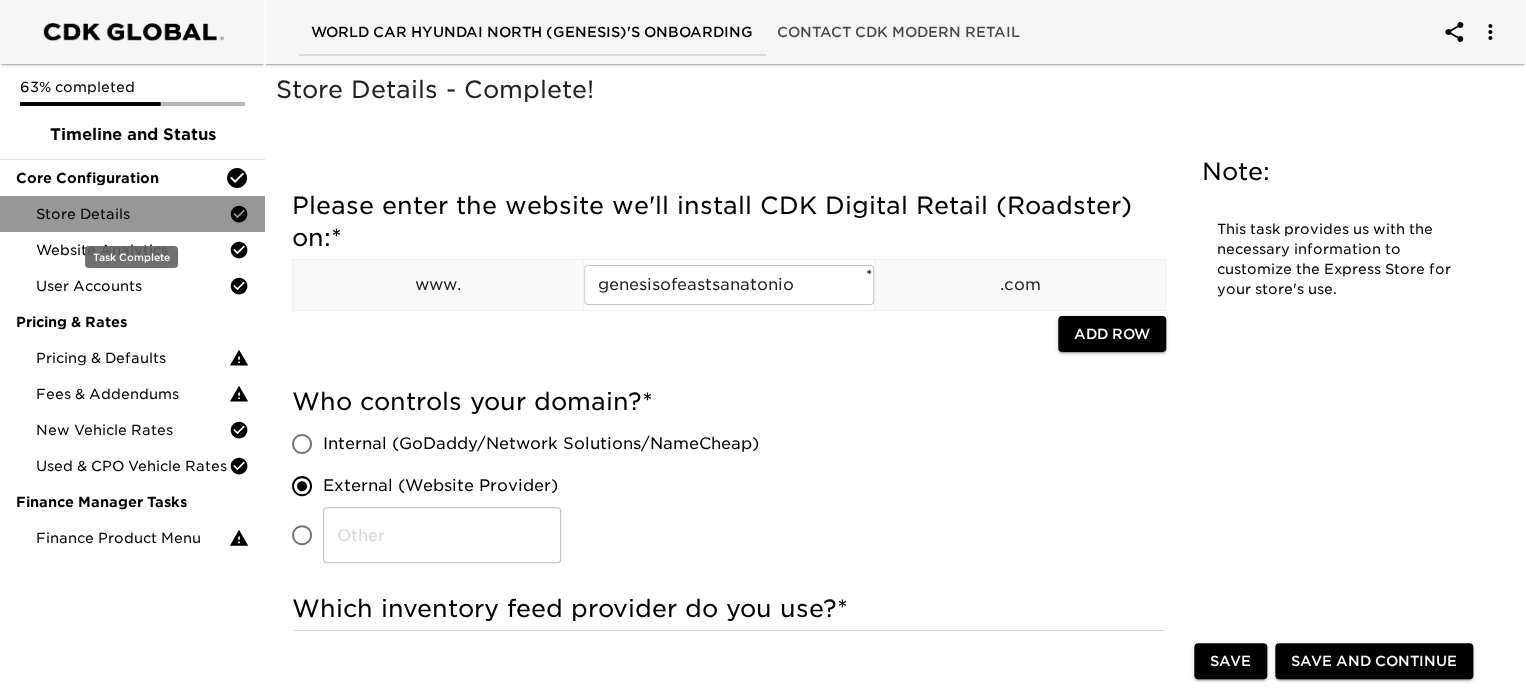 click on "Store Details" at bounding box center (132, 214) 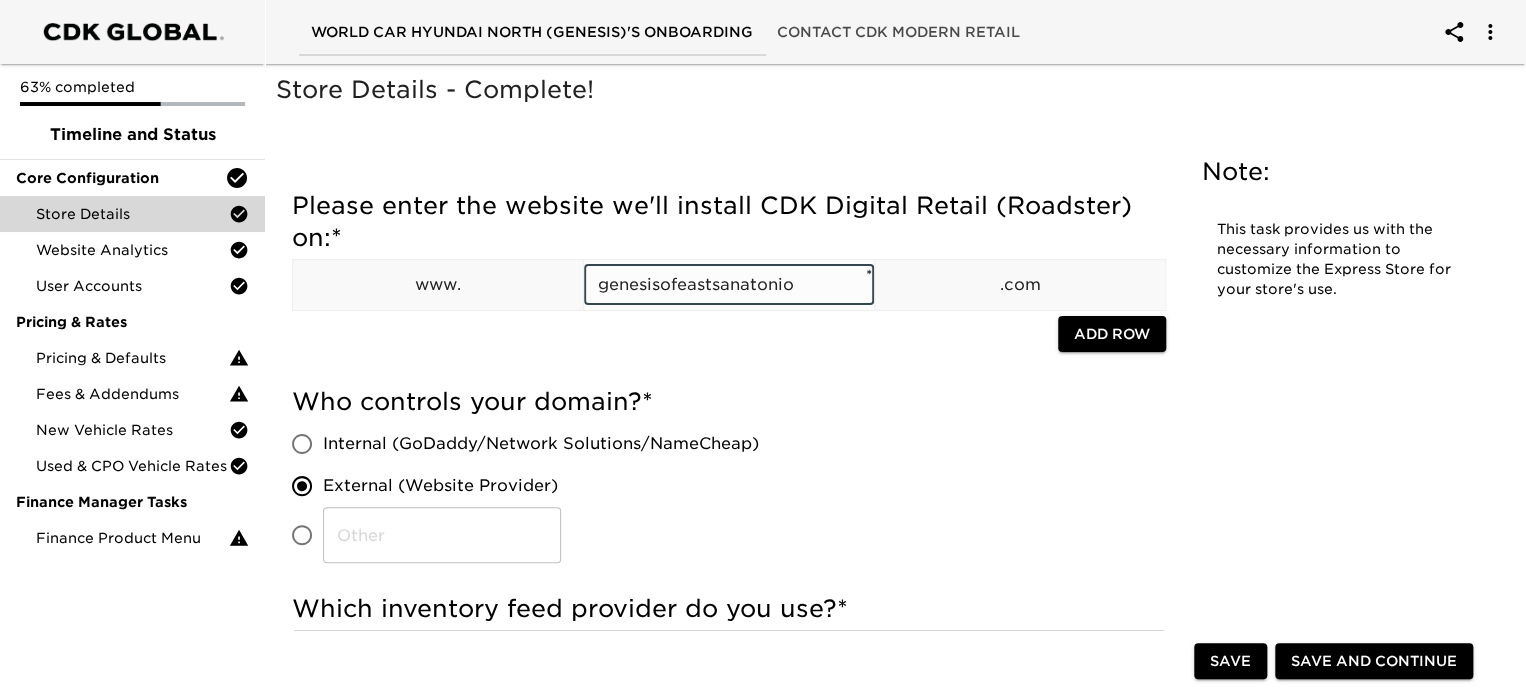 click on "genesisofeastsanatonio" at bounding box center (729, 285) 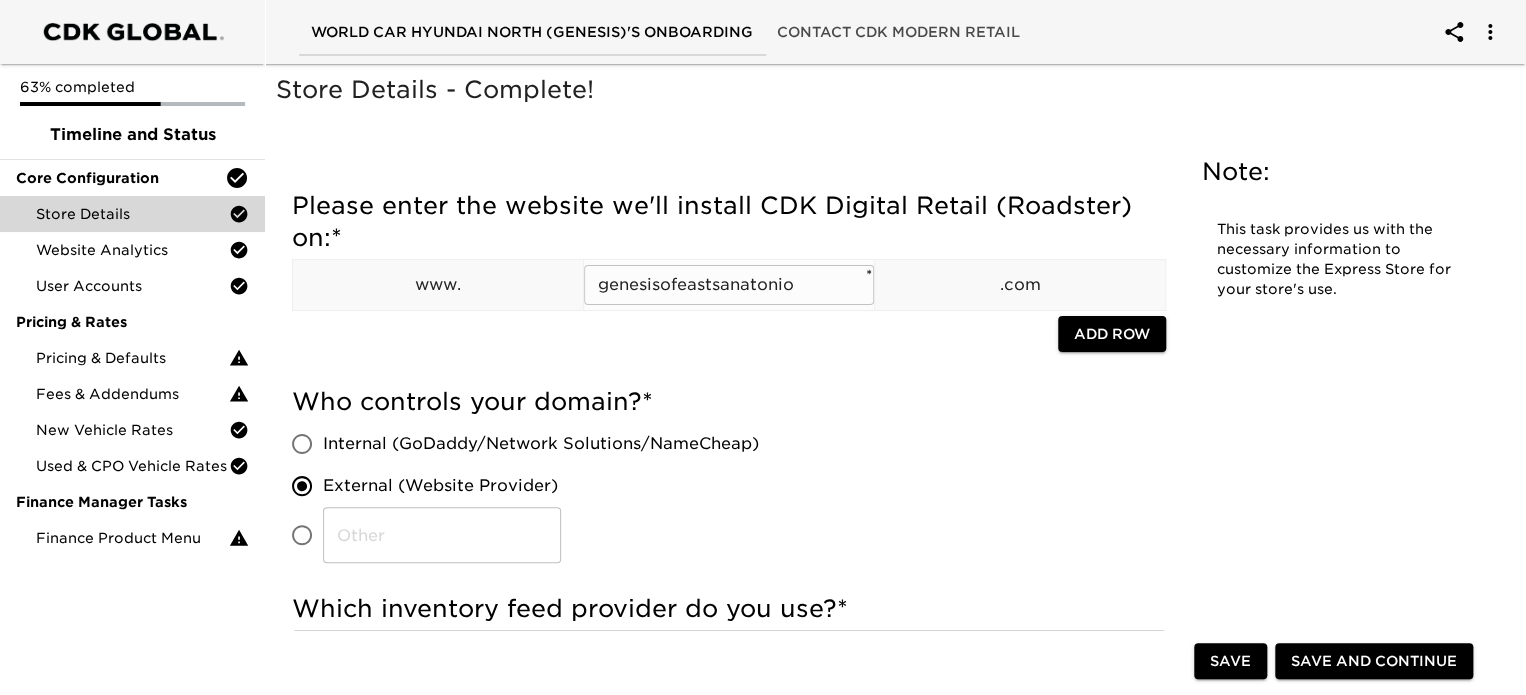 click on "genesisofeastsanatonio" at bounding box center [729, 285] 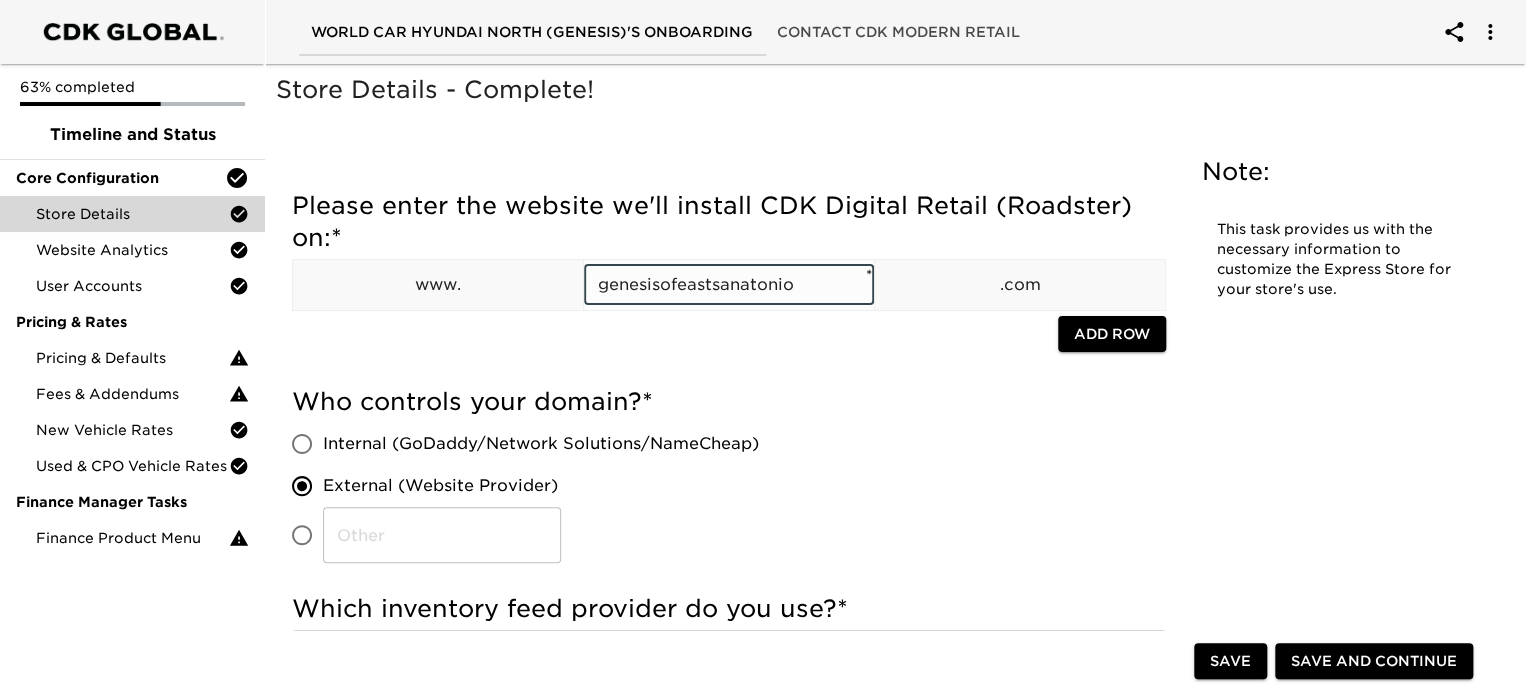 click on "genesisofeastsanatonio" at bounding box center (729, 285) 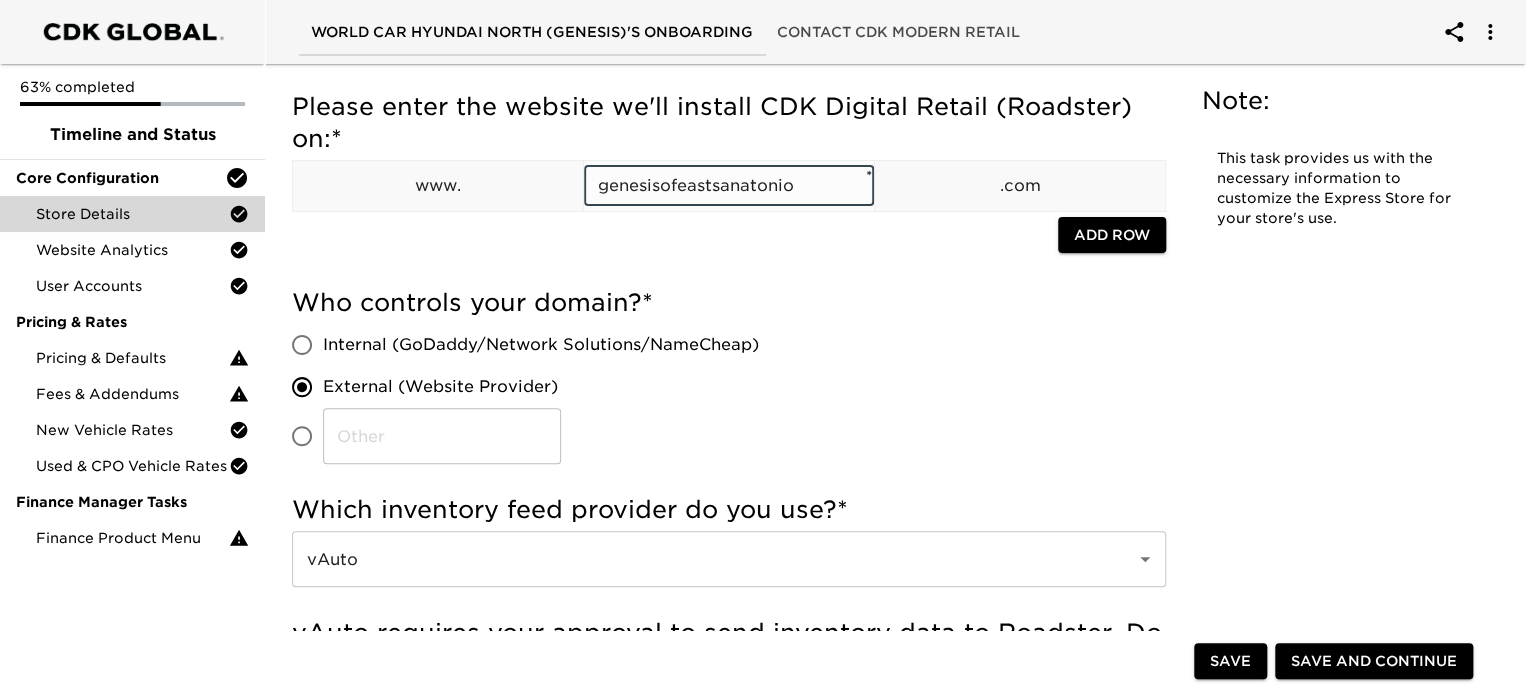 scroll, scrollTop: 0, scrollLeft: 0, axis: both 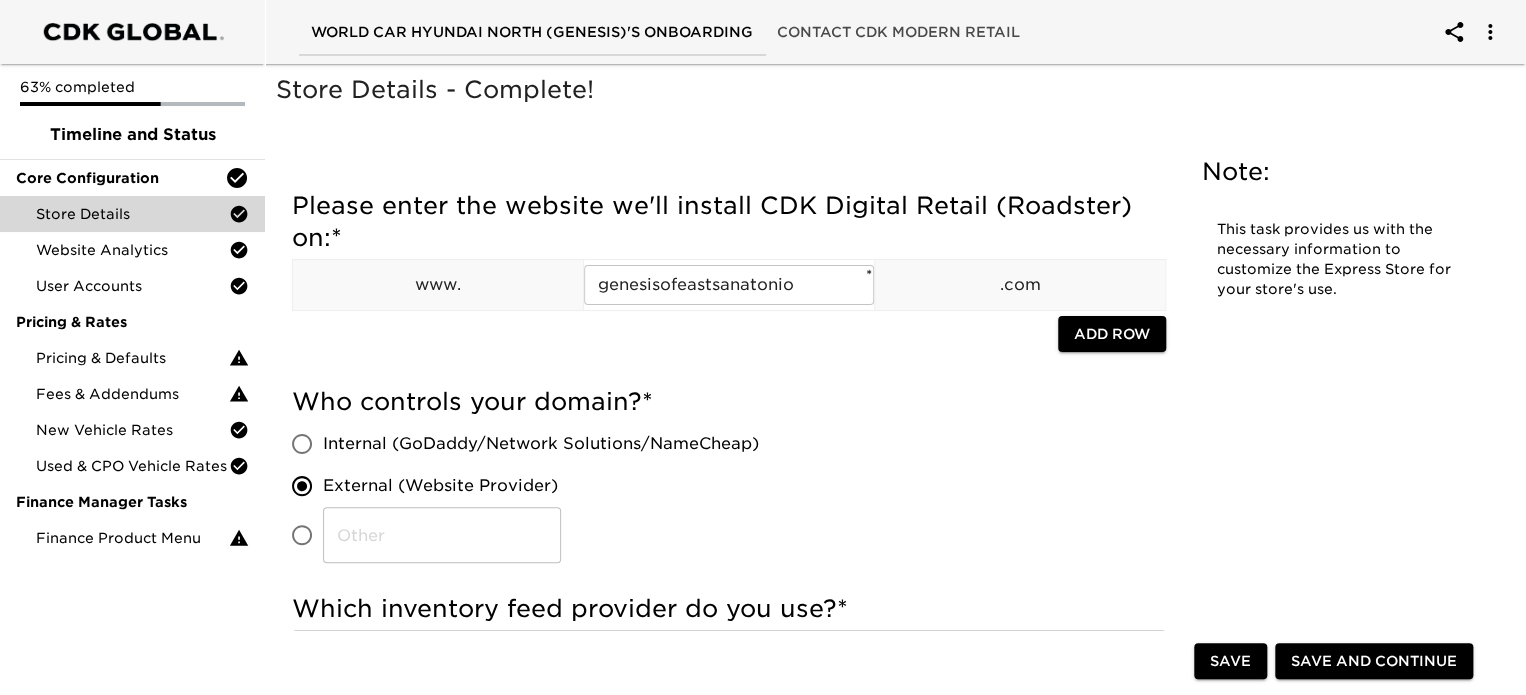 click on "Store Details - Complete!" at bounding box center (886, 105) 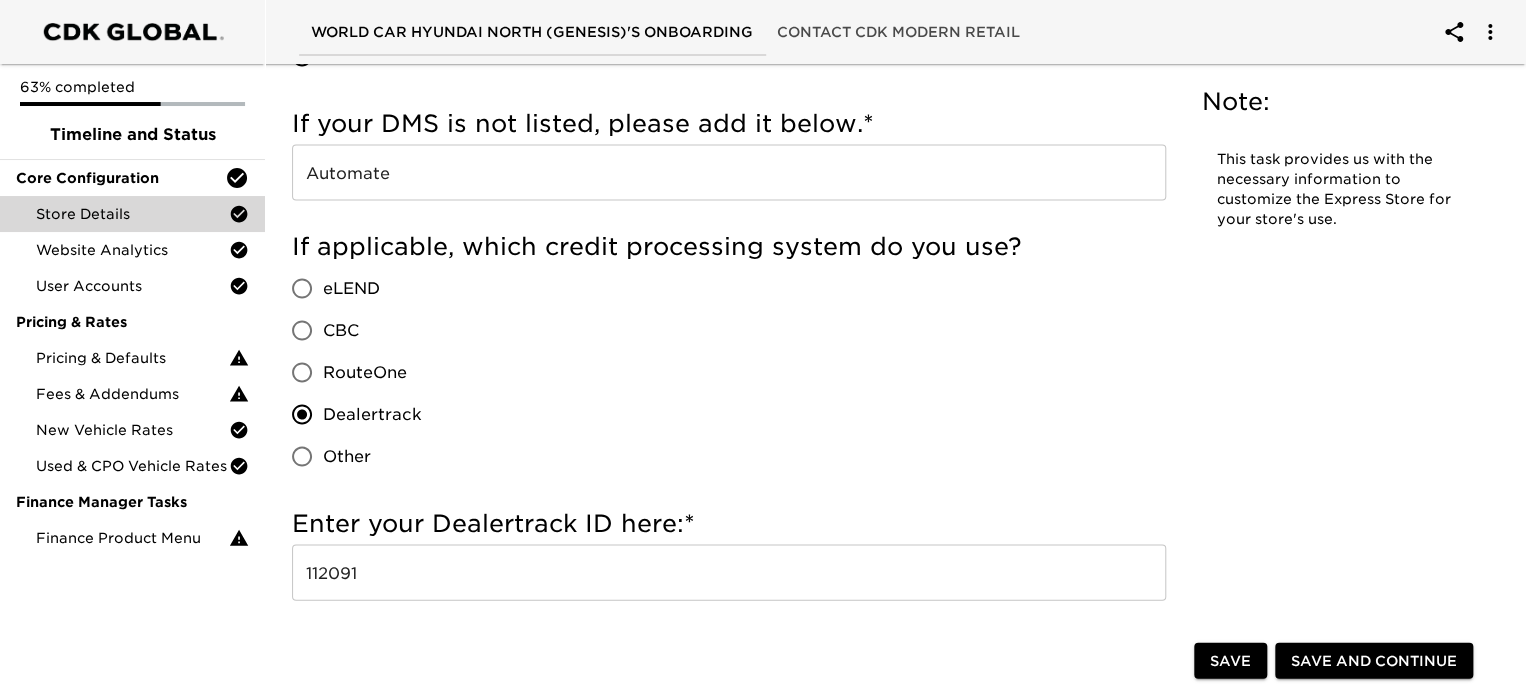 scroll, scrollTop: 1838, scrollLeft: 0, axis: vertical 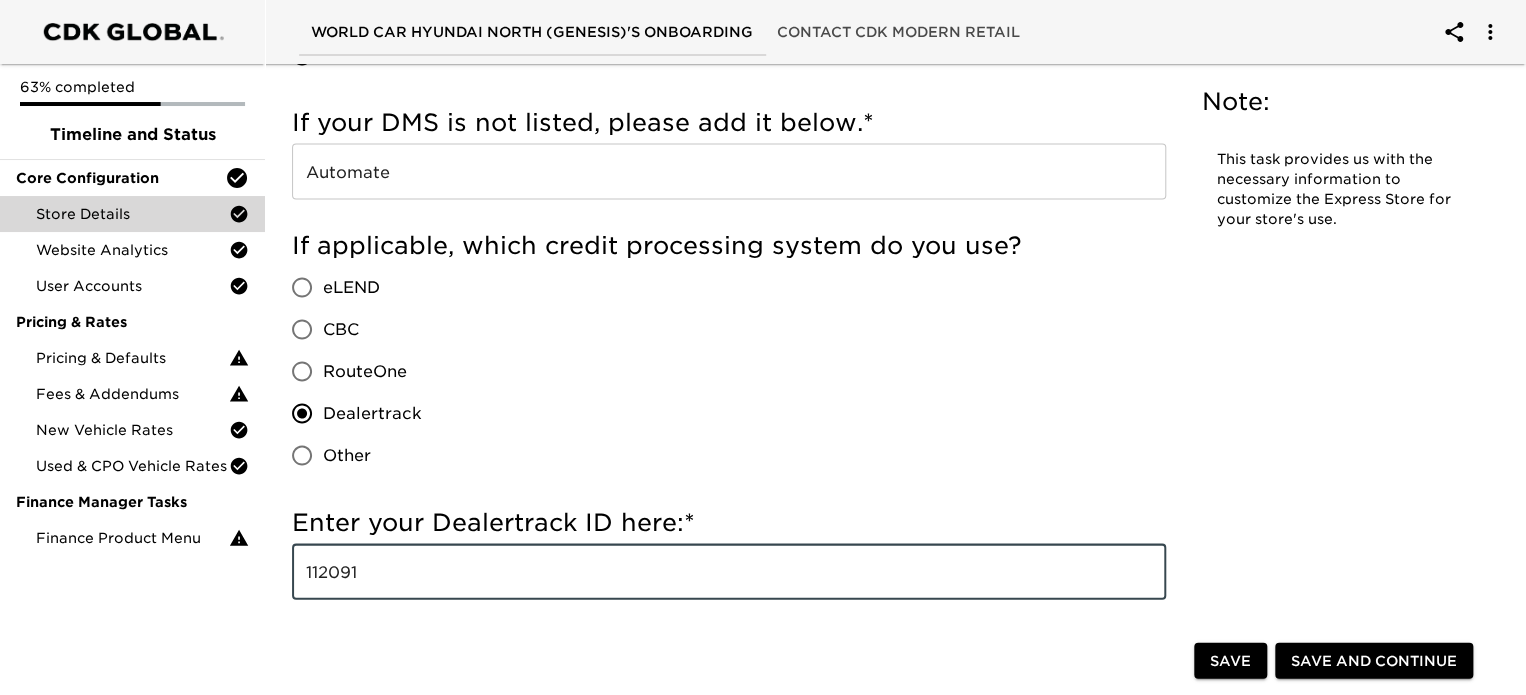 click on "112091" at bounding box center (729, 571) 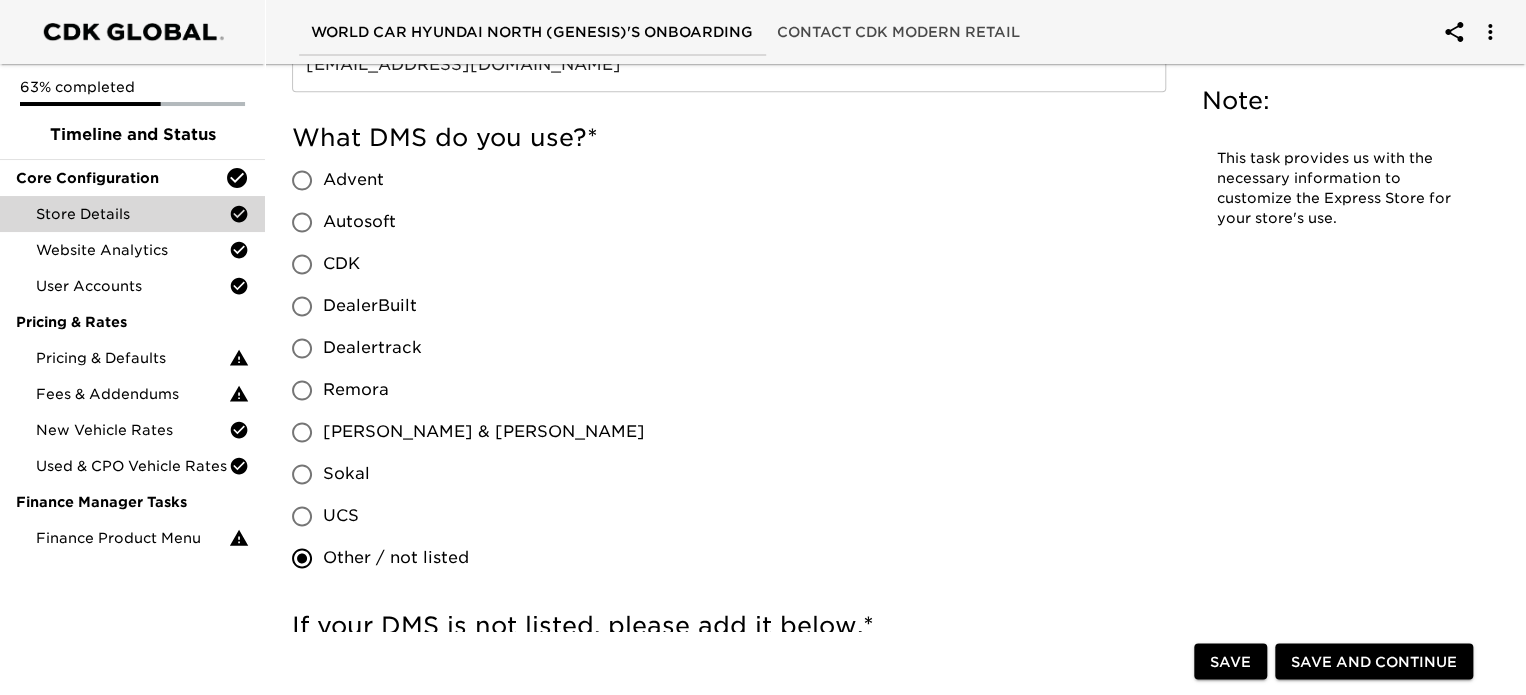 scroll, scrollTop: 1903, scrollLeft: 0, axis: vertical 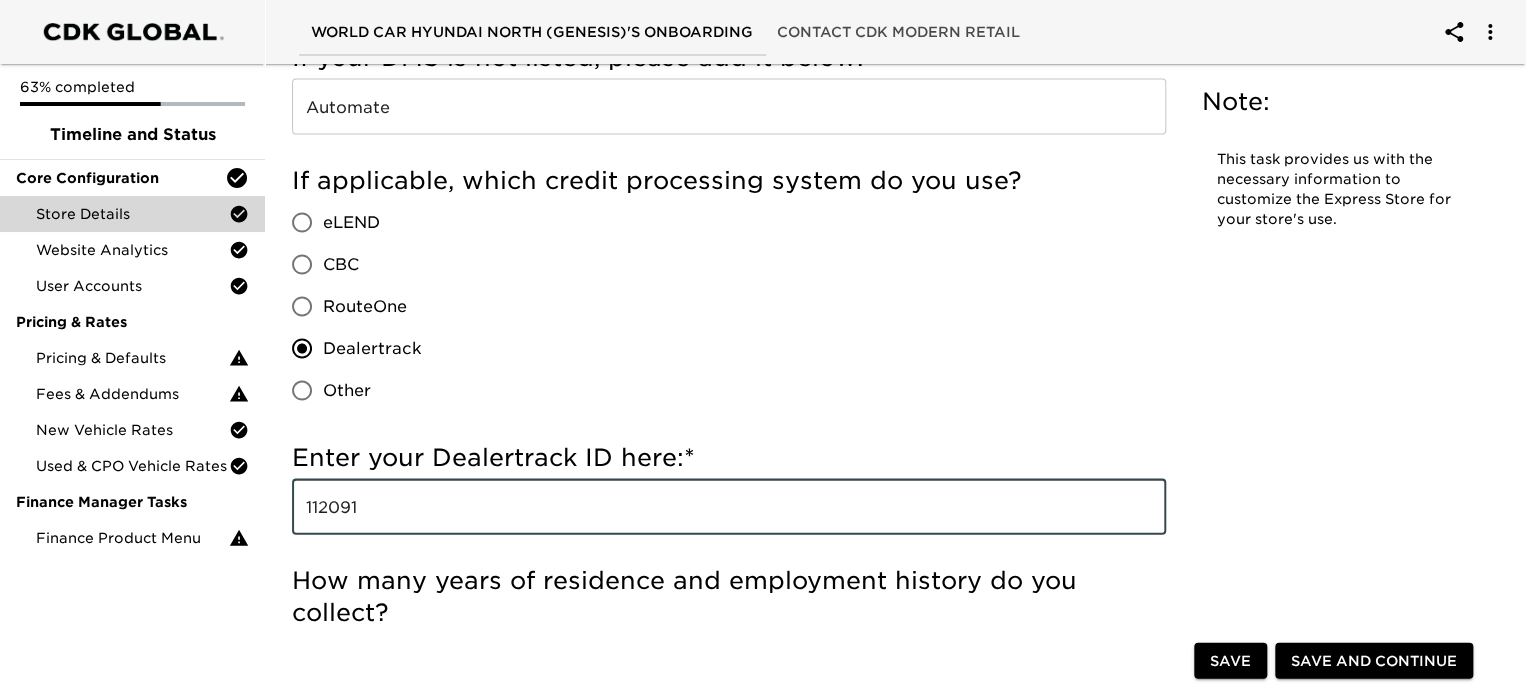click on "112091" at bounding box center (729, 506) 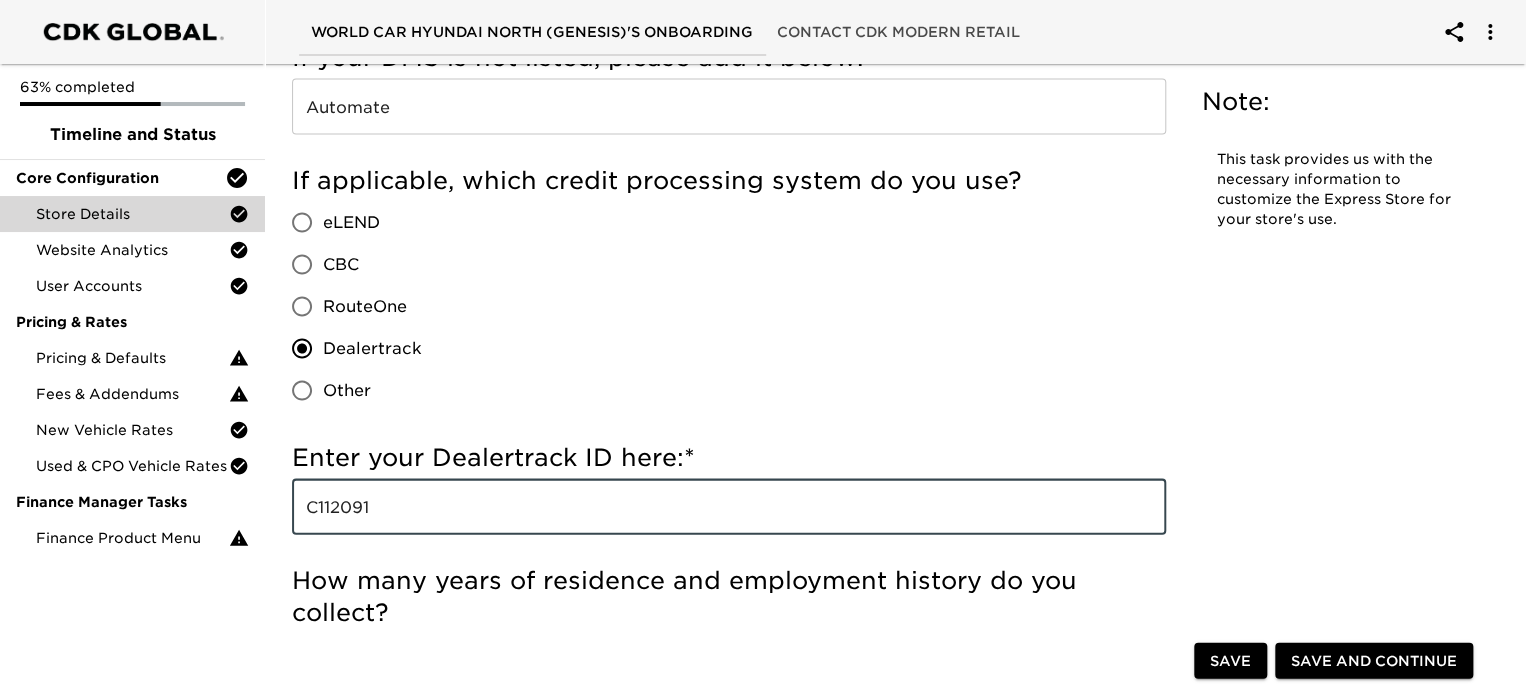 type on "C112091" 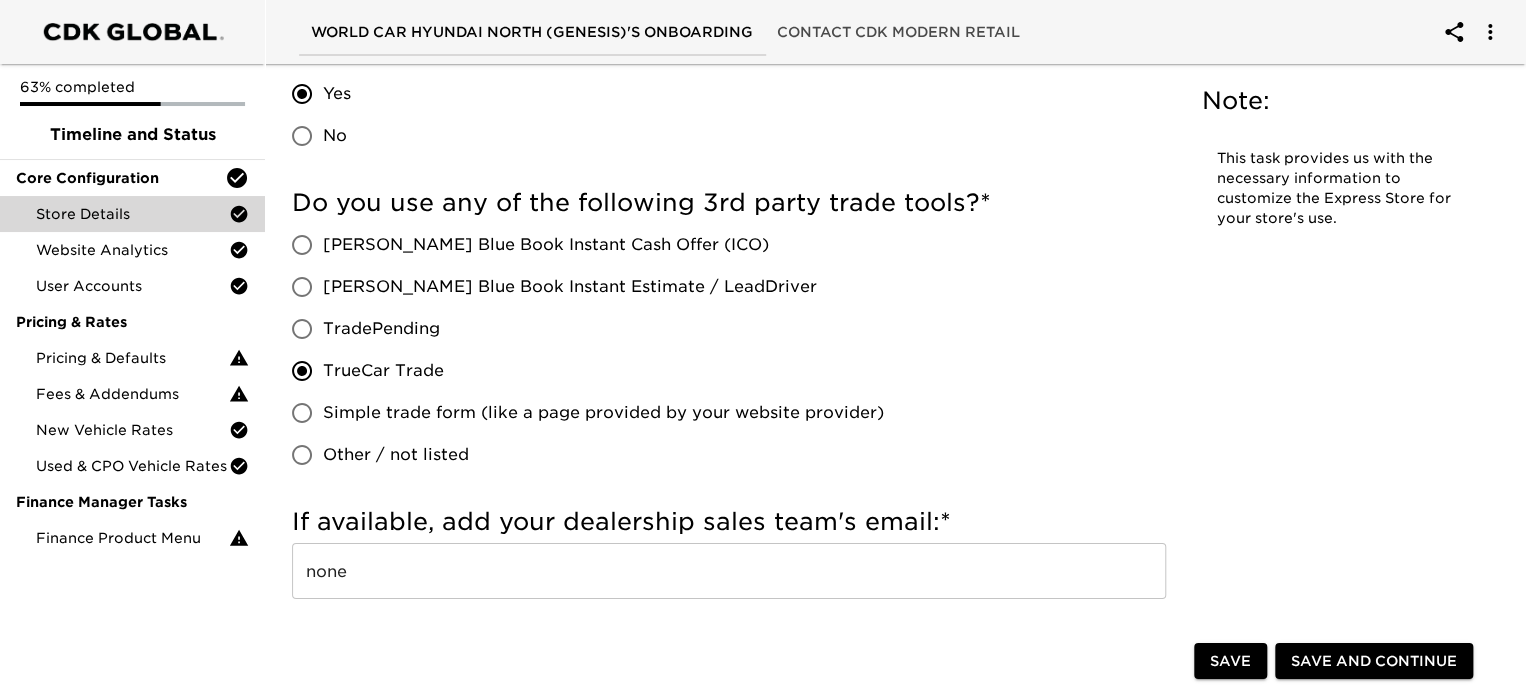 scroll, scrollTop: 3556, scrollLeft: 0, axis: vertical 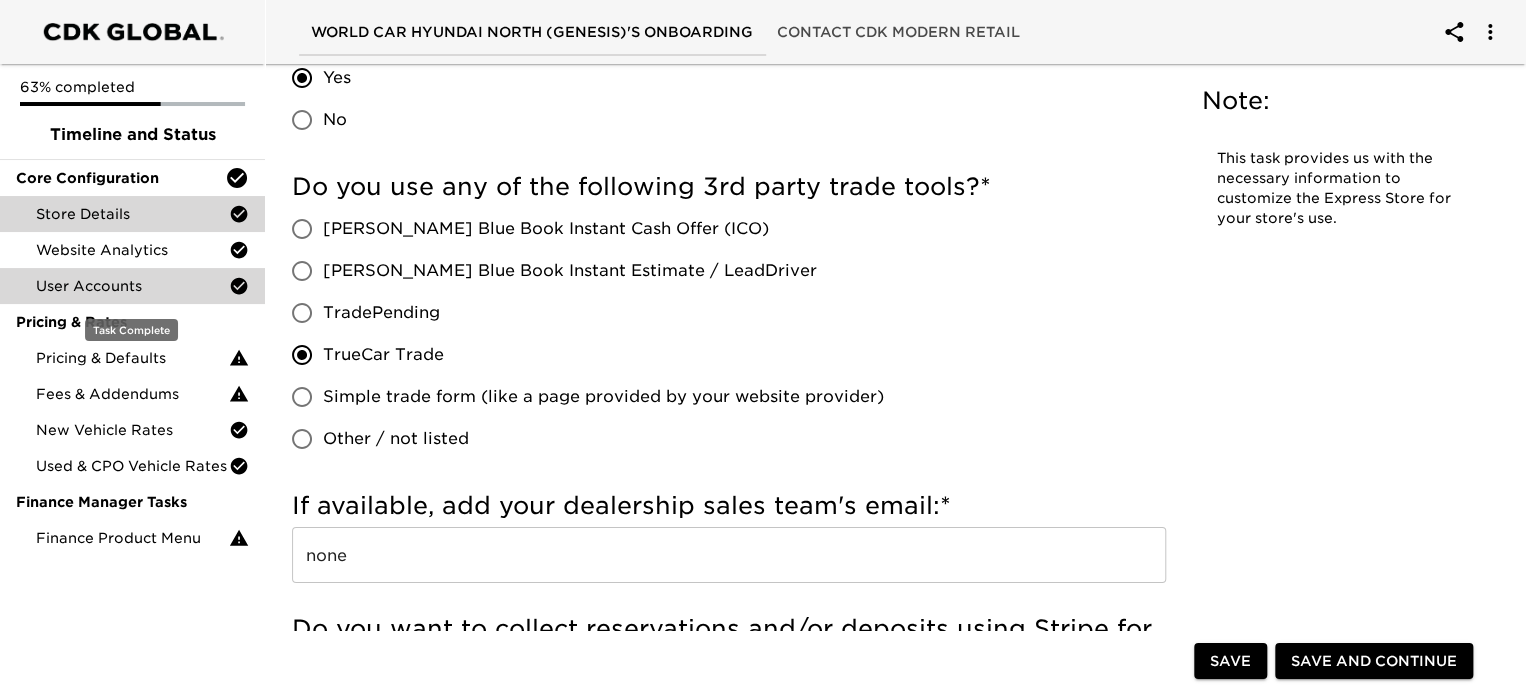 click on "User Accounts" at bounding box center [132, 286] 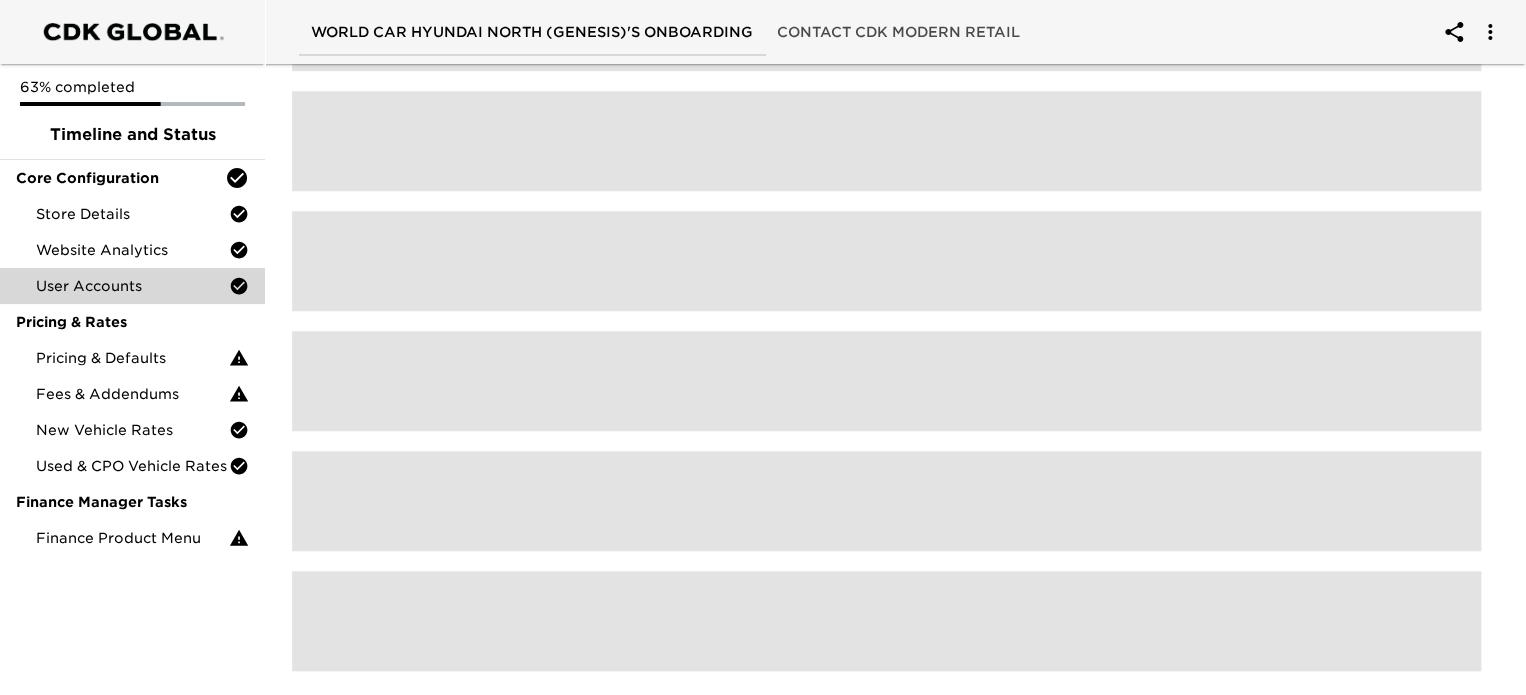 scroll, scrollTop: 0, scrollLeft: 0, axis: both 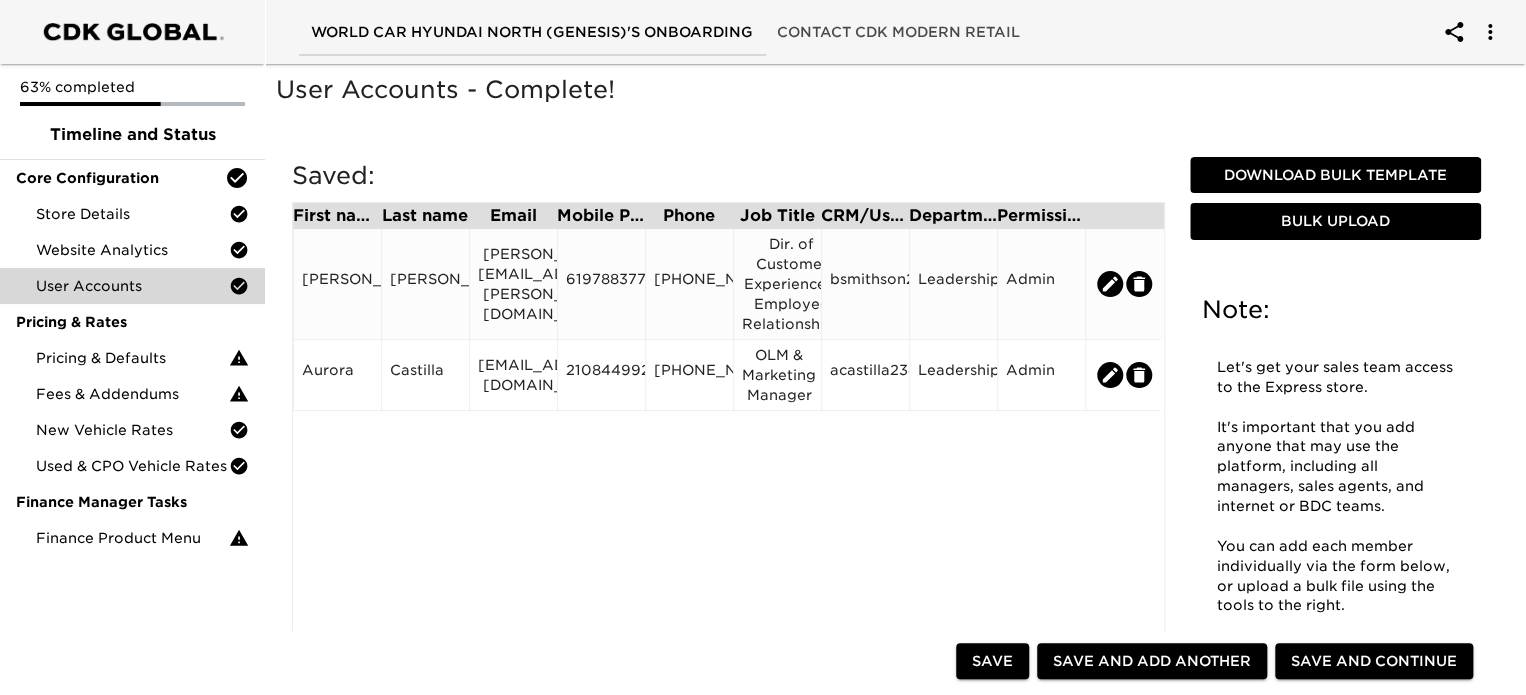 click on "brent.smithson@worldcar.com" at bounding box center [513, 284] 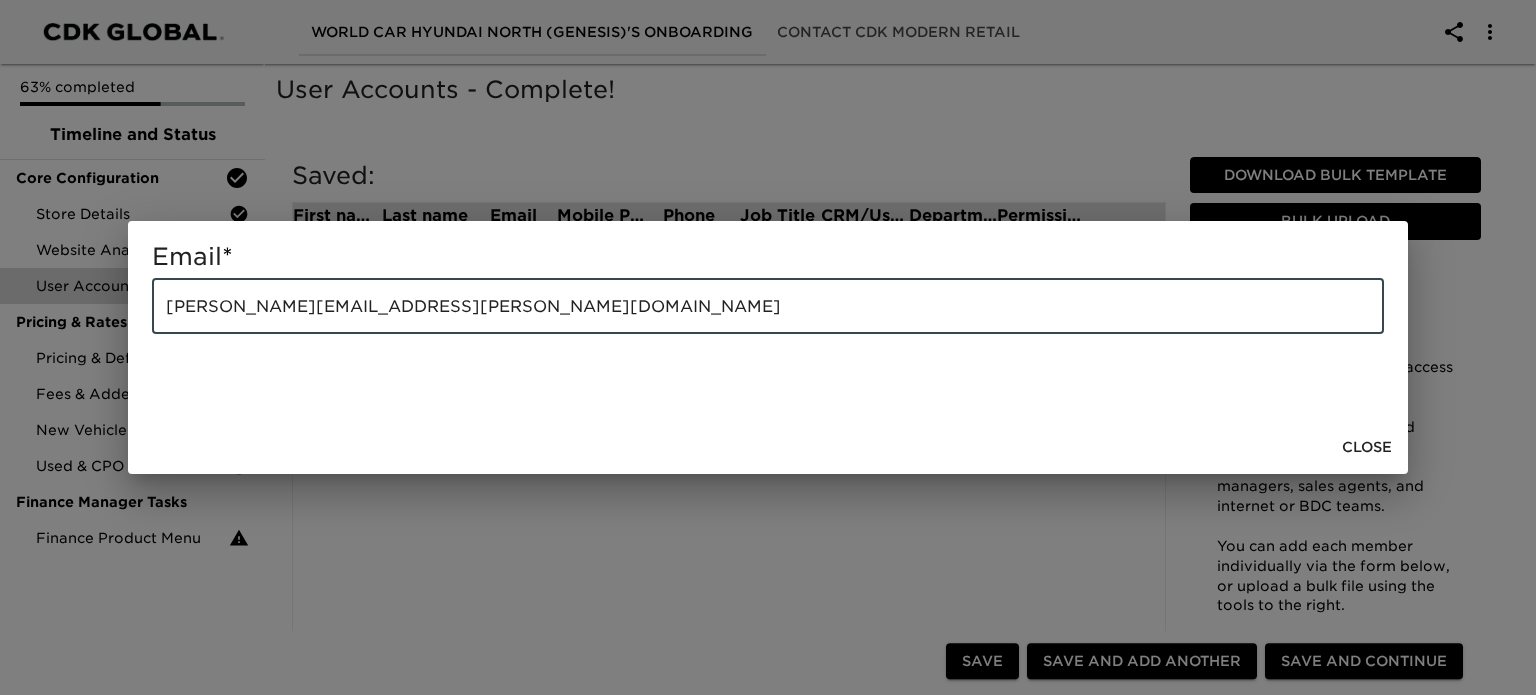 click on "brent.smithson@worldcar.com" at bounding box center [768, 306] 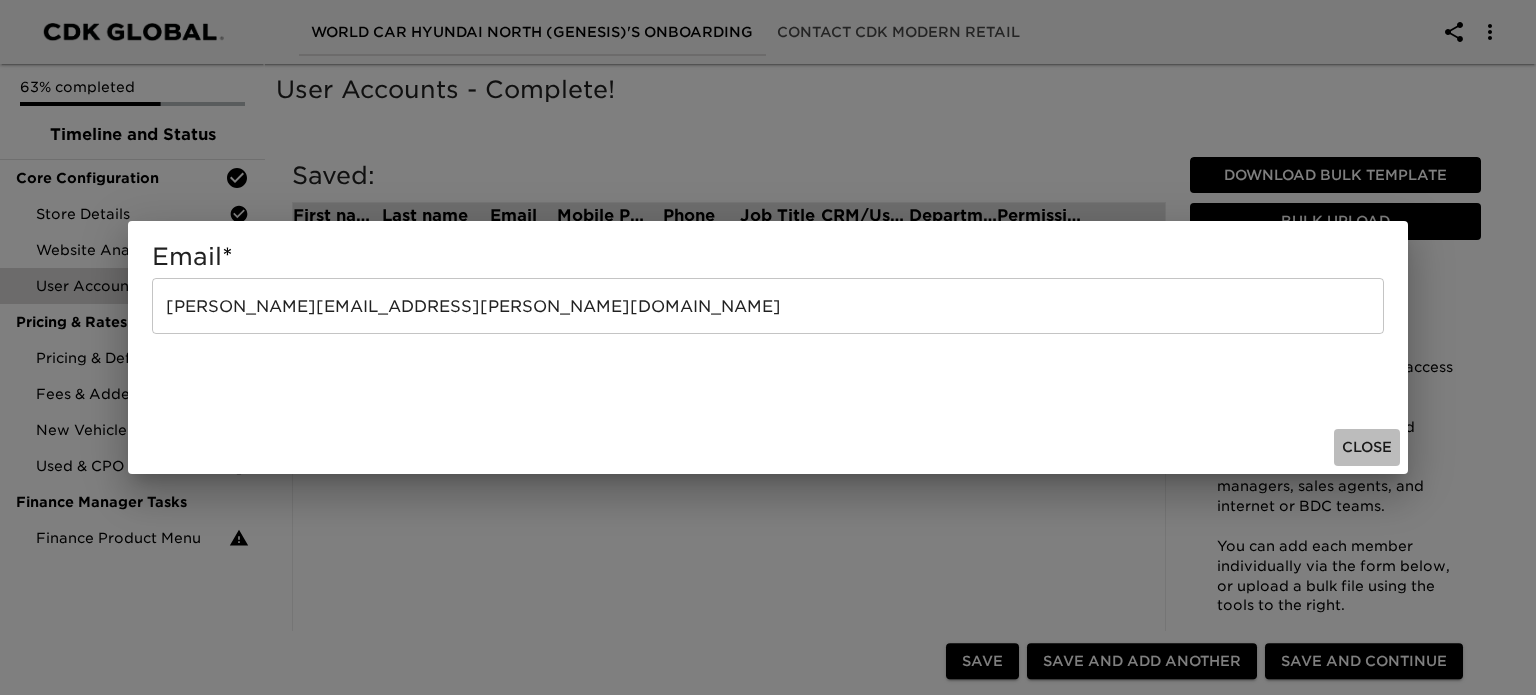 click on "Close" at bounding box center (1367, 447) 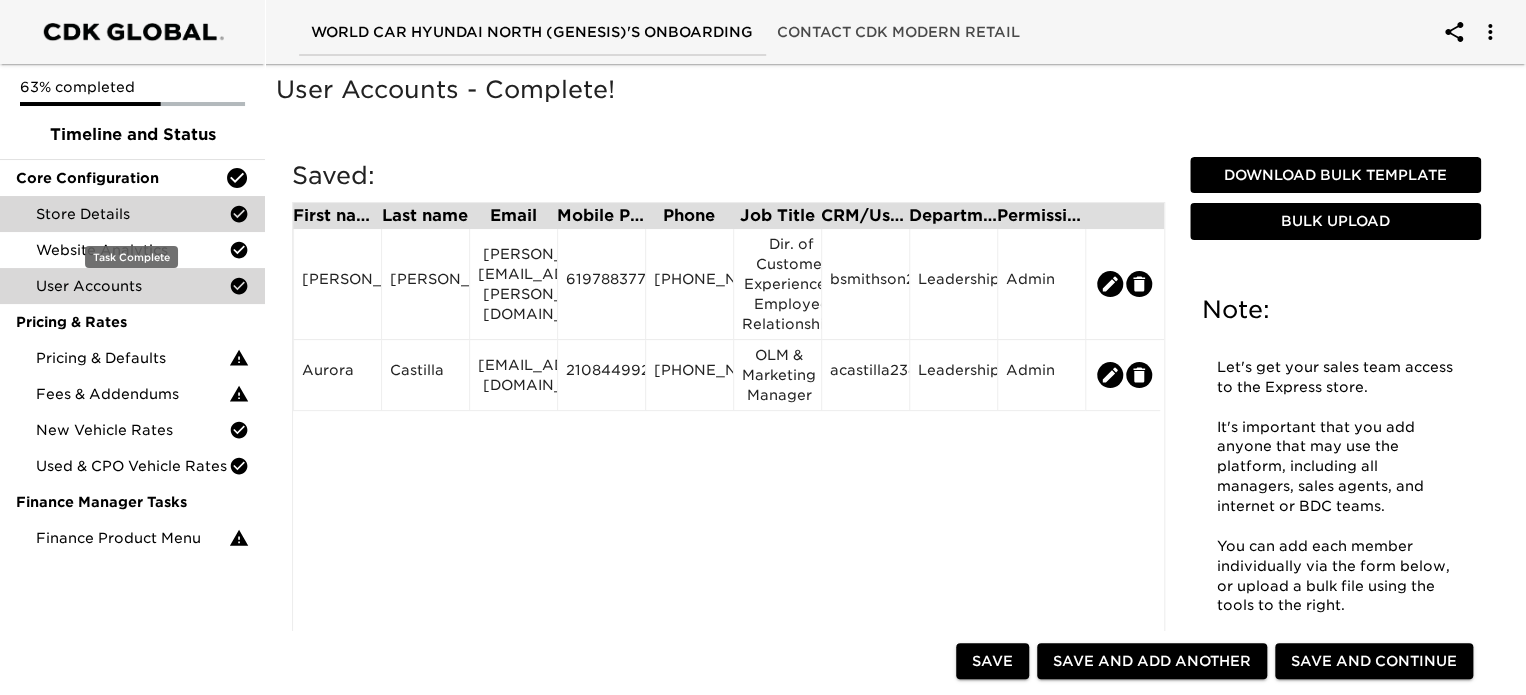 click on "Store Details" at bounding box center [132, 214] 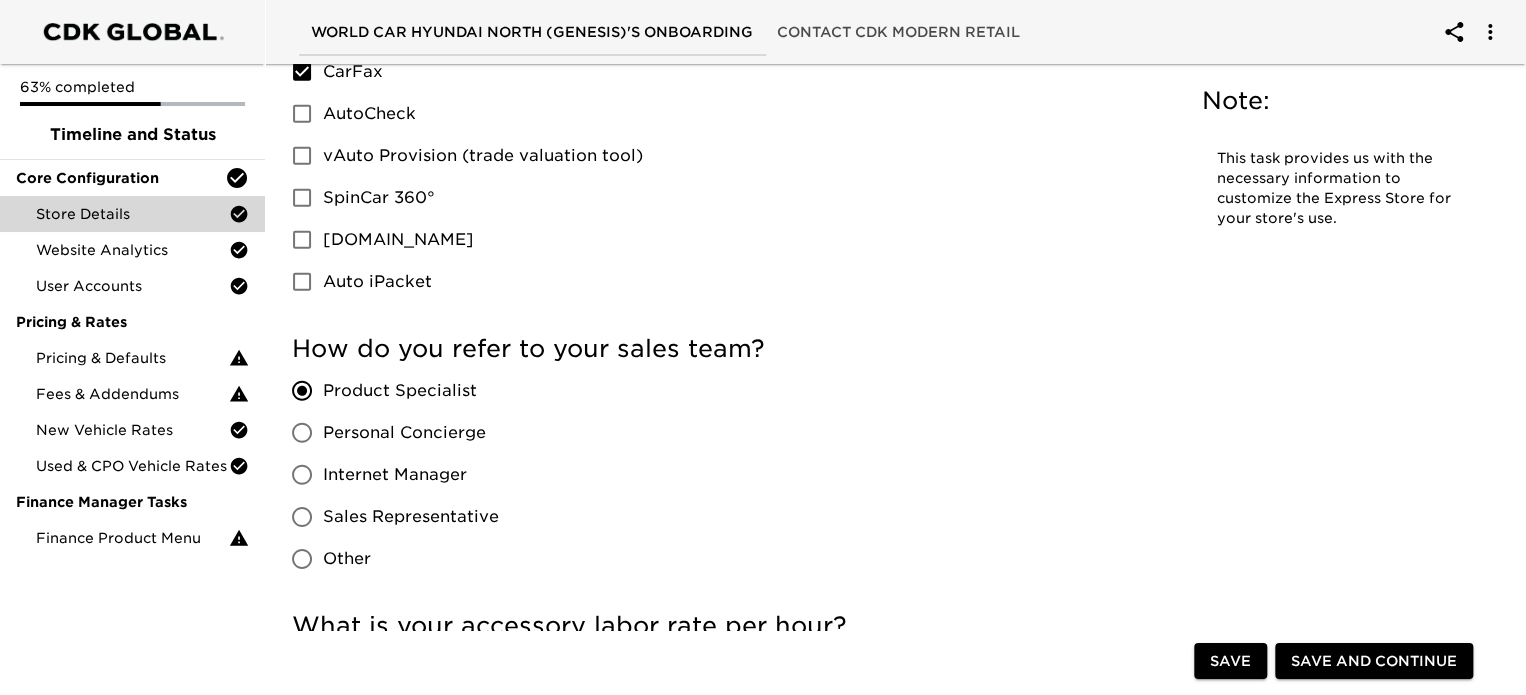 scroll, scrollTop: 3712, scrollLeft: 0, axis: vertical 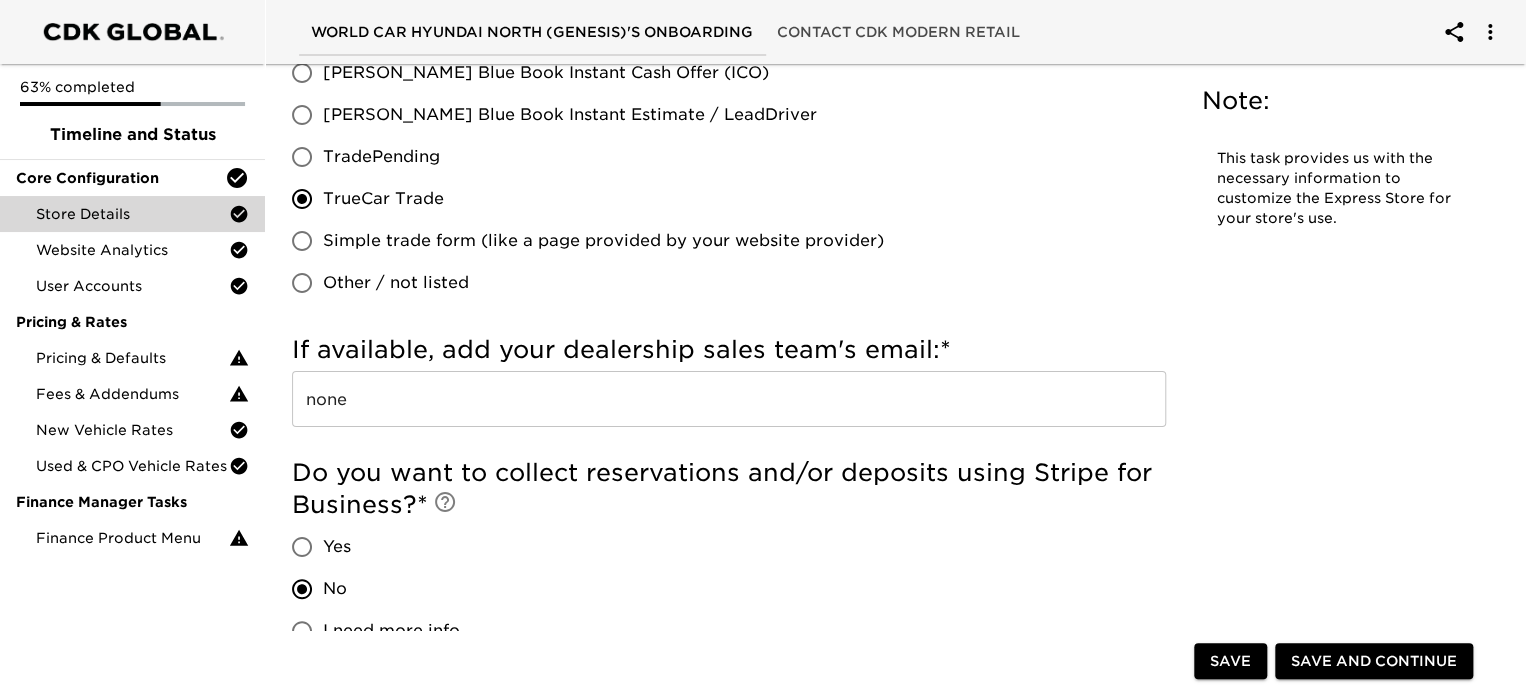 click on "none" at bounding box center (729, 399) 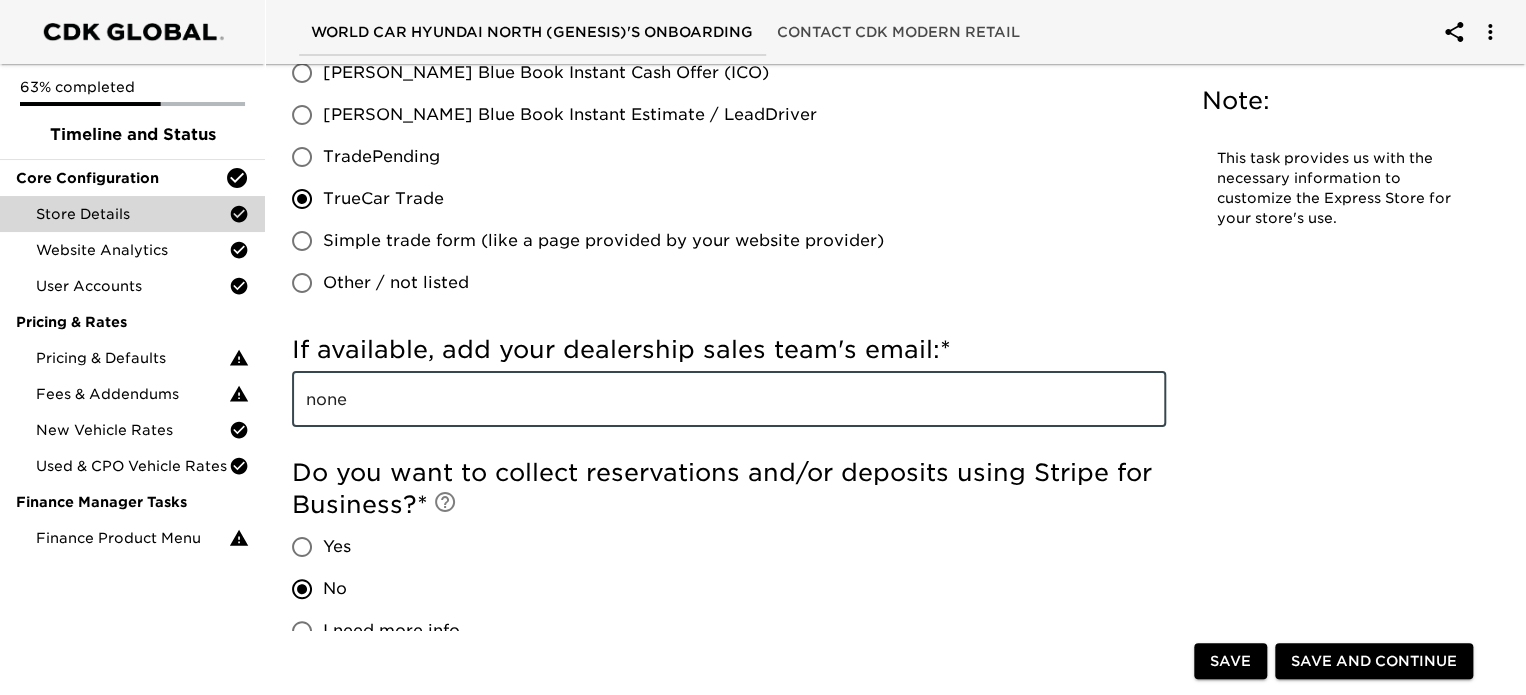 click on "none" at bounding box center (729, 399) 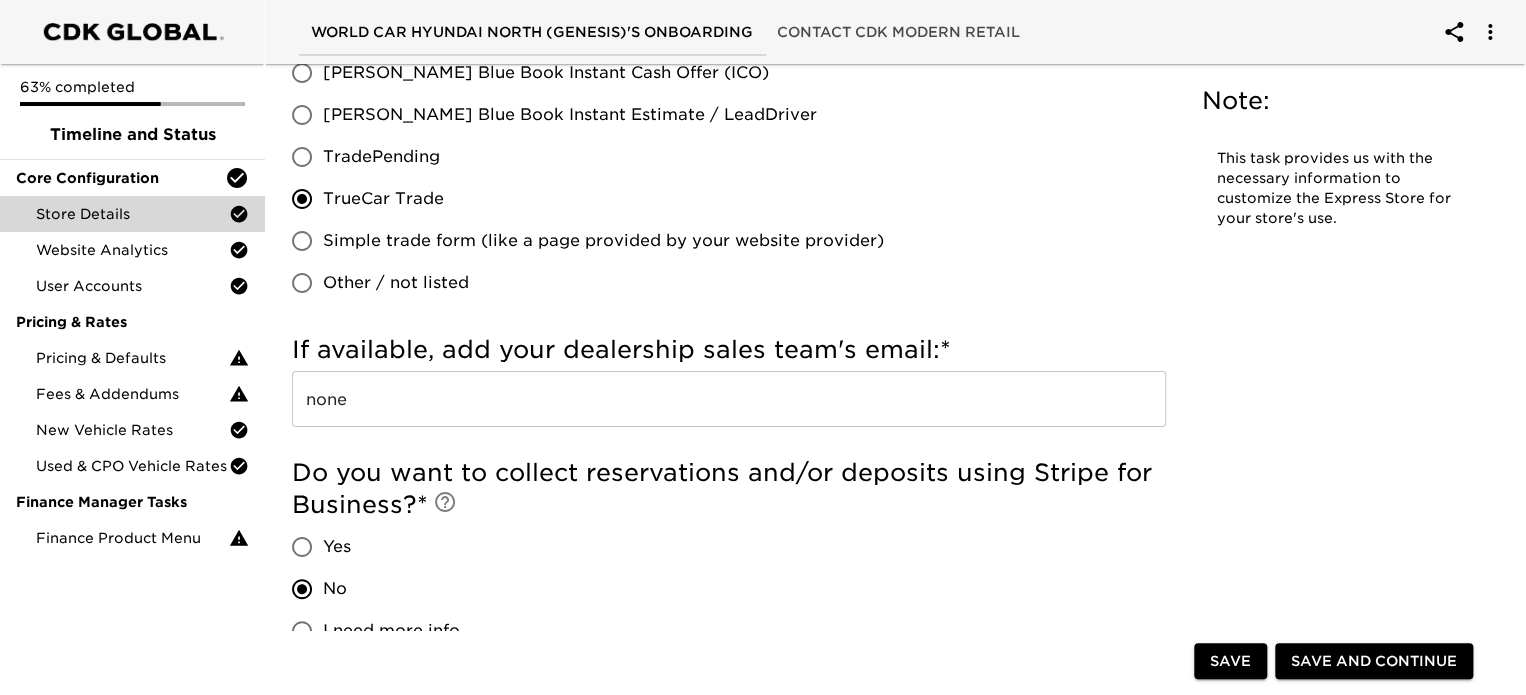 scroll, scrollTop: 2843, scrollLeft: 0, axis: vertical 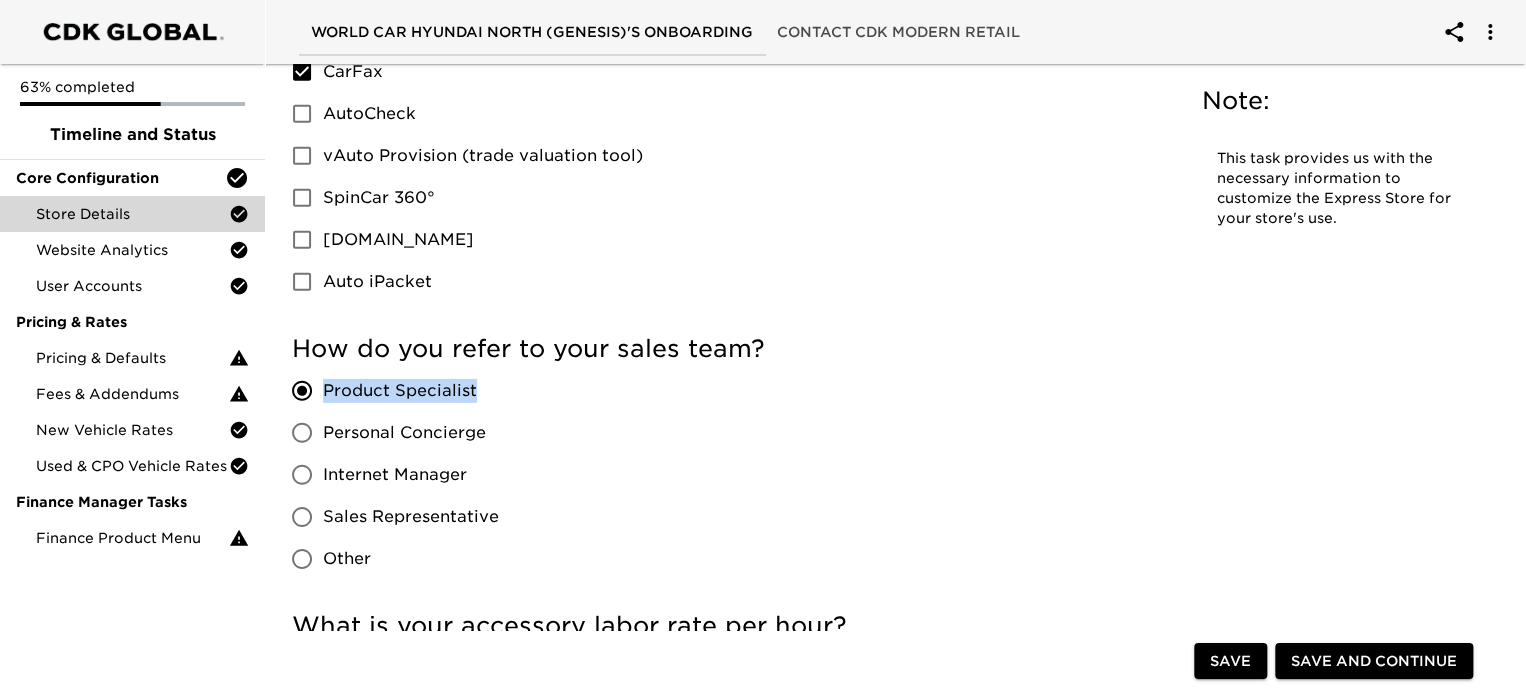 drag, startPoint x: 486, startPoint y: 391, endPoint x: 325, endPoint y: 389, distance: 161.01242 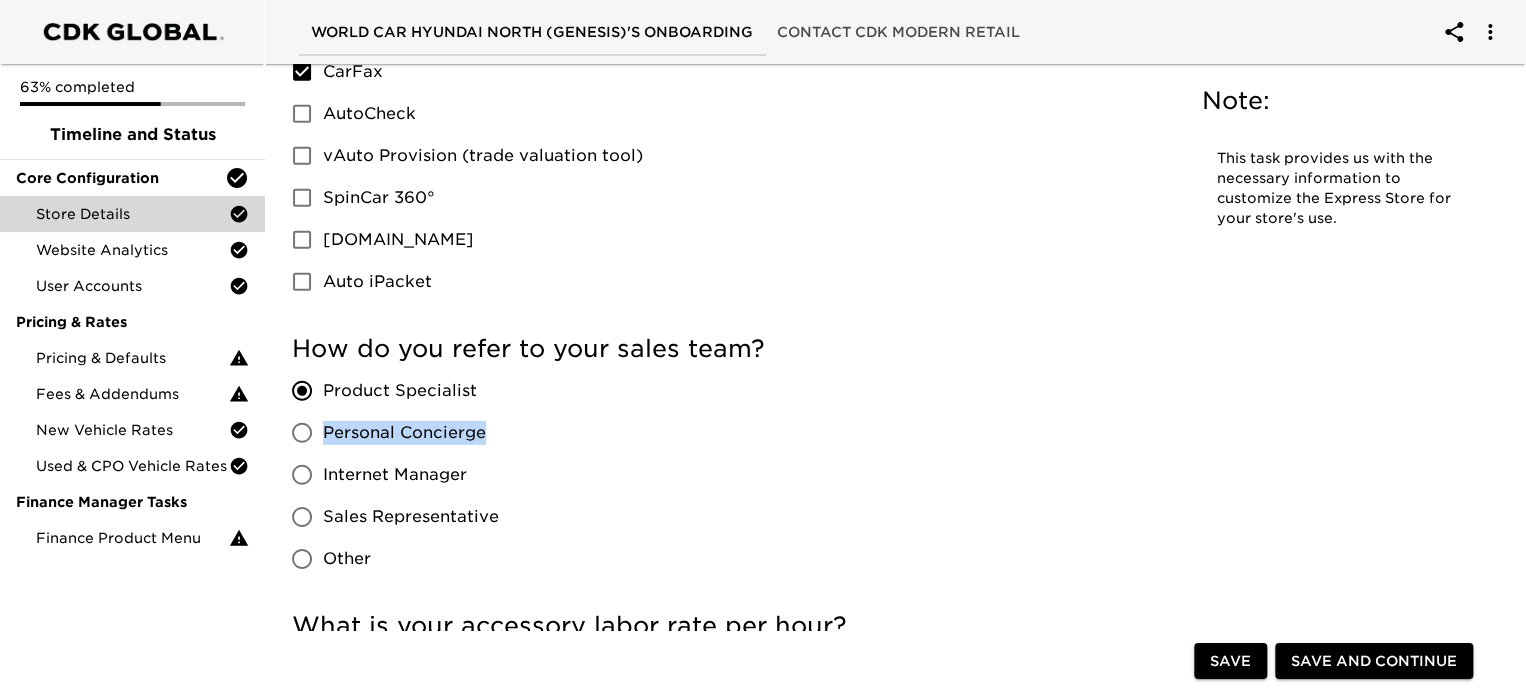 drag, startPoint x: 492, startPoint y: 428, endPoint x: 328, endPoint y: 438, distance: 164.3046 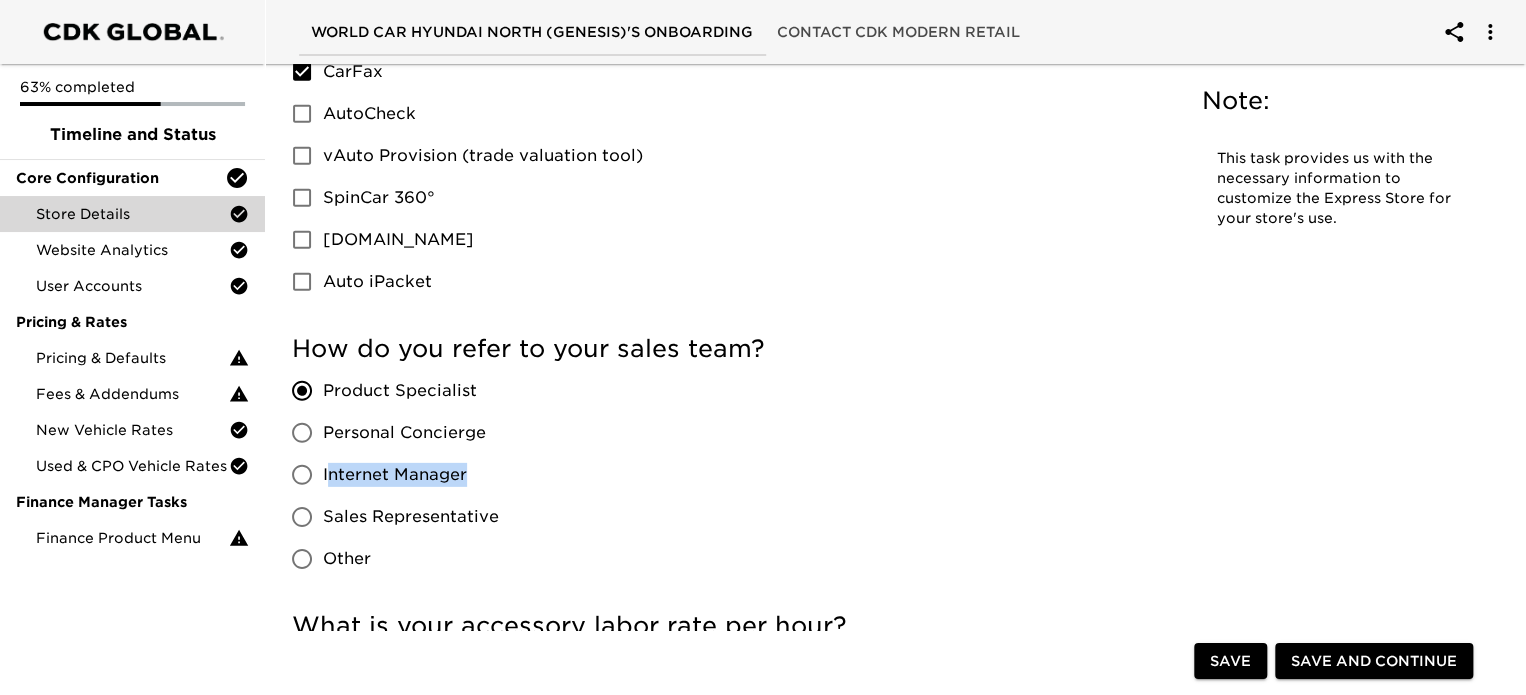 drag, startPoint x: 478, startPoint y: 470, endPoint x: 326, endPoint y: 478, distance: 152.21039 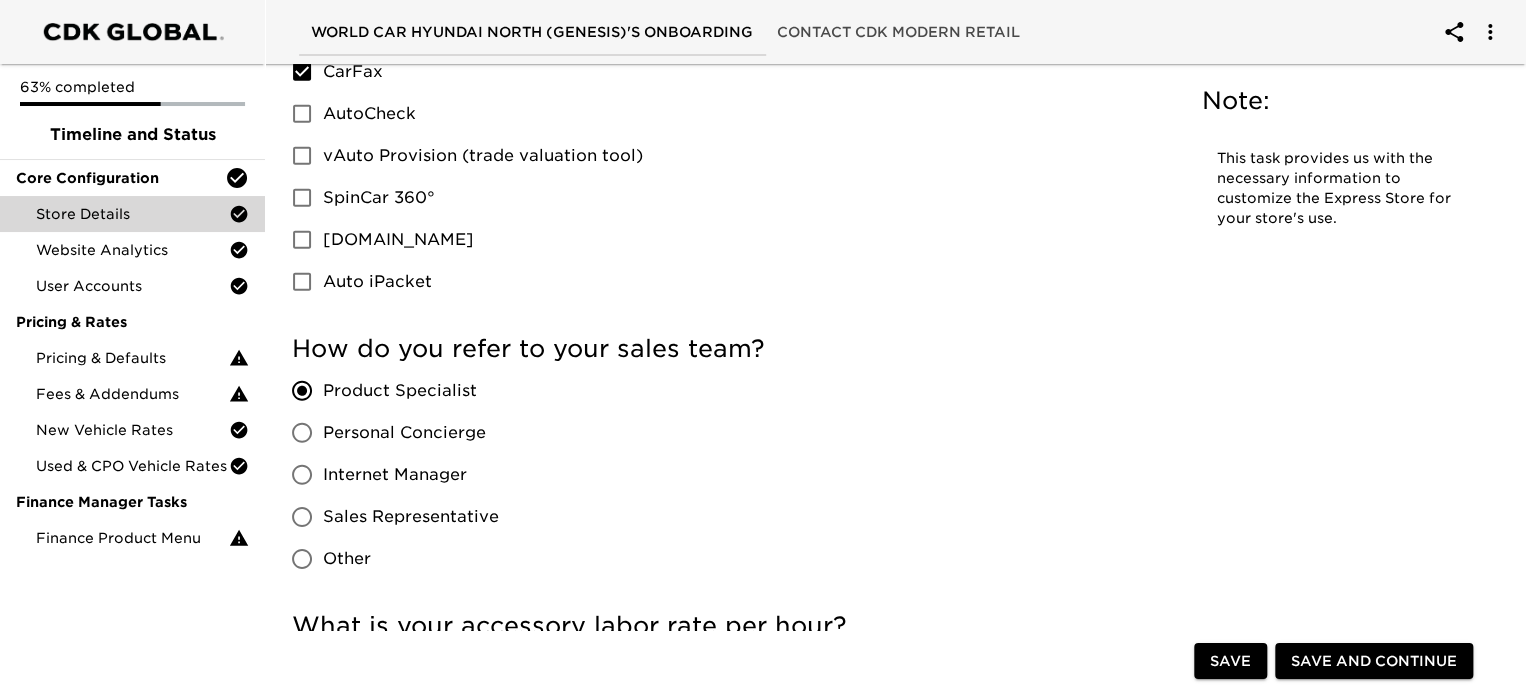 scroll, scrollTop: 1001, scrollLeft: 0, axis: vertical 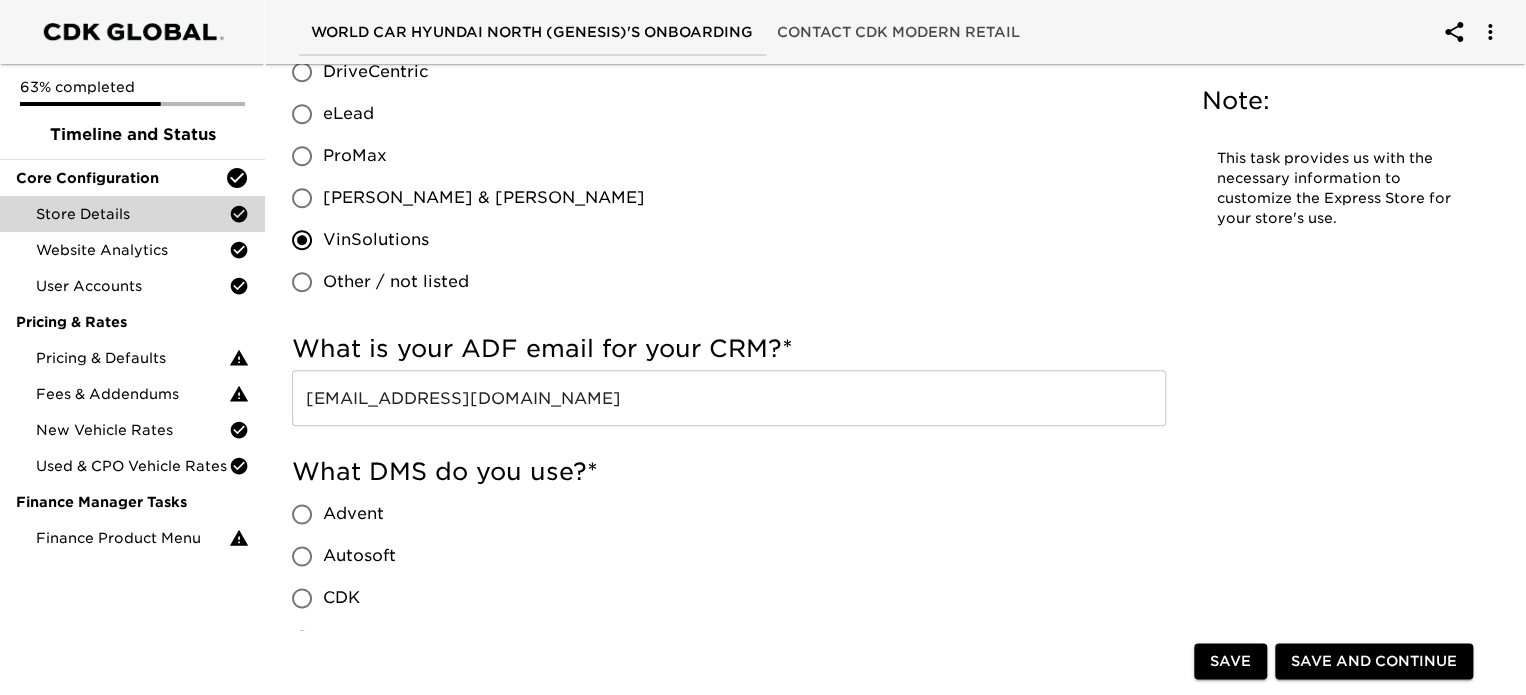 click on "leads@eastsatx.worldcar.net" at bounding box center [729, 398] 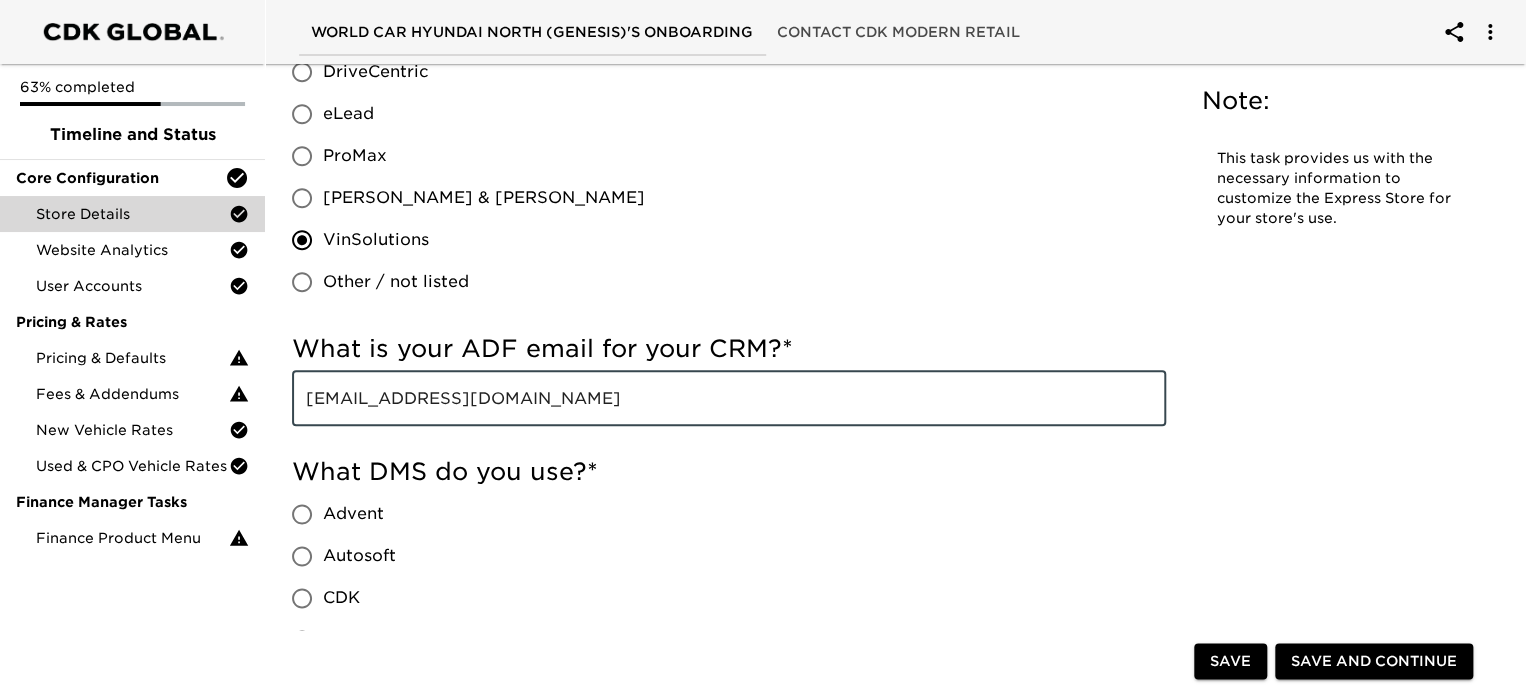 click on "leads@eastsatx.worldcar.net" at bounding box center (729, 398) 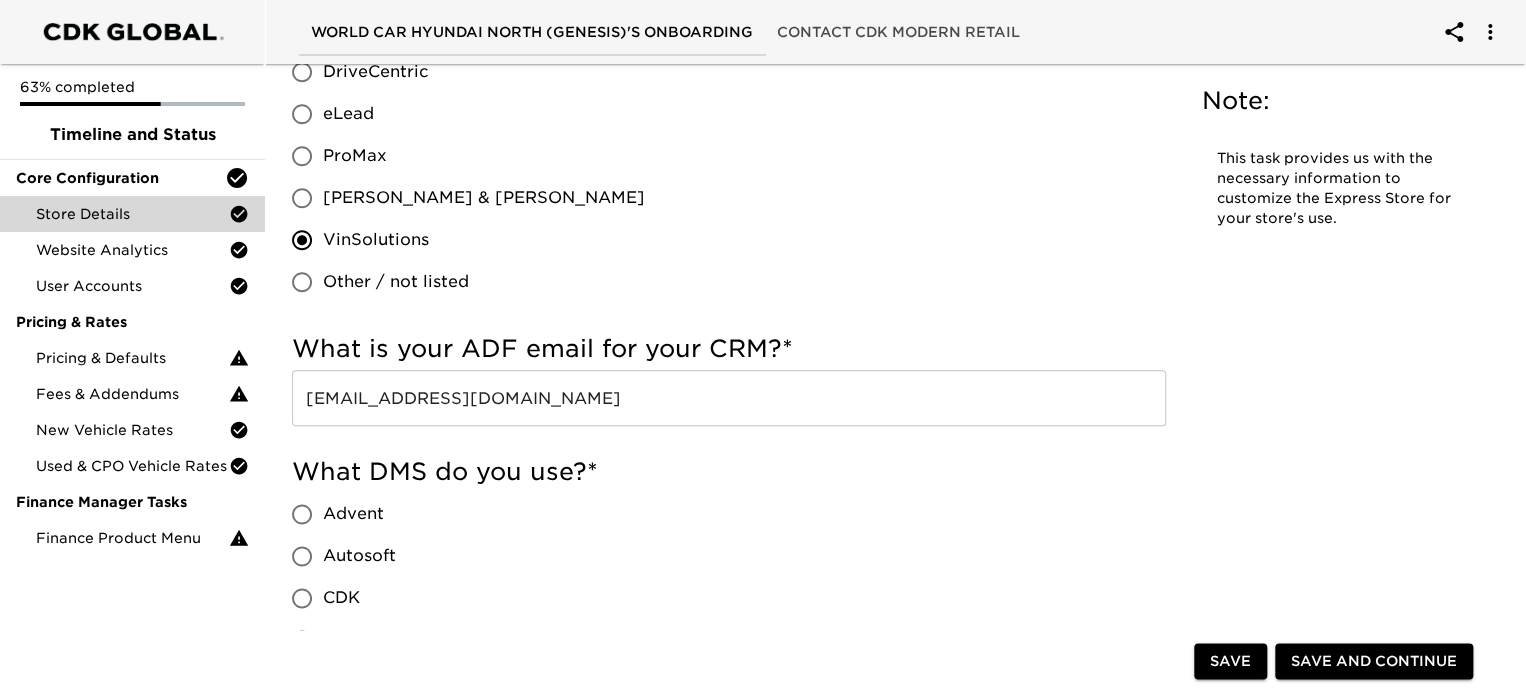 scroll, scrollTop: 3120, scrollLeft: 0, axis: vertical 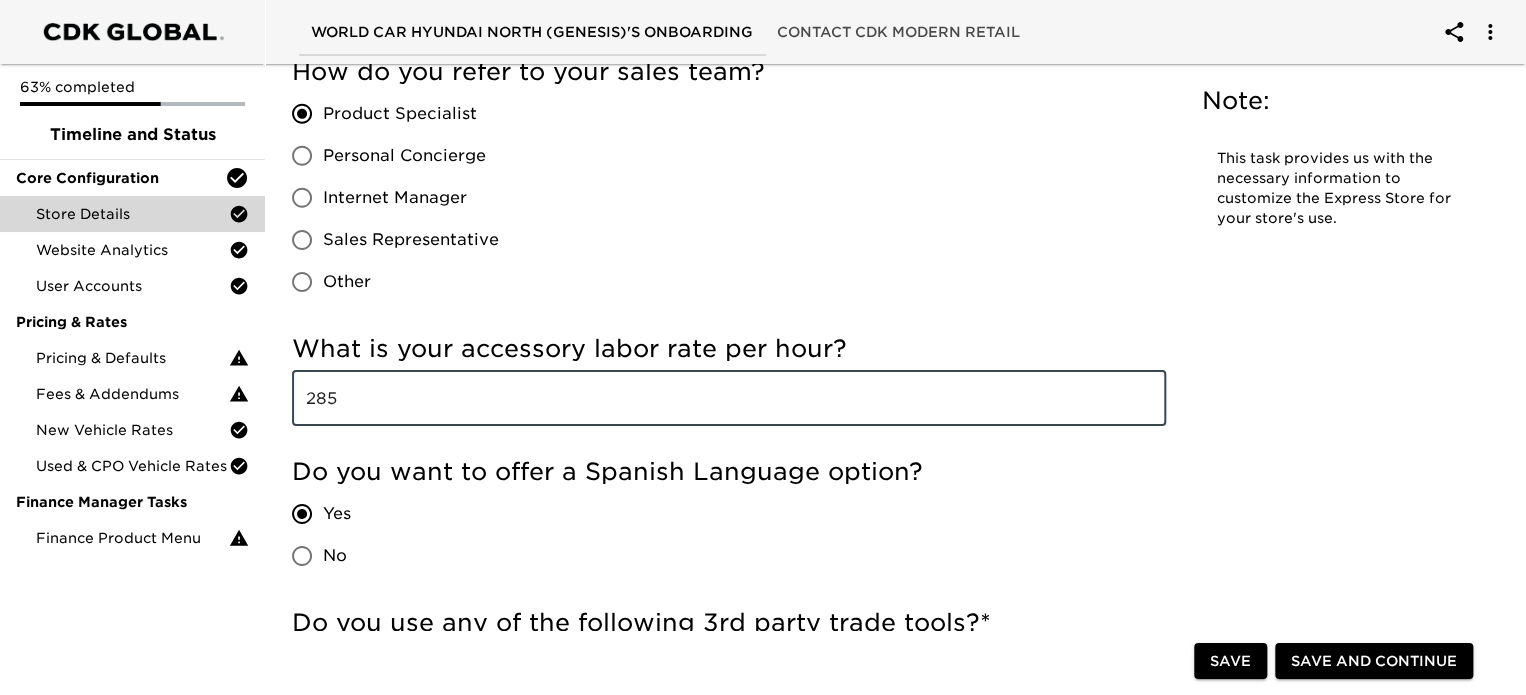 click on "285" at bounding box center [729, 398] 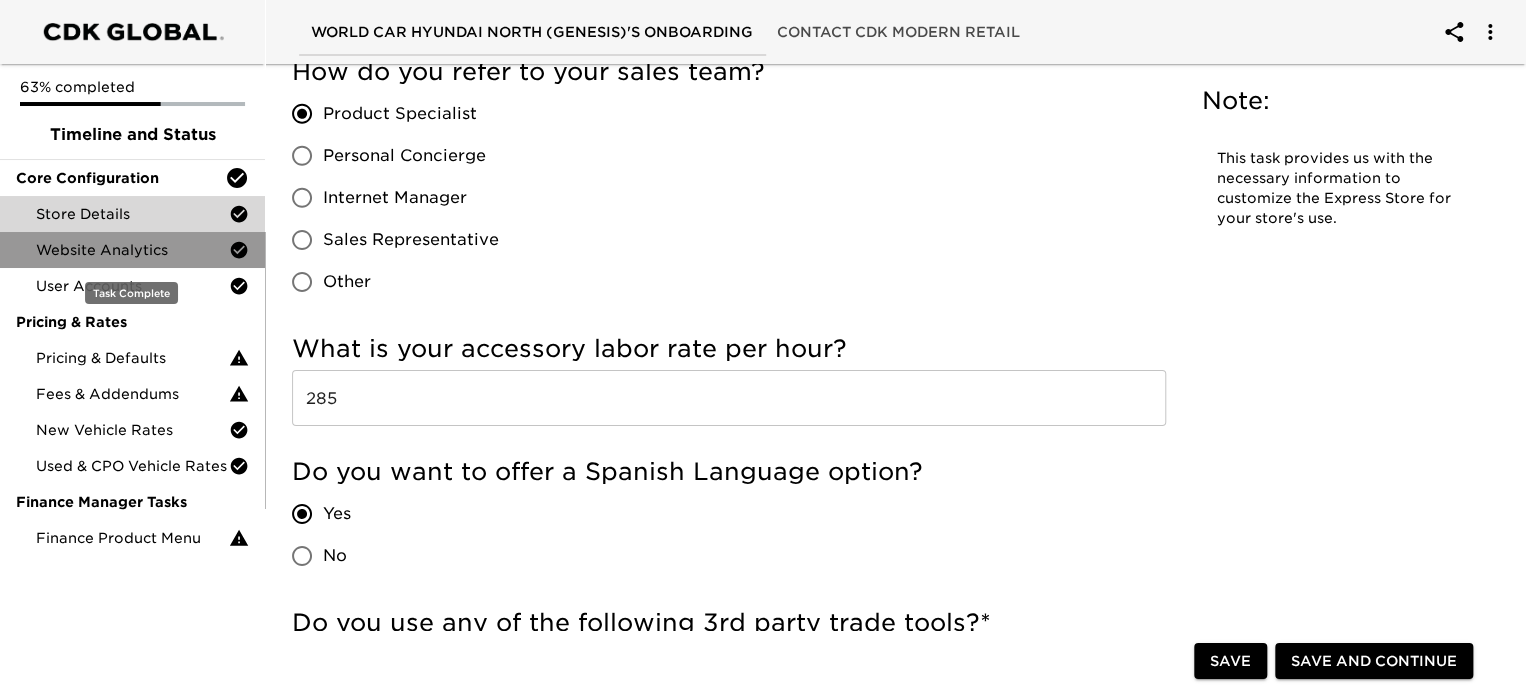 click on "Website Analytics" at bounding box center (132, 250) 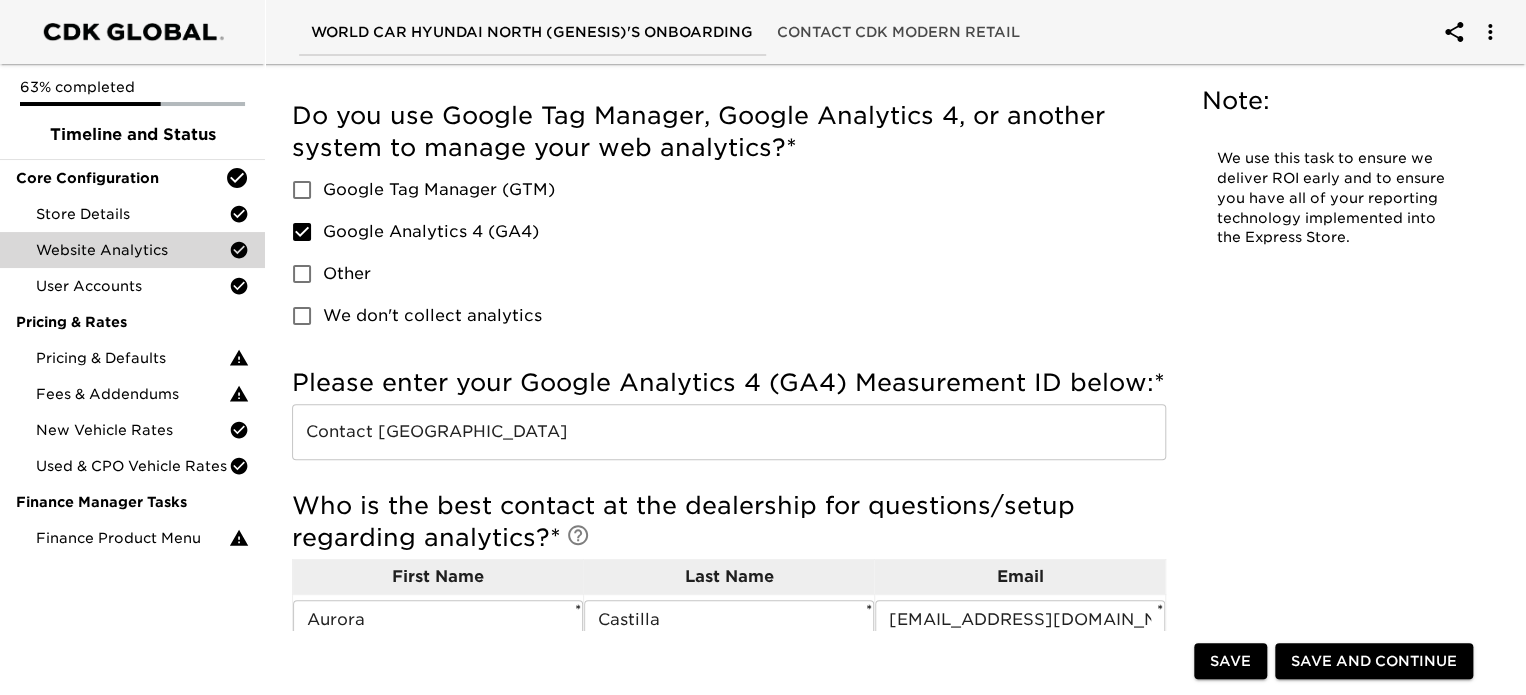scroll, scrollTop: 0, scrollLeft: 0, axis: both 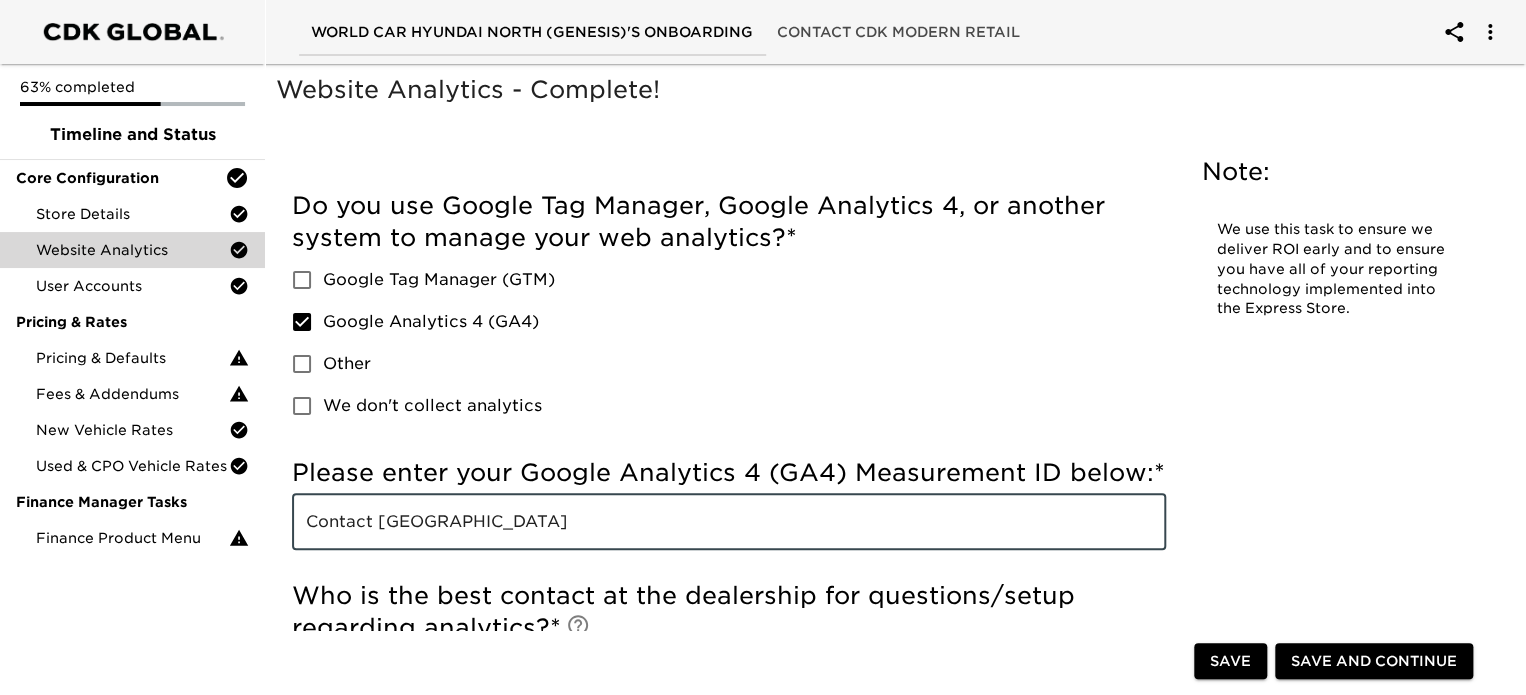 click on "Contact Aurora" at bounding box center [729, 522] 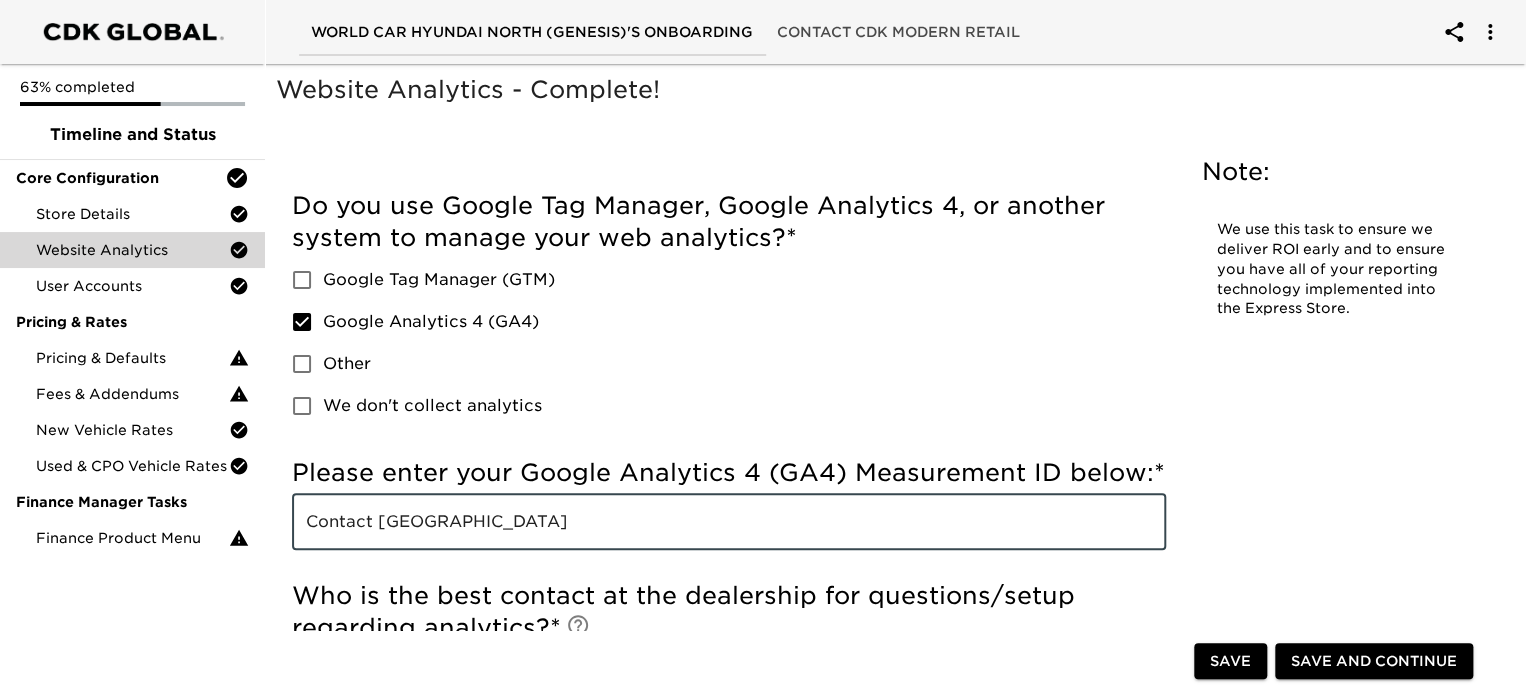 click on "Contact Aurora" at bounding box center (729, 522) 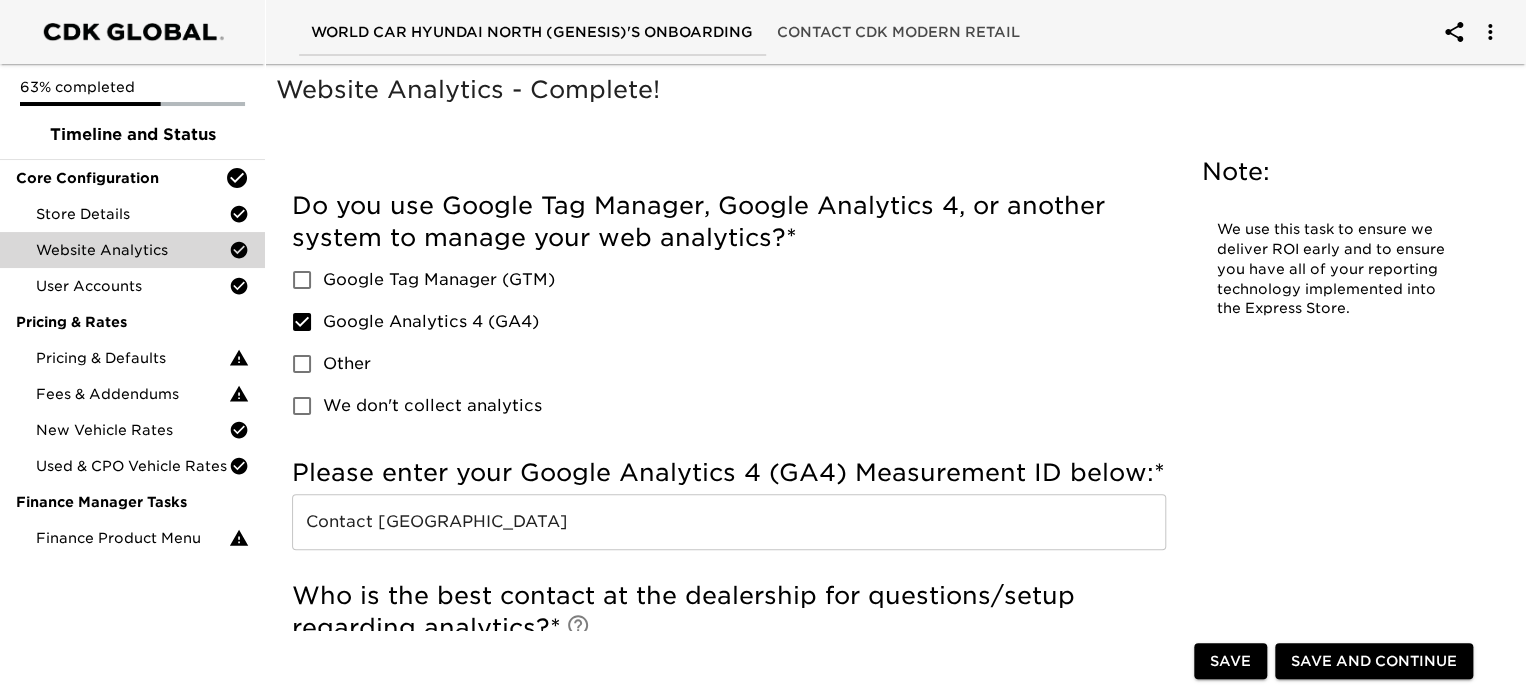 click on "Please enter your Google Analytics 4 (GA4) Measurement ID below: * Contact Aurora ​" at bounding box center (729, 508) 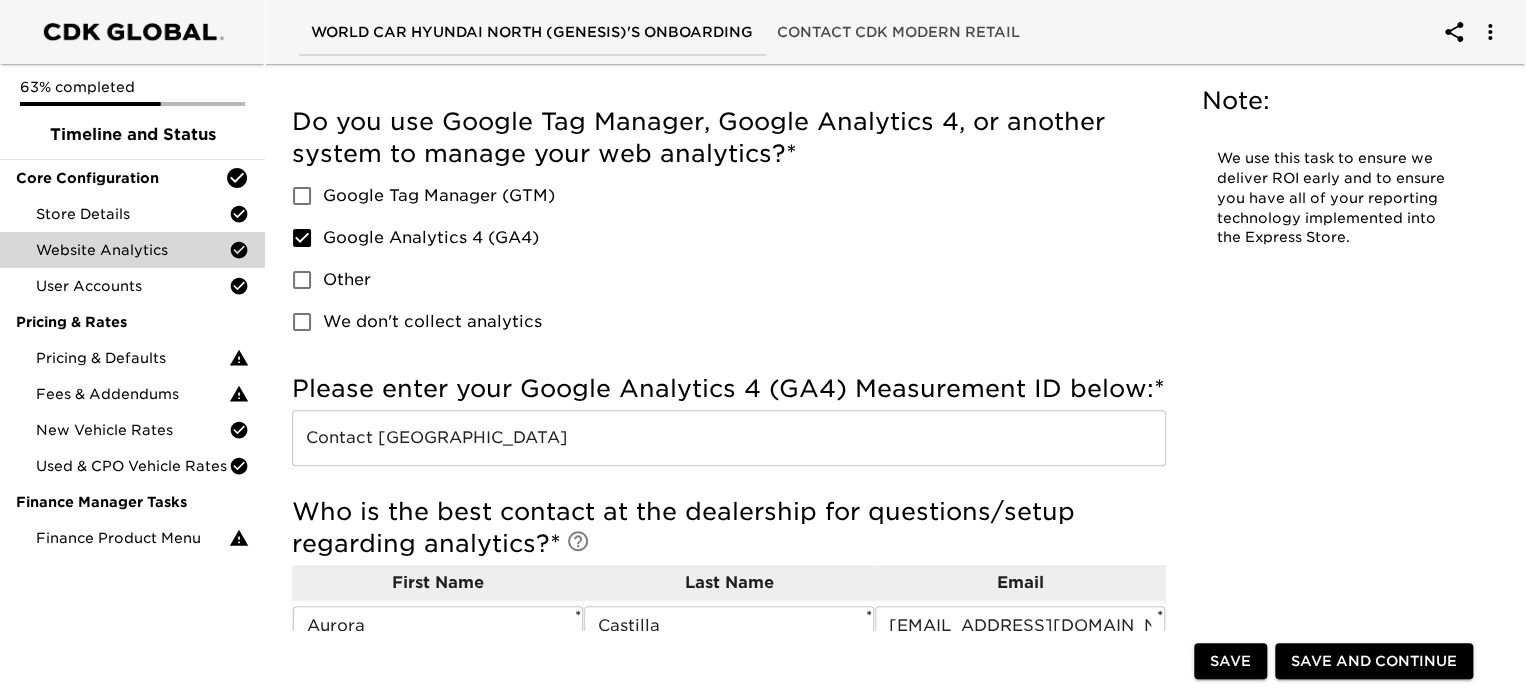 scroll, scrollTop: 0, scrollLeft: 0, axis: both 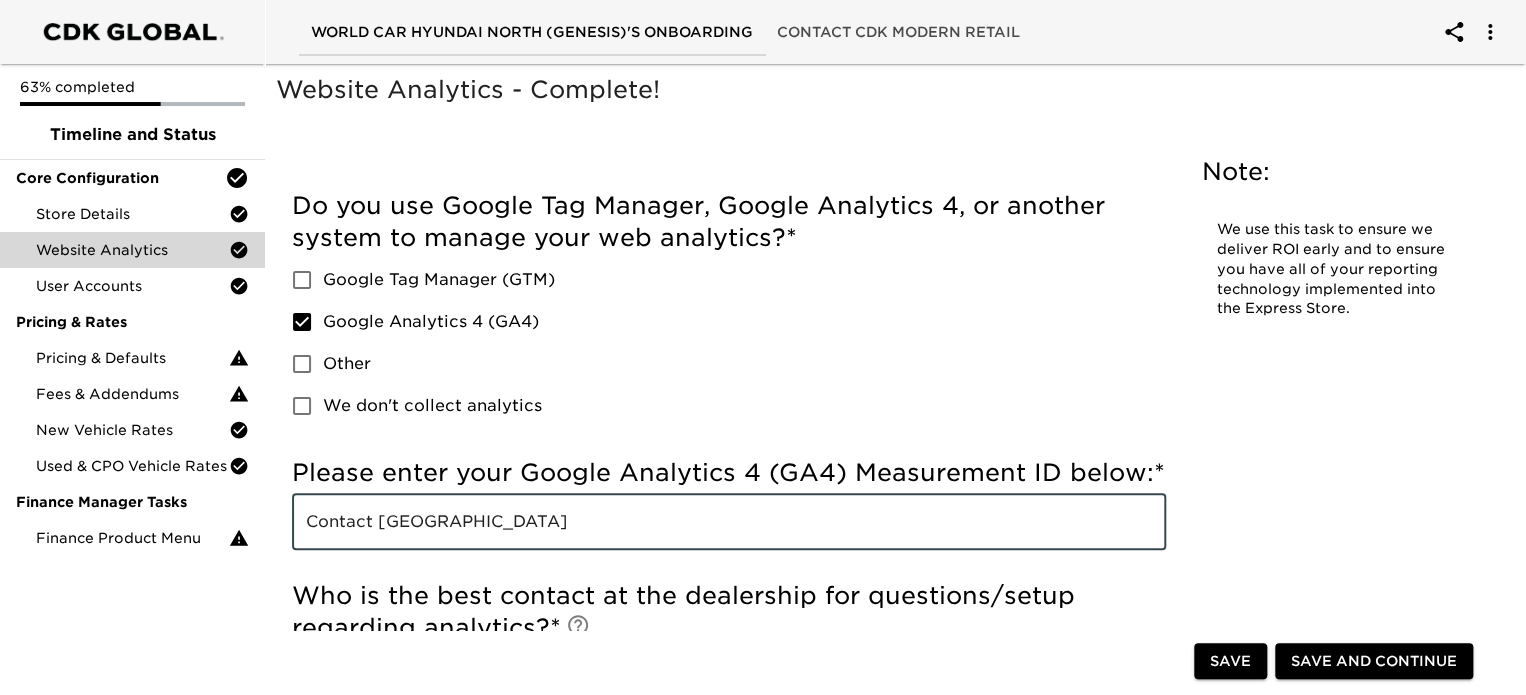 click on "Contact Aurora" at bounding box center (729, 522) 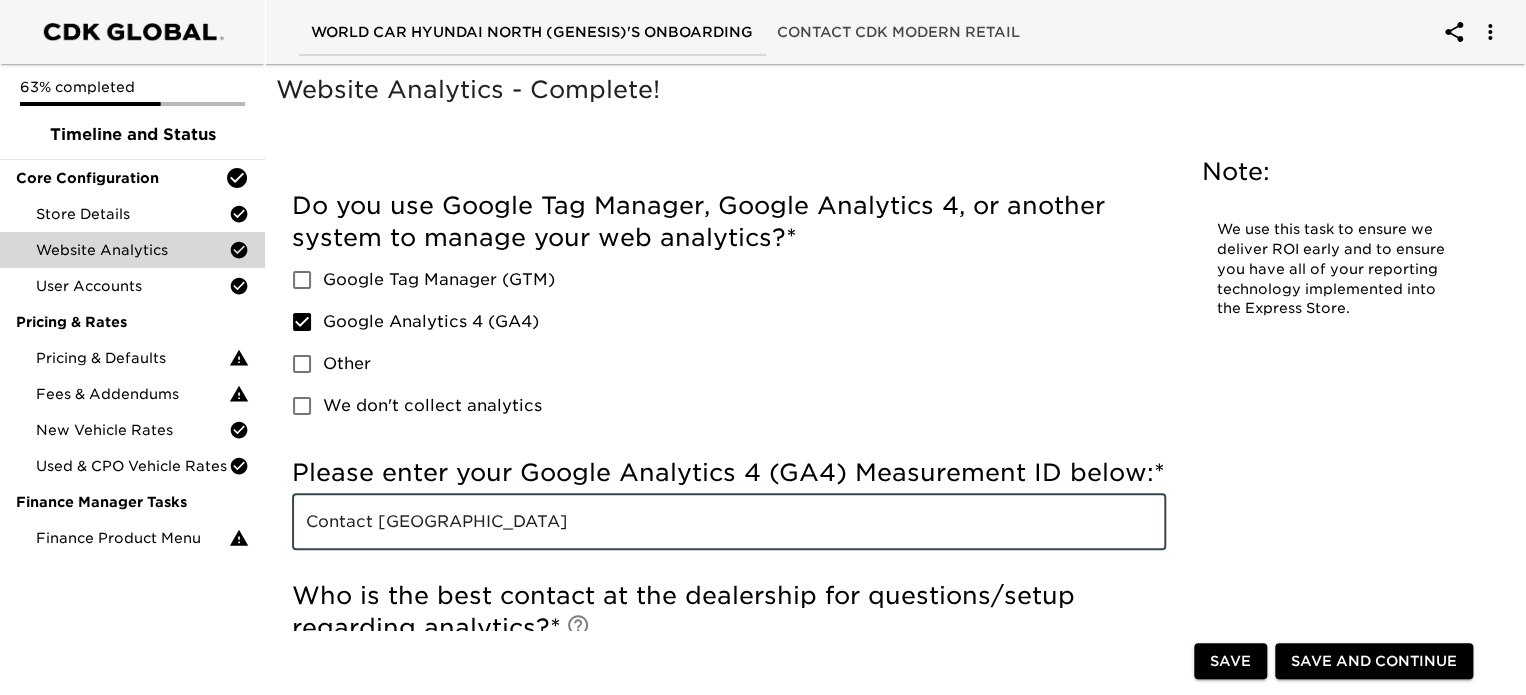 click on "Contact Aurora" at bounding box center (729, 522) 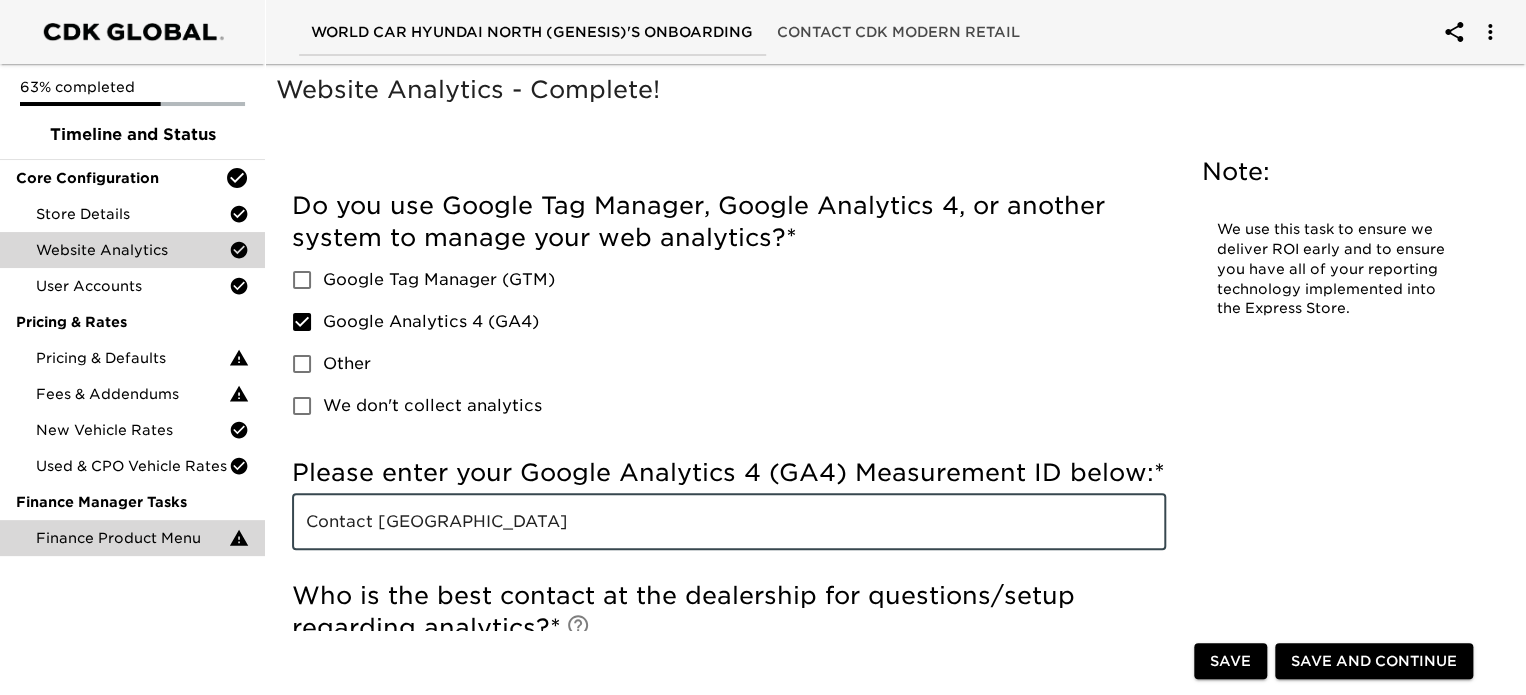 drag, startPoint x: 494, startPoint y: 525, endPoint x: 242, endPoint y: 536, distance: 252.23996 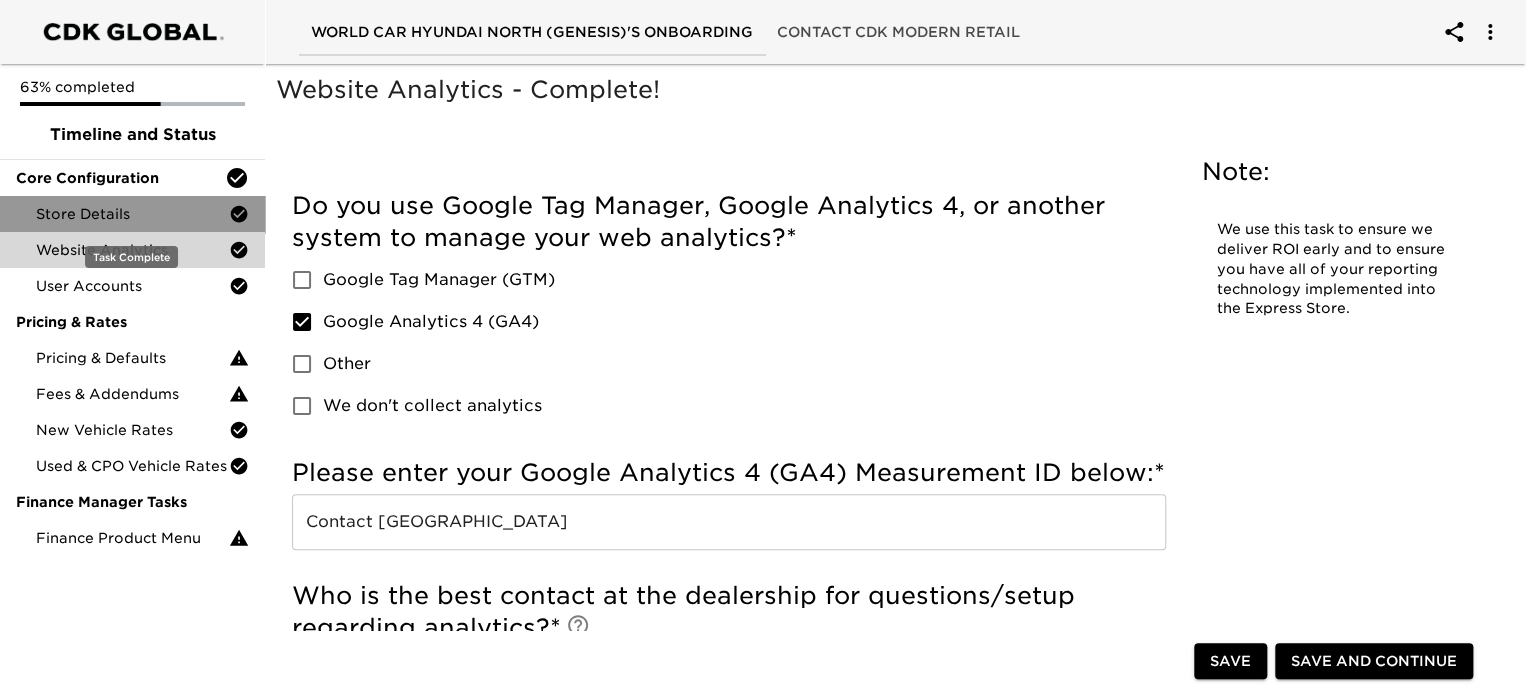 click on "Store Details" at bounding box center (132, 214) 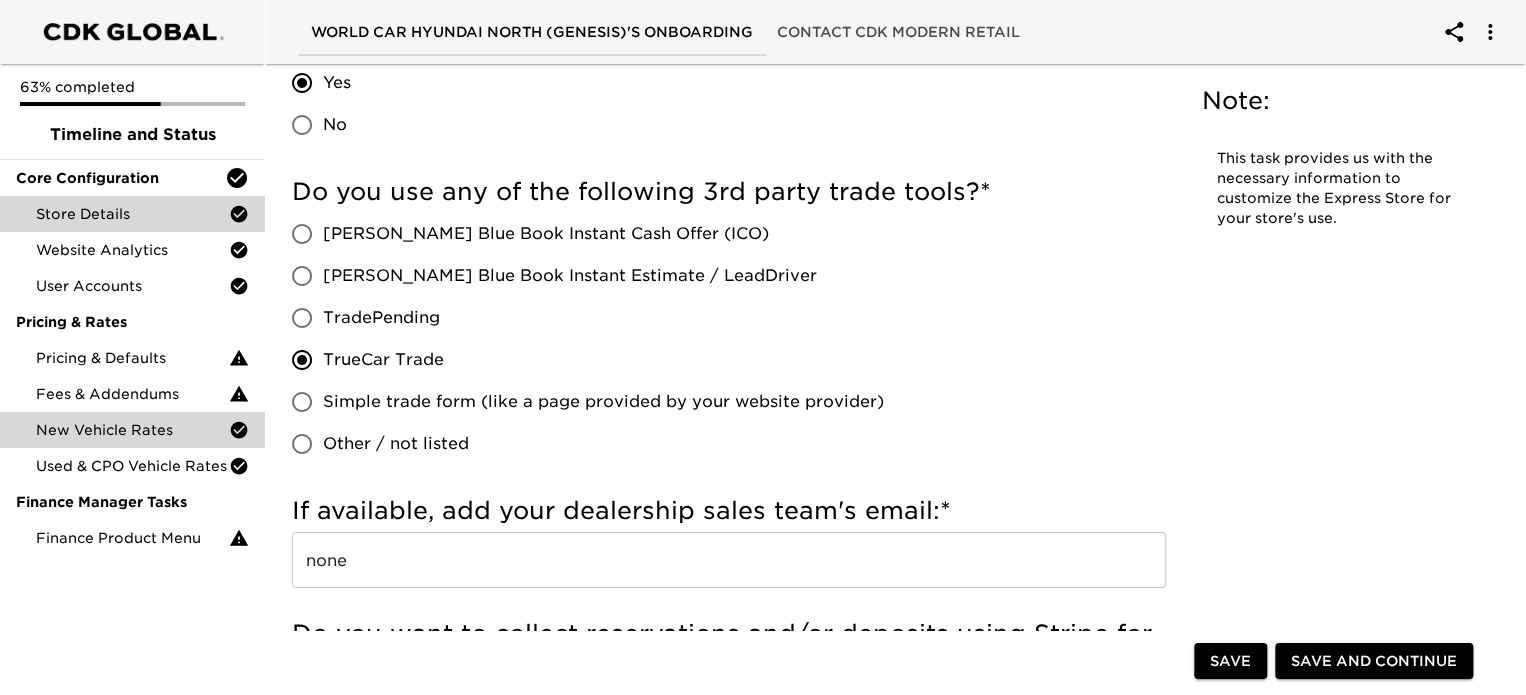 scroll, scrollTop: 3742, scrollLeft: 0, axis: vertical 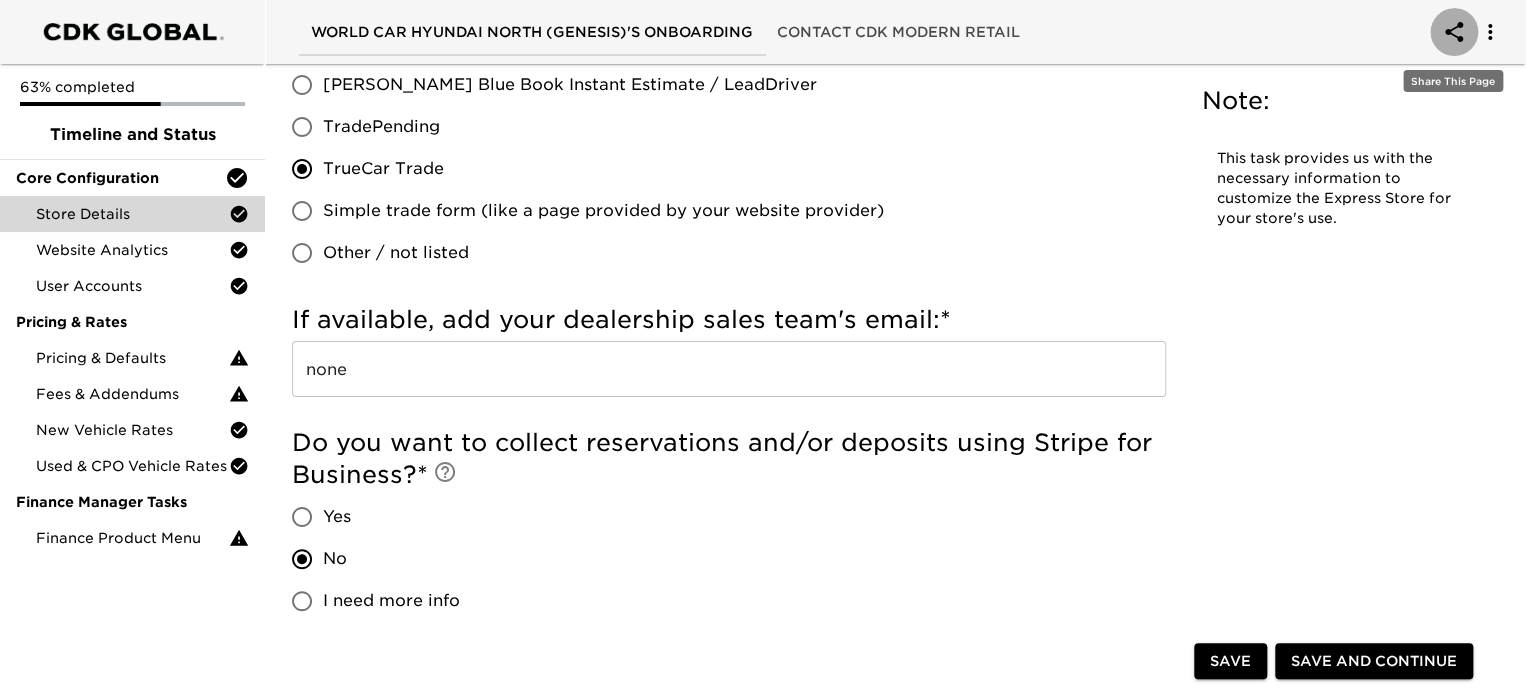 click 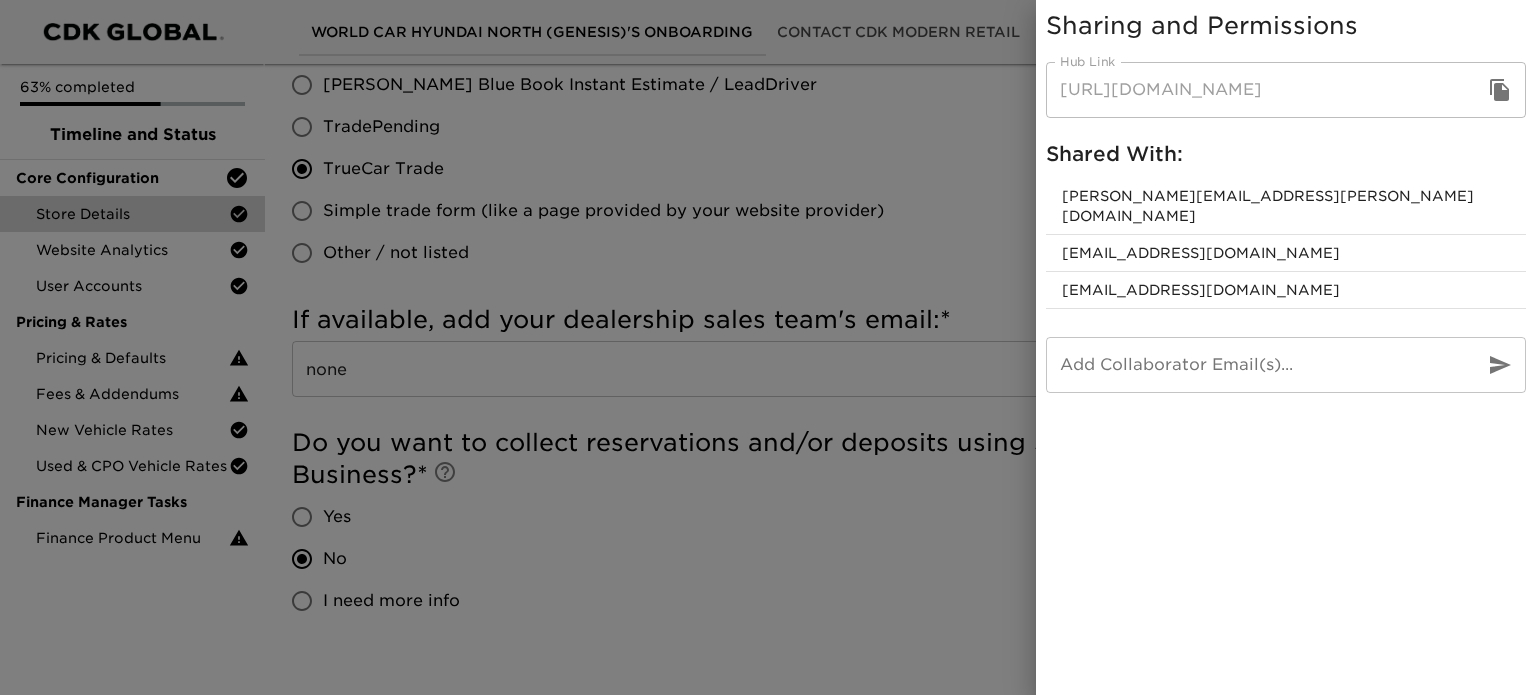 click at bounding box center [768, 347] 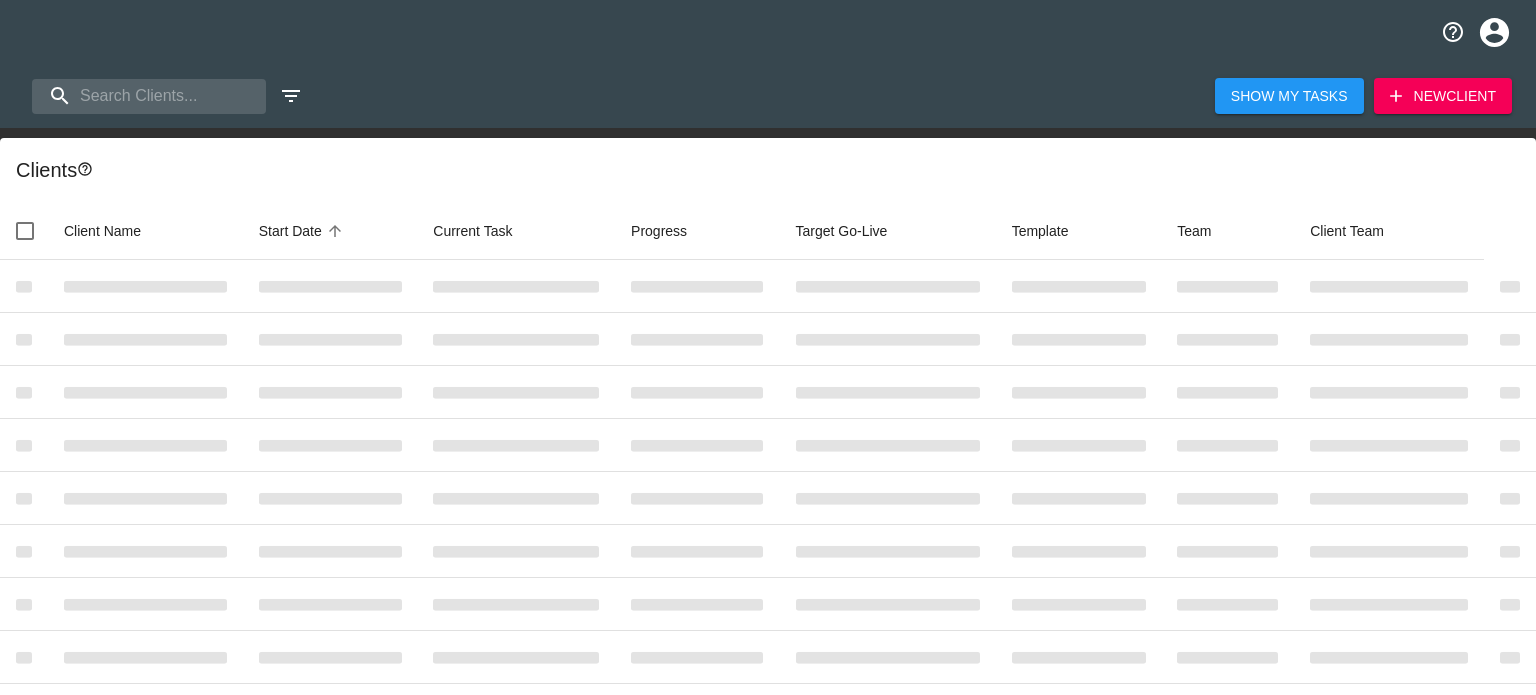 select on "10" 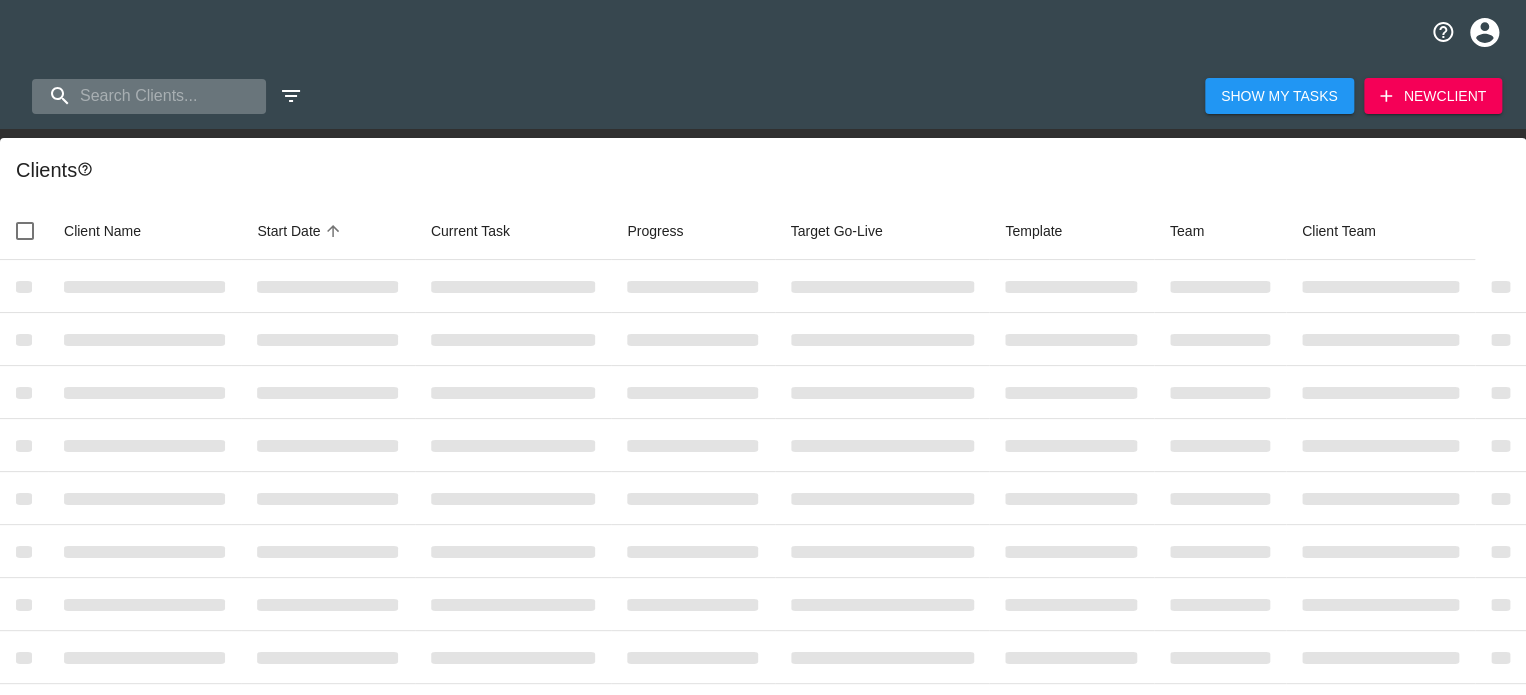 click at bounding box center [149, 96] 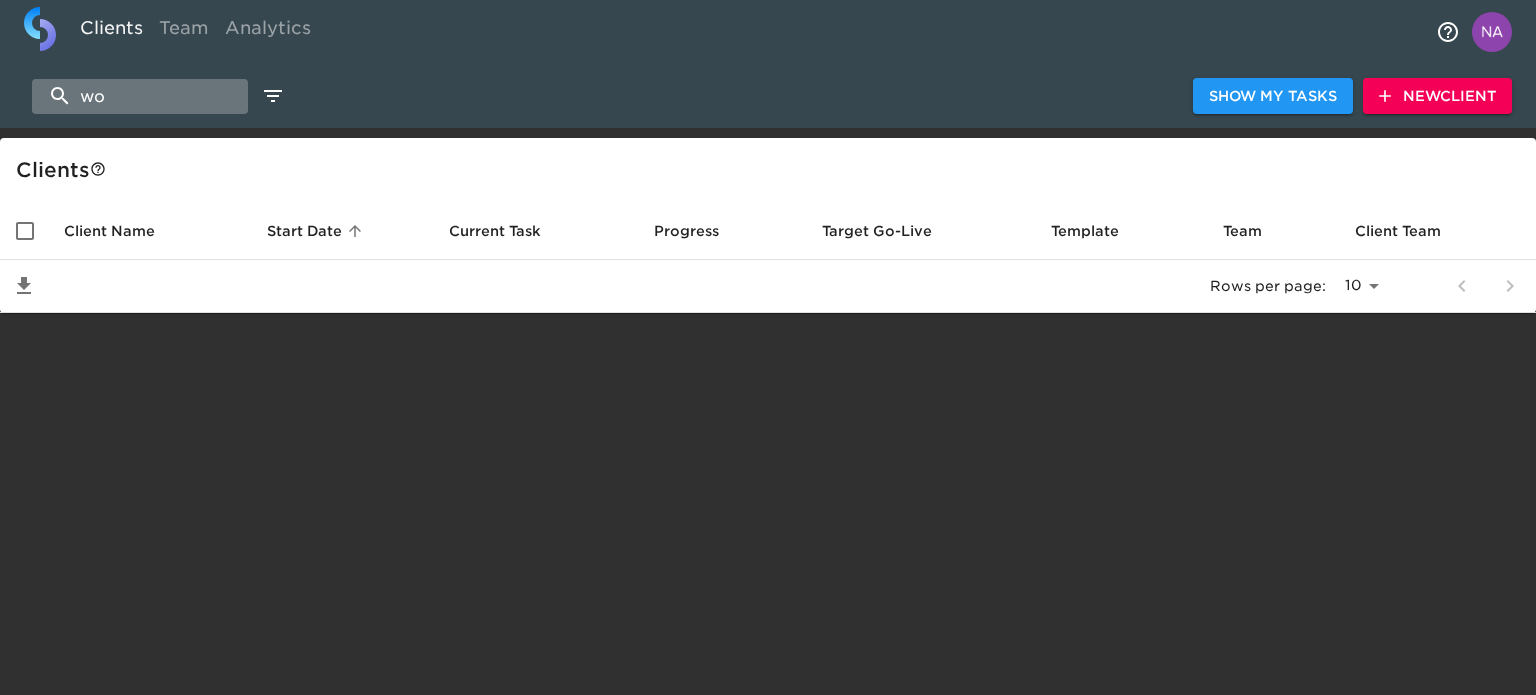 type on "w" 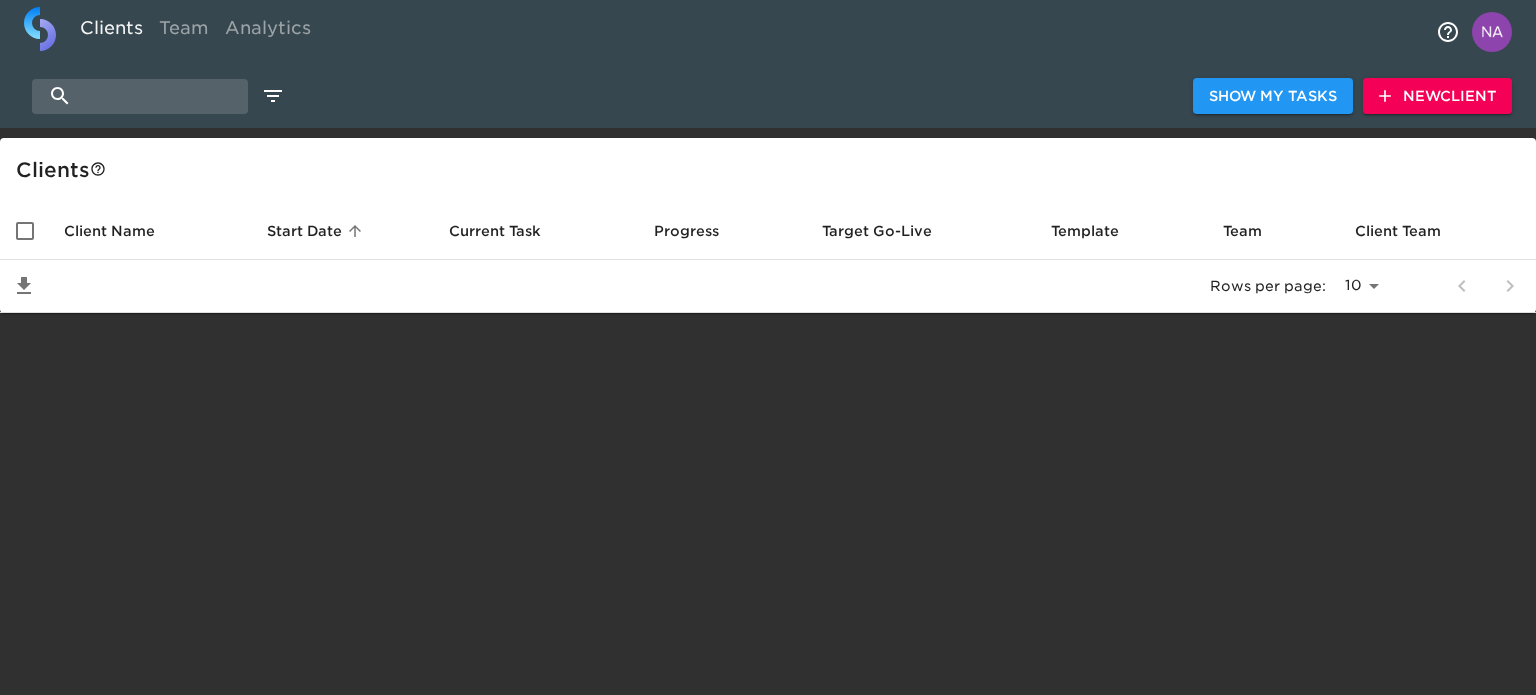 paste on "genesisofeastsanatonio" 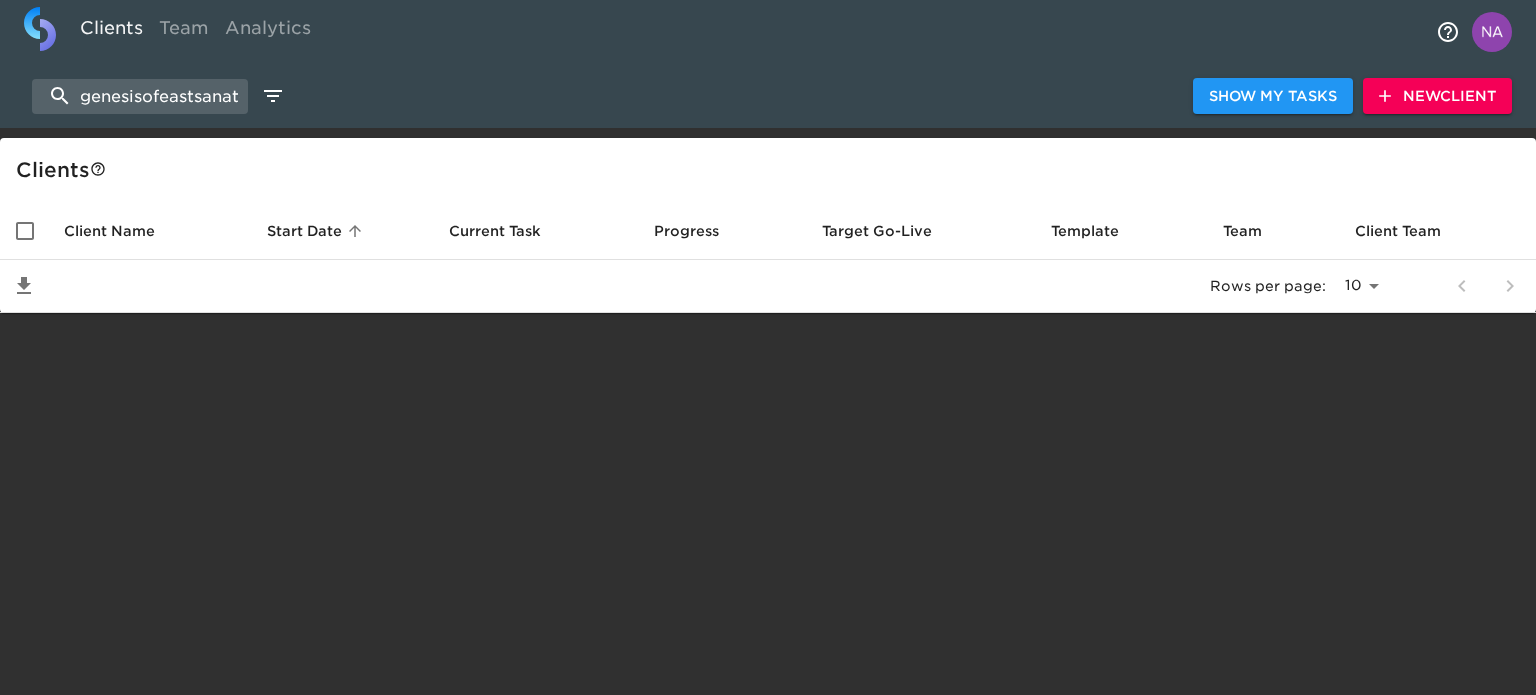 scroll, scrollTop: 0, scrollLeft: 38, axis: horizontal 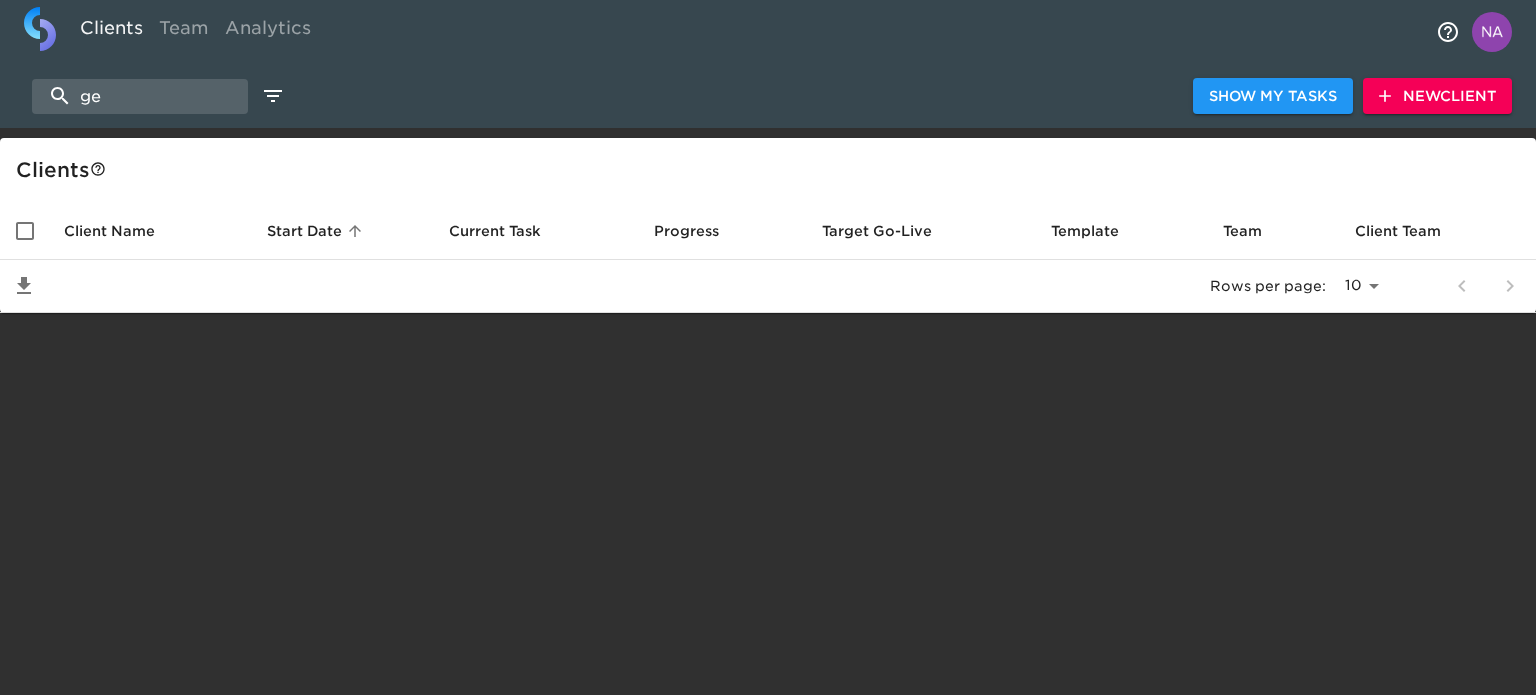 type on "g" 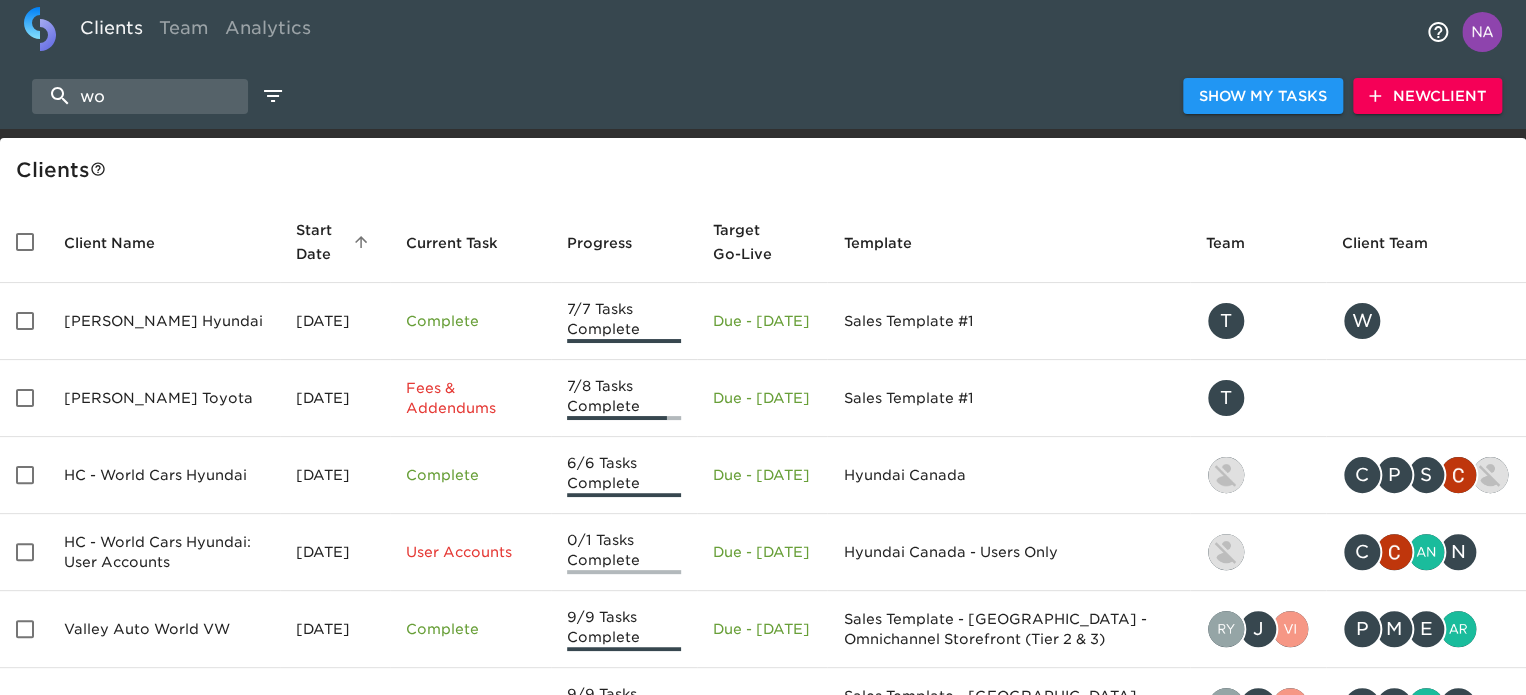 type on "w" 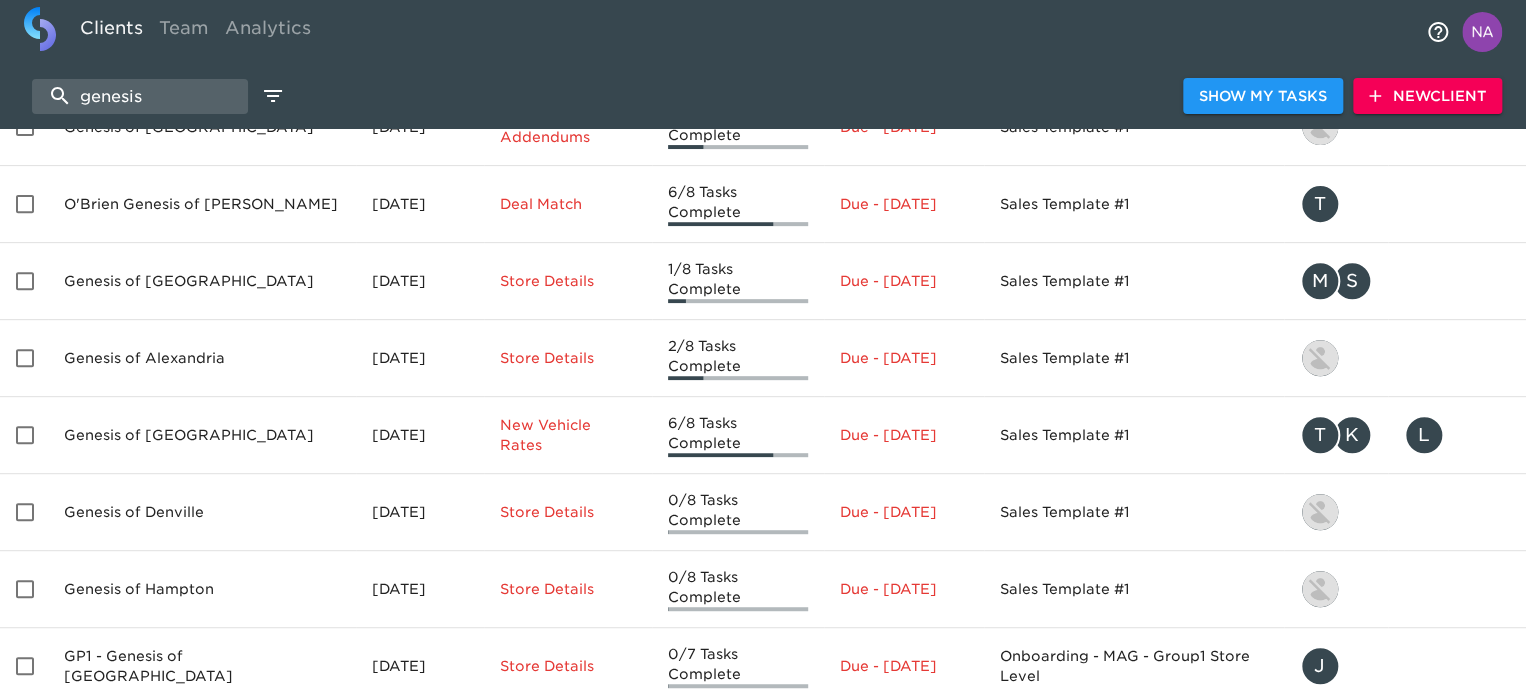 scroll, scrollTop: 0, scrollLeft: 0, axis: both 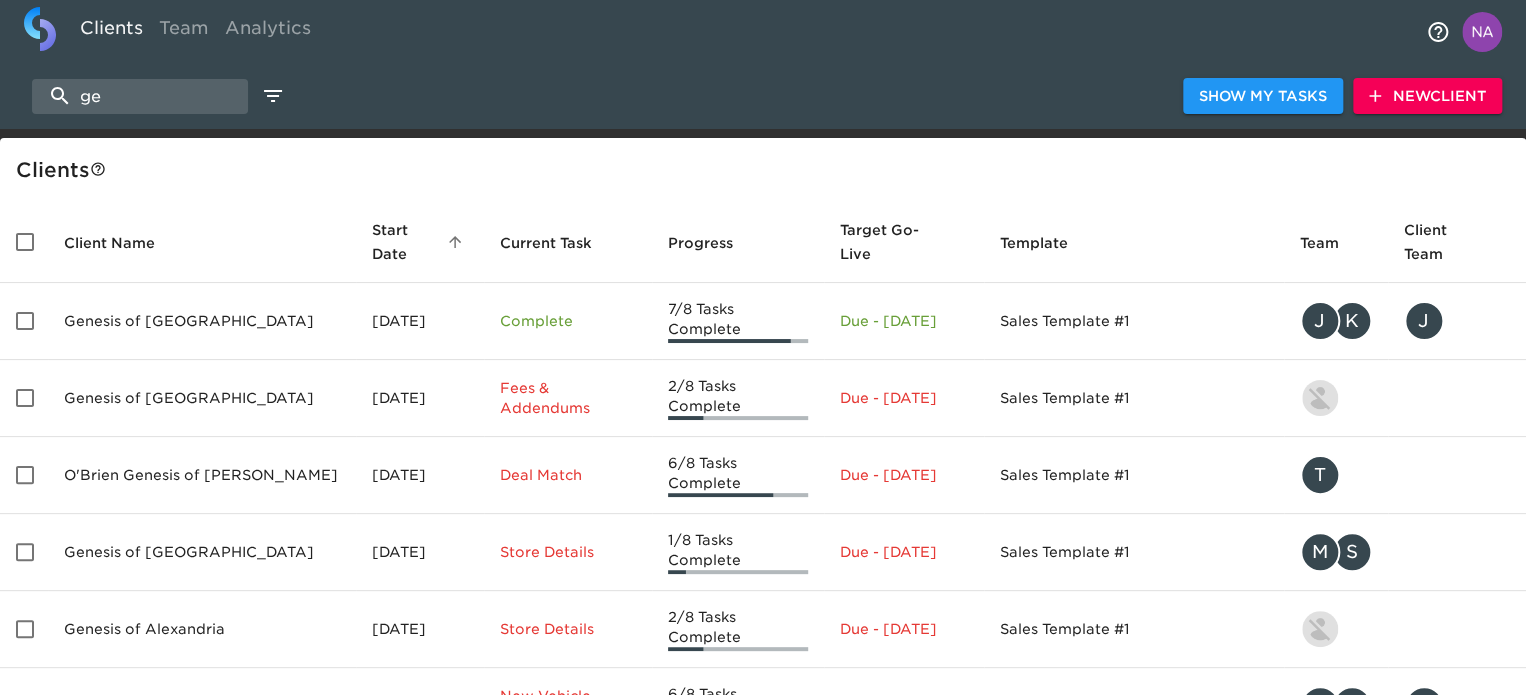 type on "g" 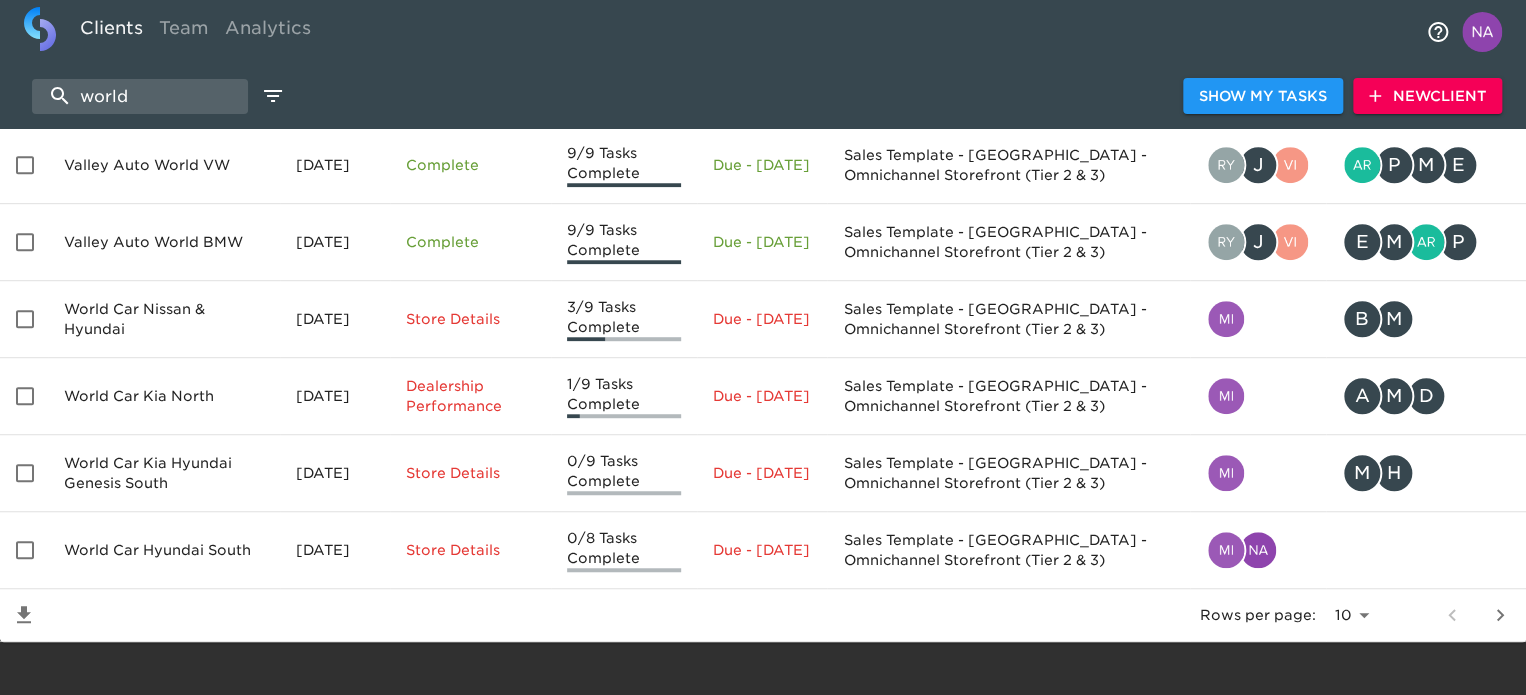 scroll, scrollTop: 464, scrollLeft: 0, axis: vertical 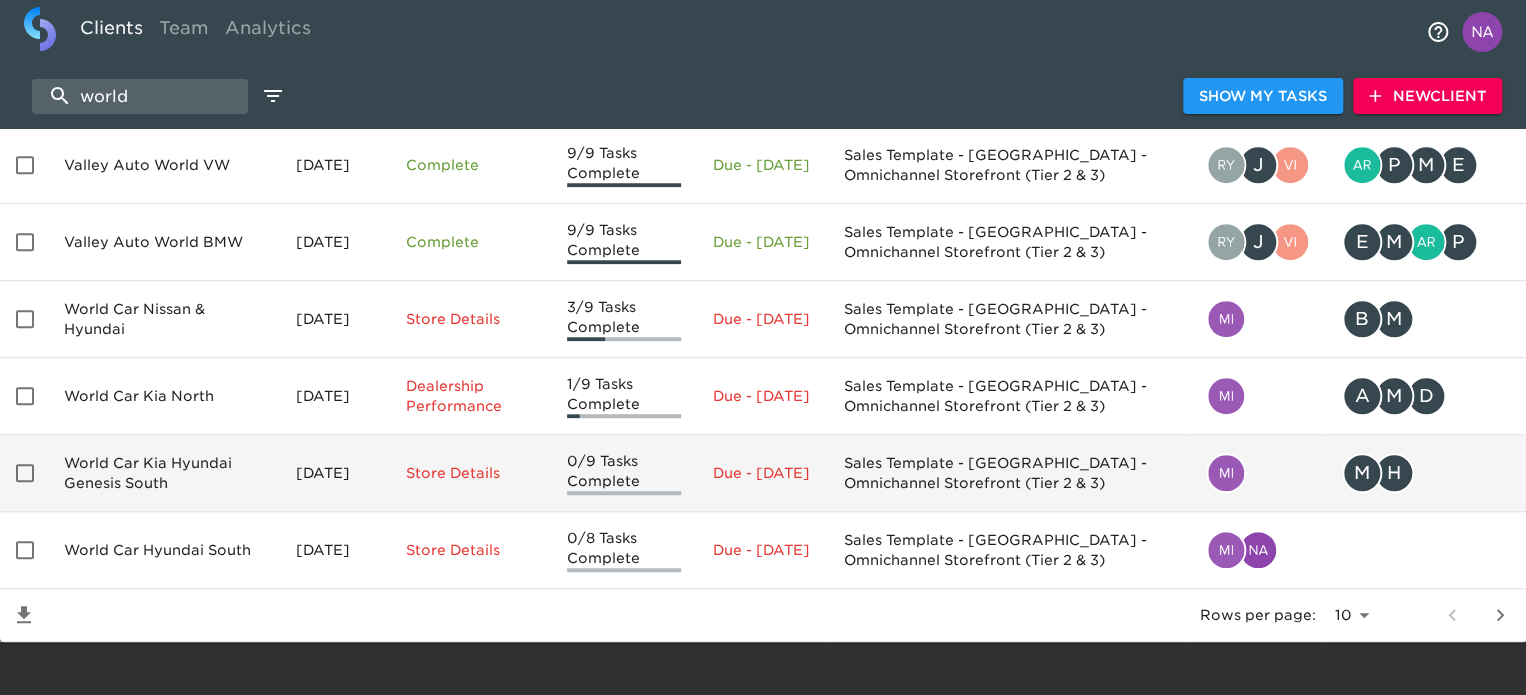 type on "world" 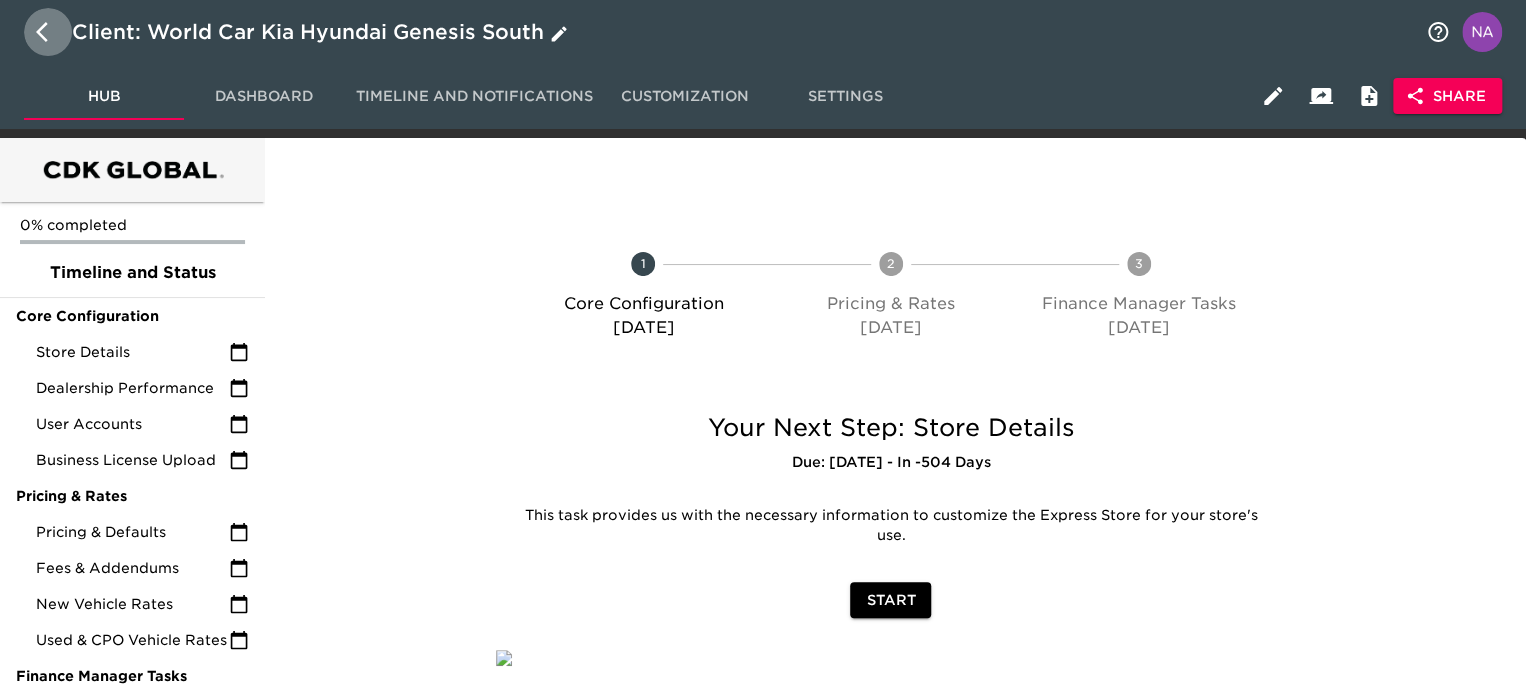 click 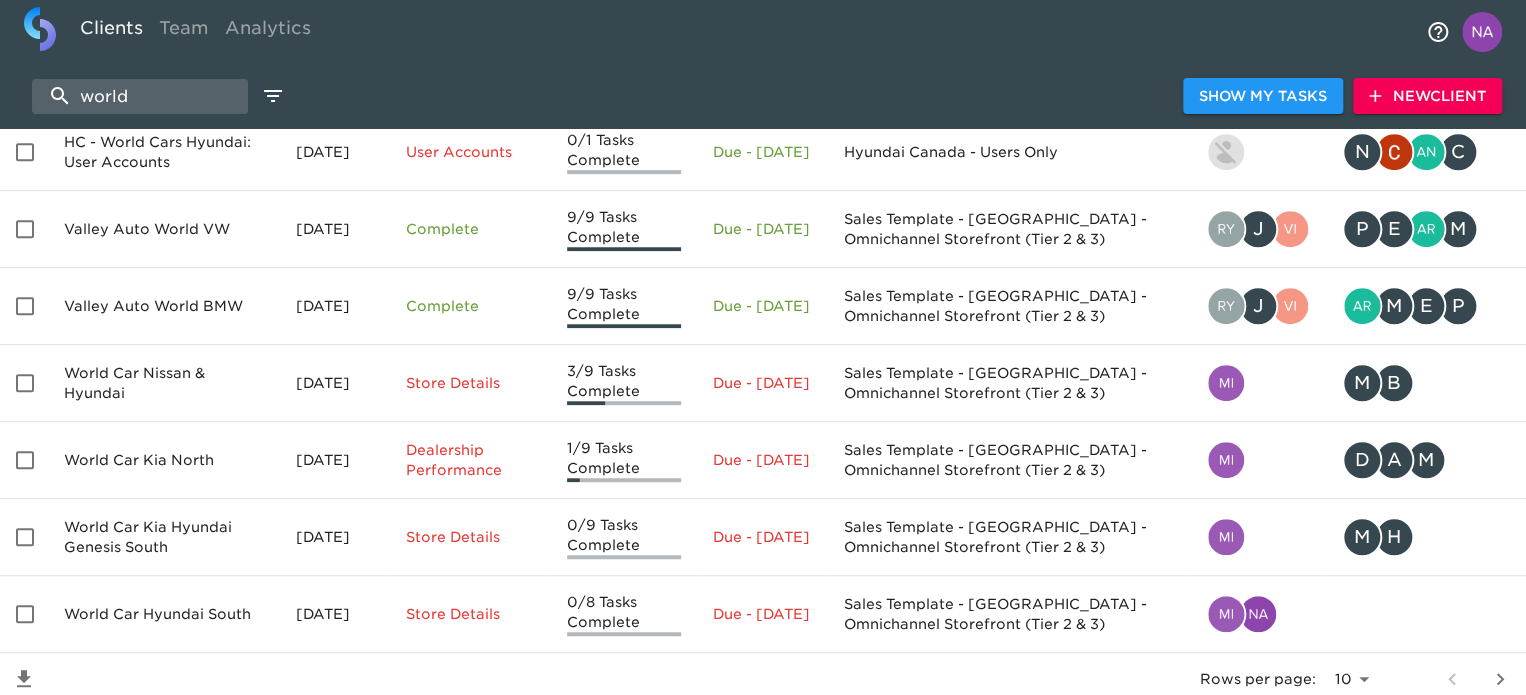 scroll, scrollTop: 472, scrollLeft: 0, axis: vertical 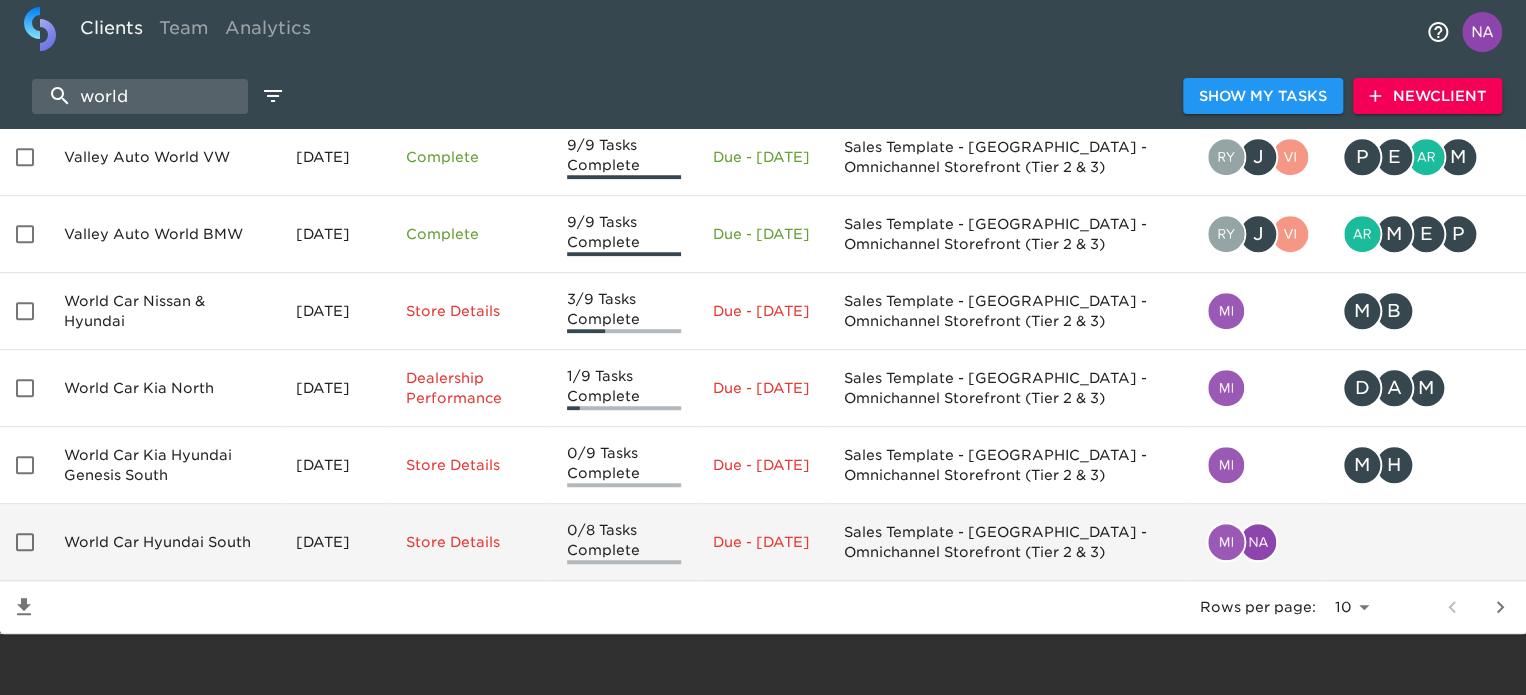 click on "World Car Hyundai South" at bounding box center (164, 542) 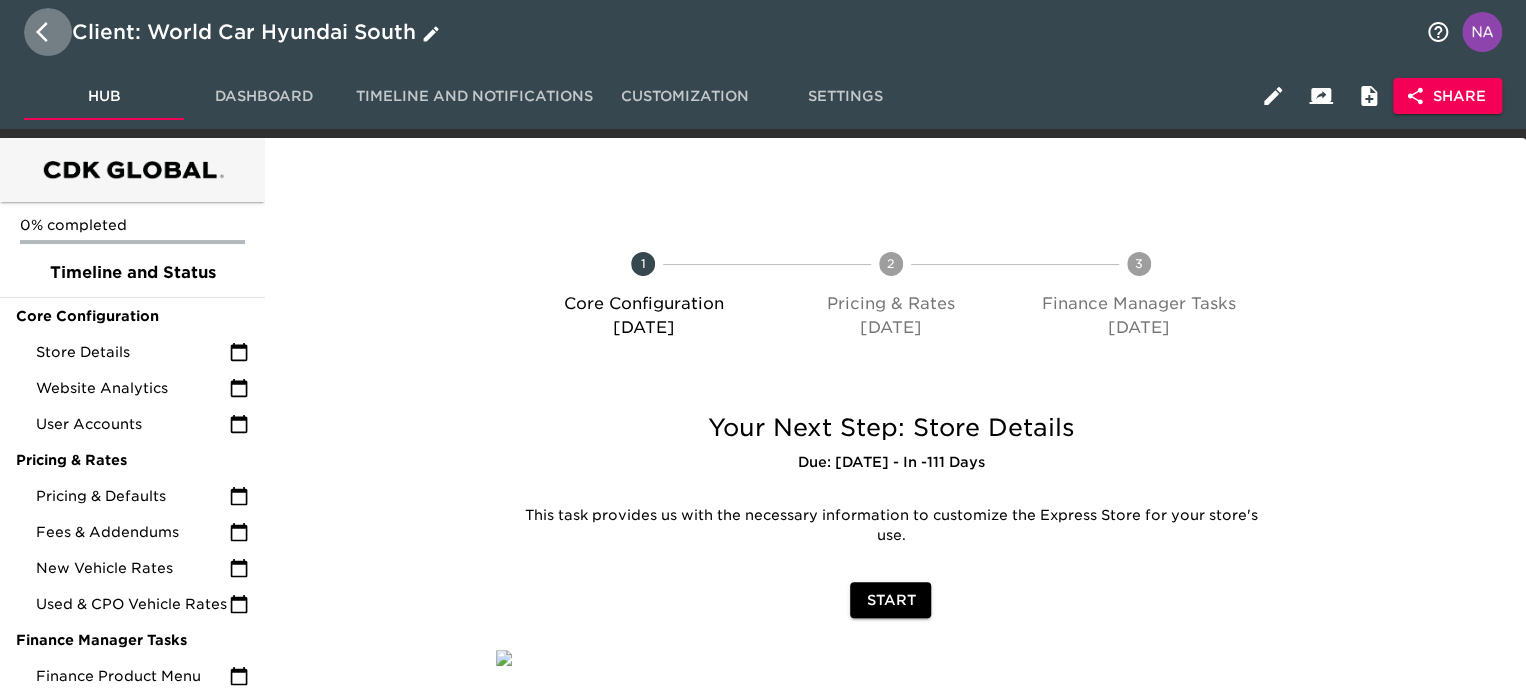 click 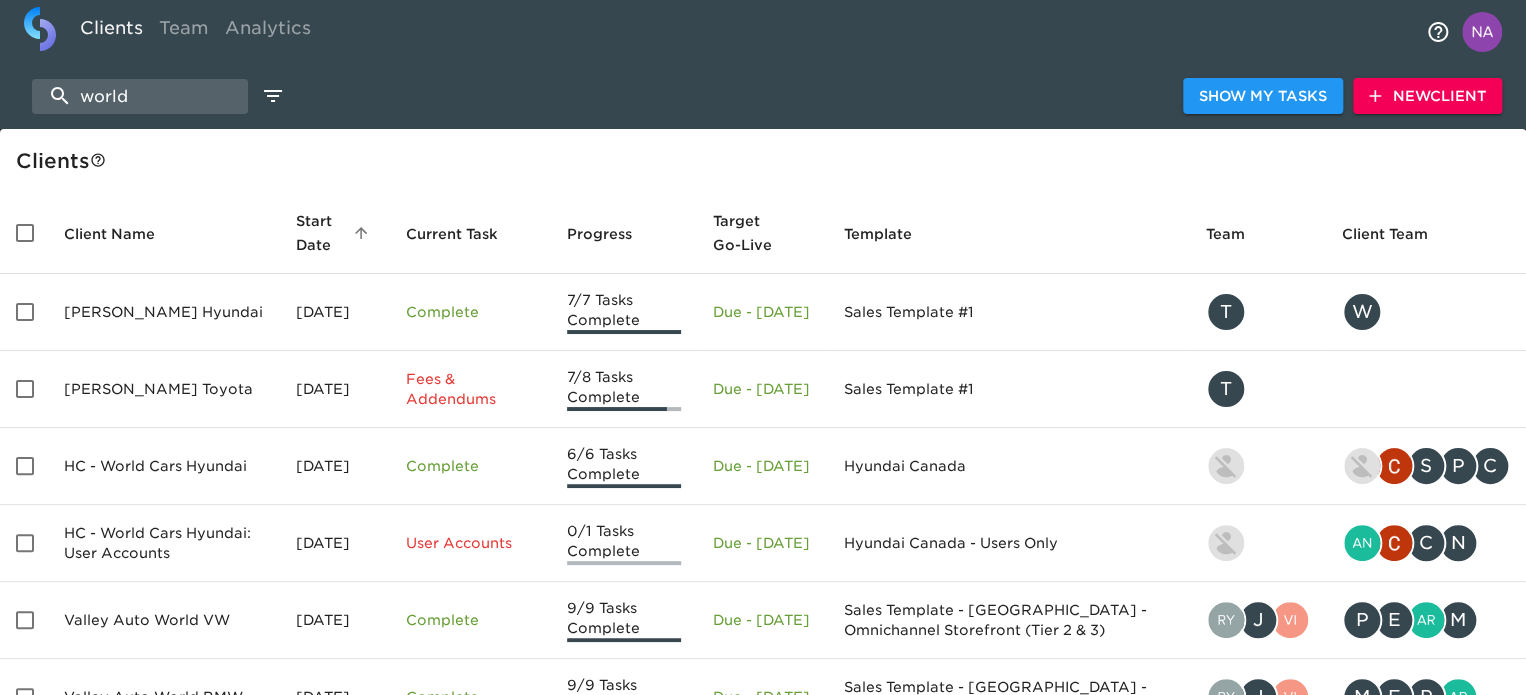 scroll, scrollTop: 0, scrollLeft: 0, axis: both 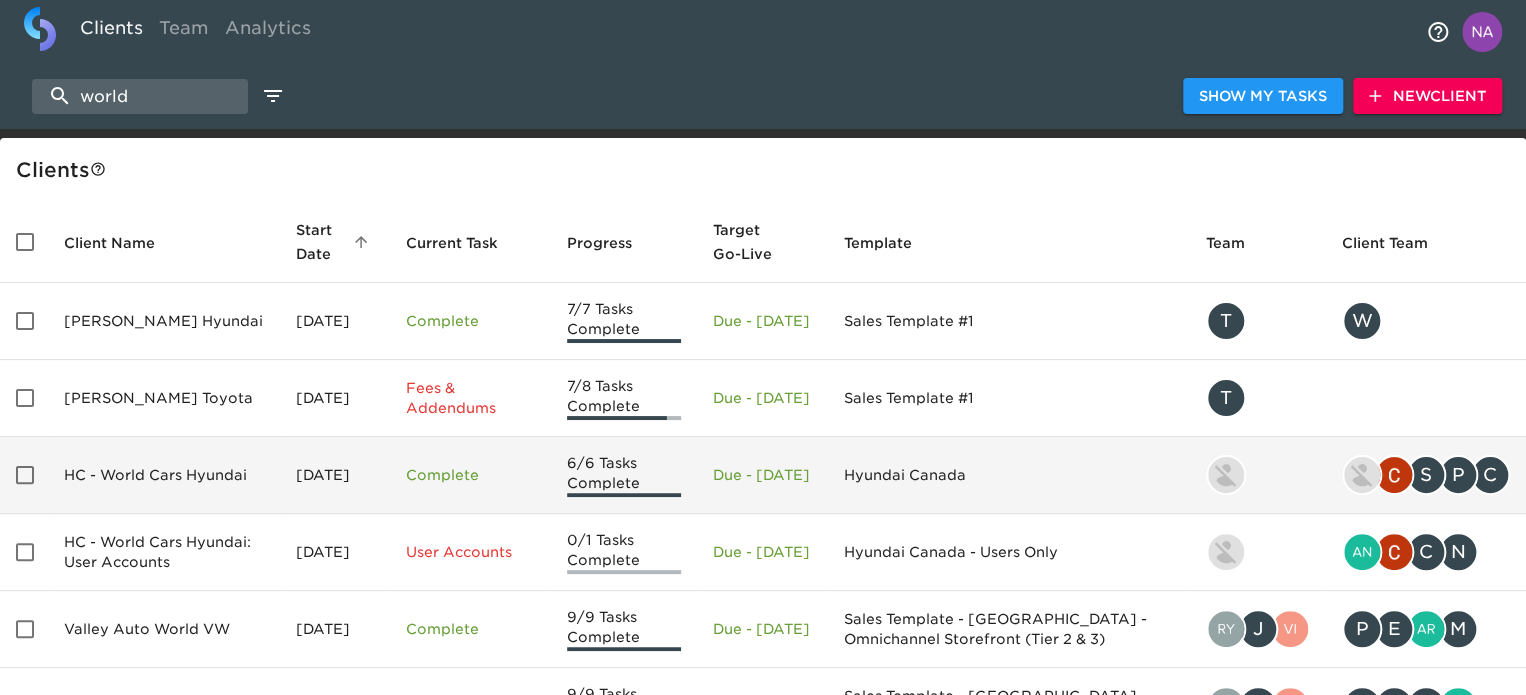 click on "HC - World Cars Hyundai" at bounding box center (164, 475) 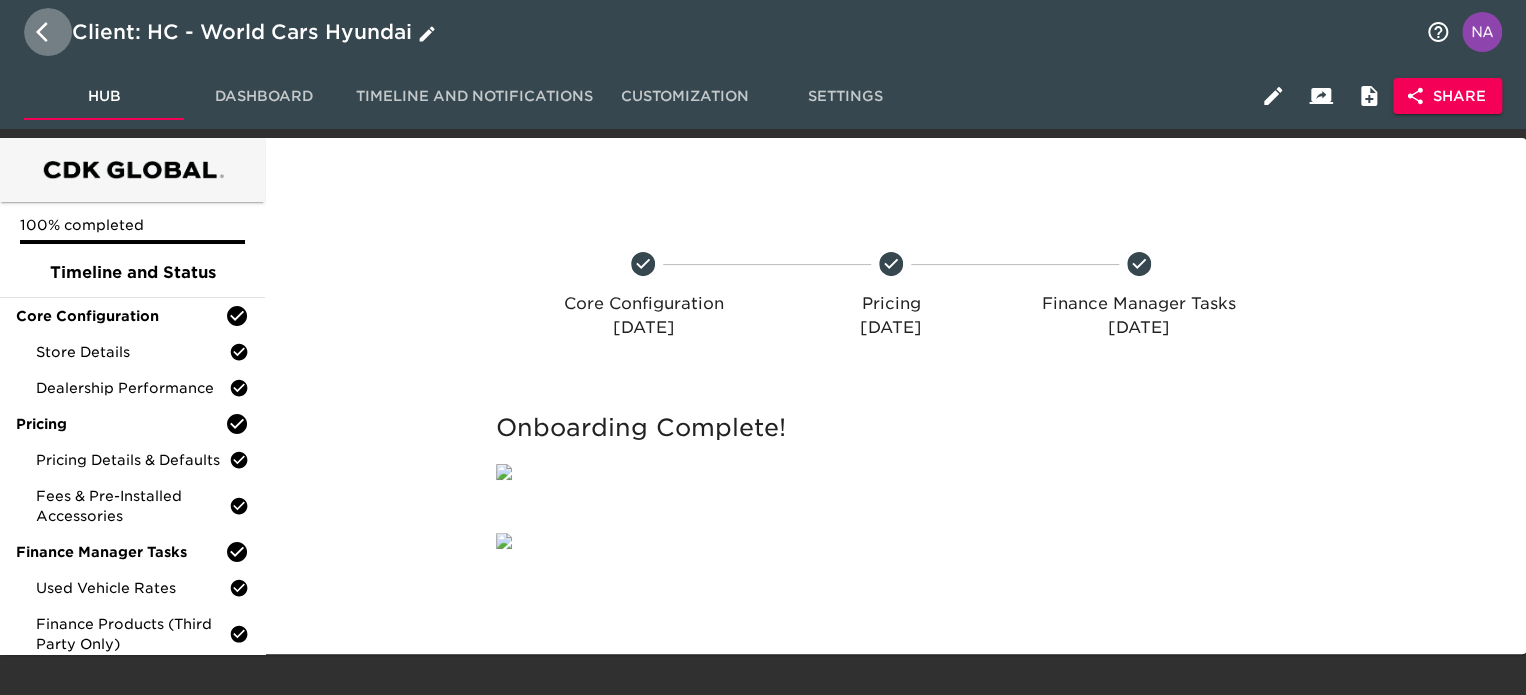 click 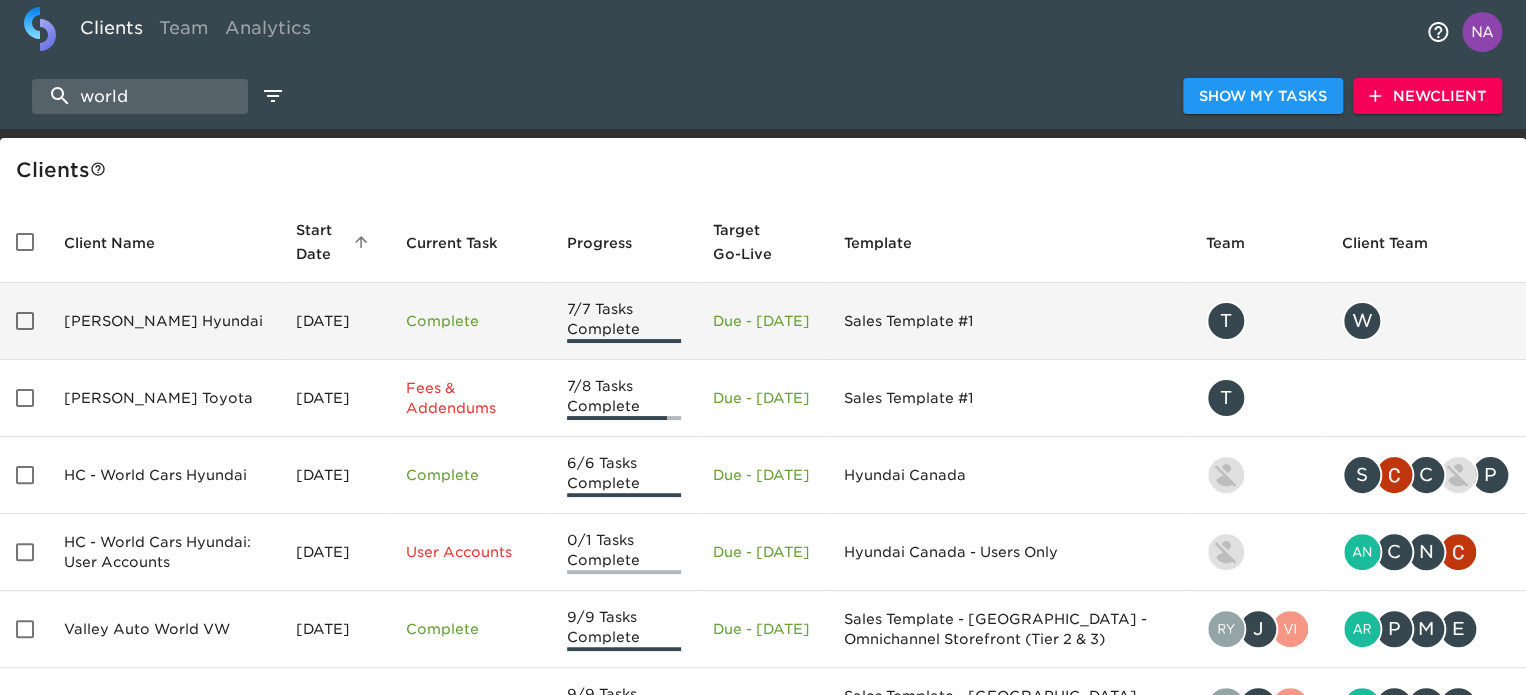 click on "[PERSON_NAME] Hyundai" at bounding box center (164, 321) 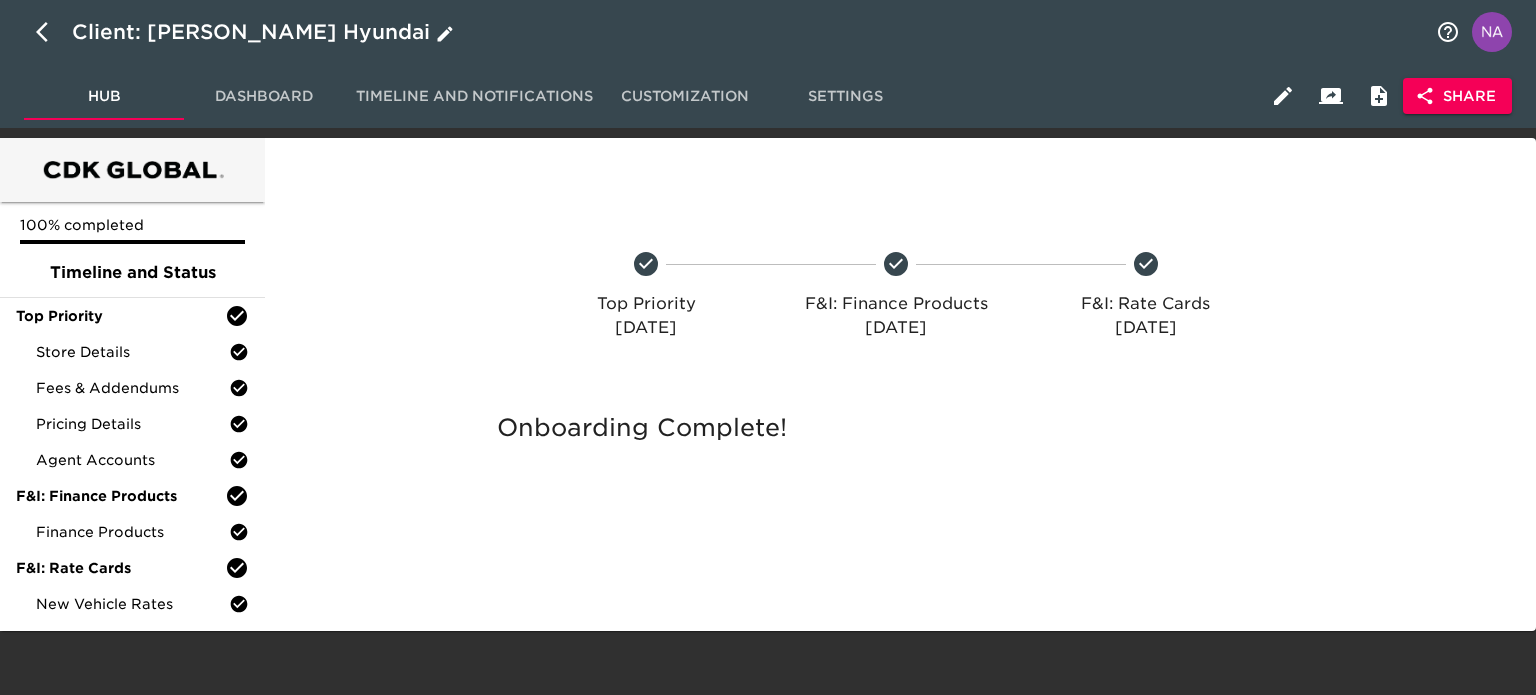 click 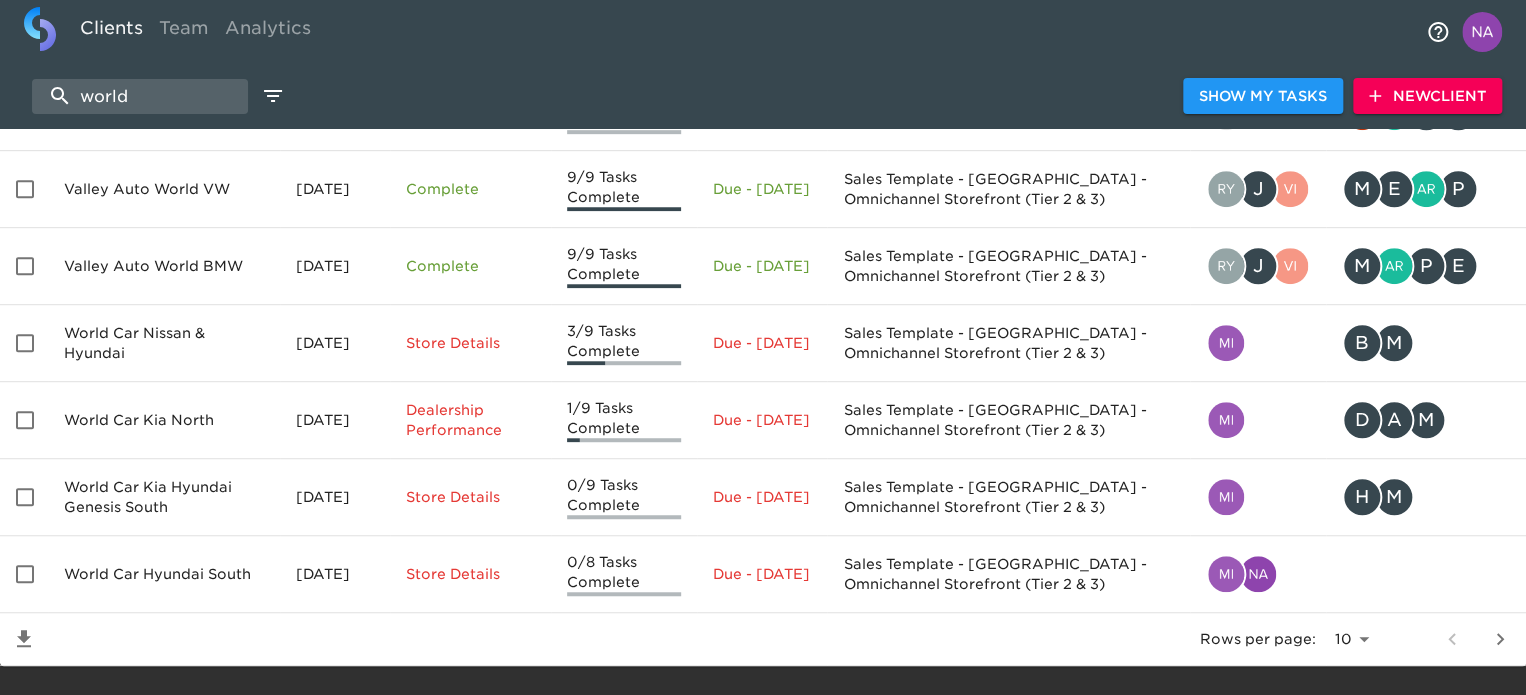 scroll, scrollTop: 472, scrollLeft: 0, axis: vertical 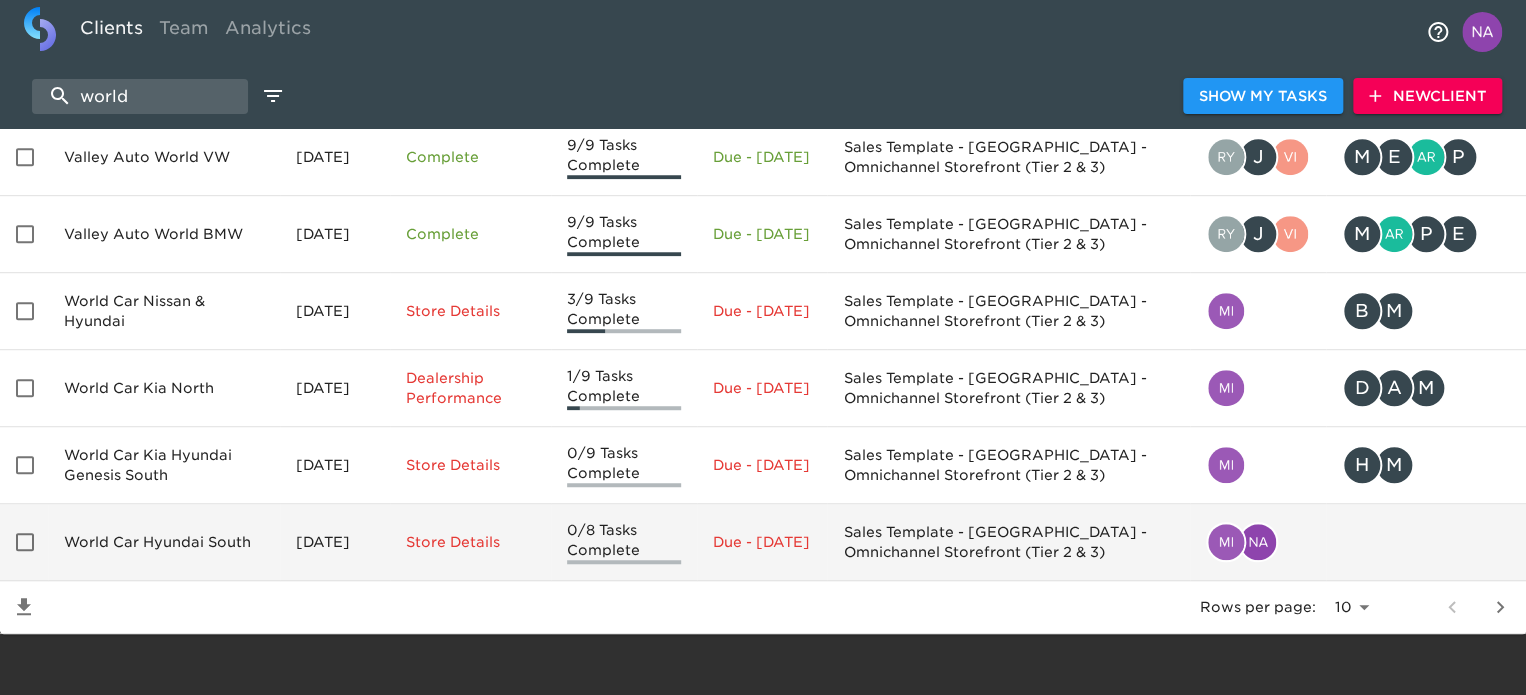 click on "World Car Hyundai South" at bounding box center (164, 542) 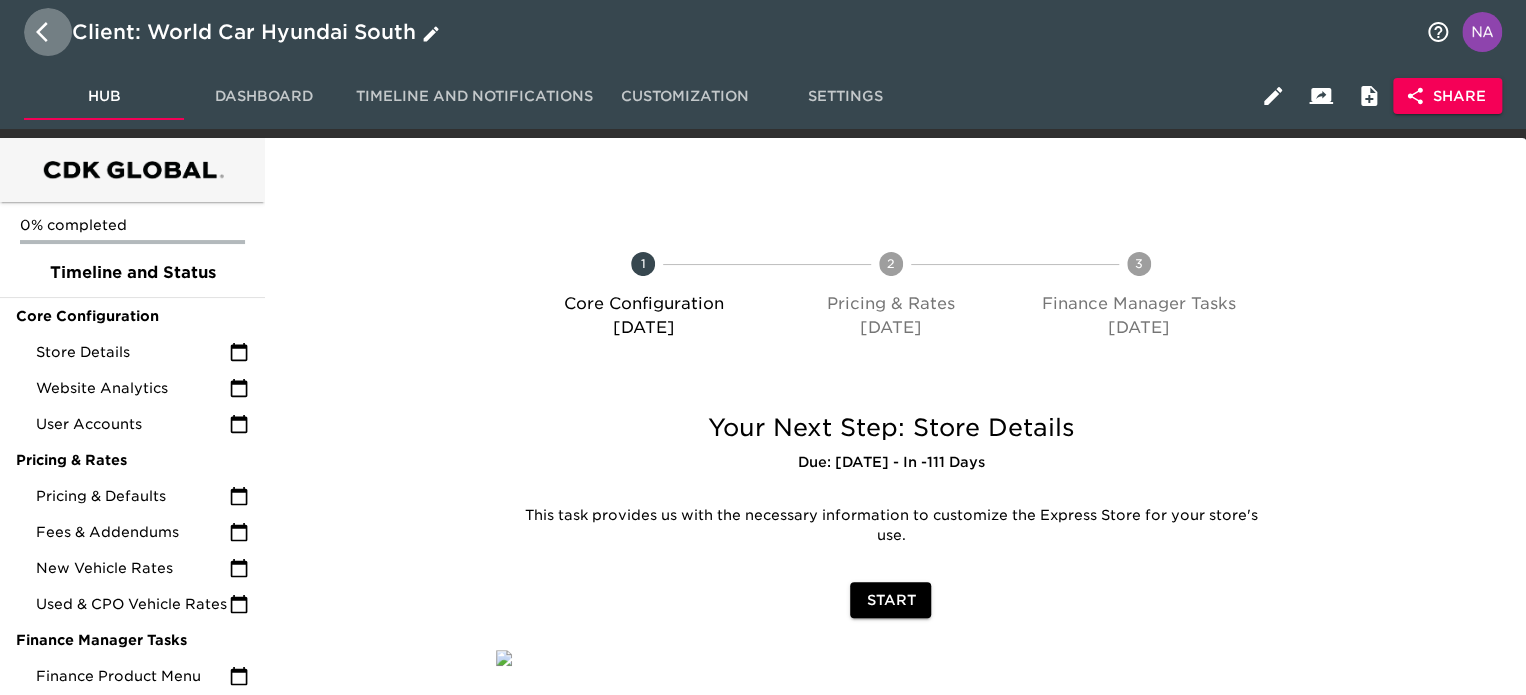 click 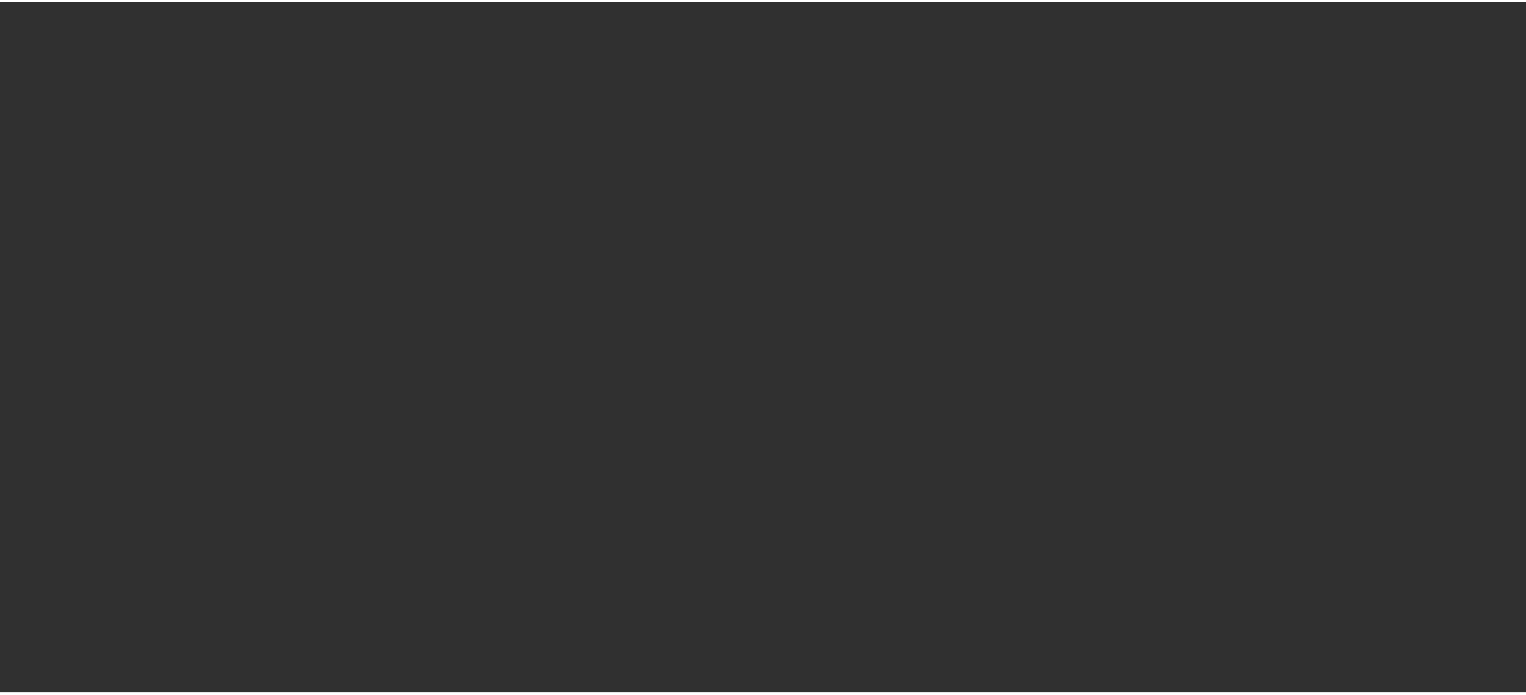 scroll, scrollTop: 0, scrollLeft: 0, axis: both 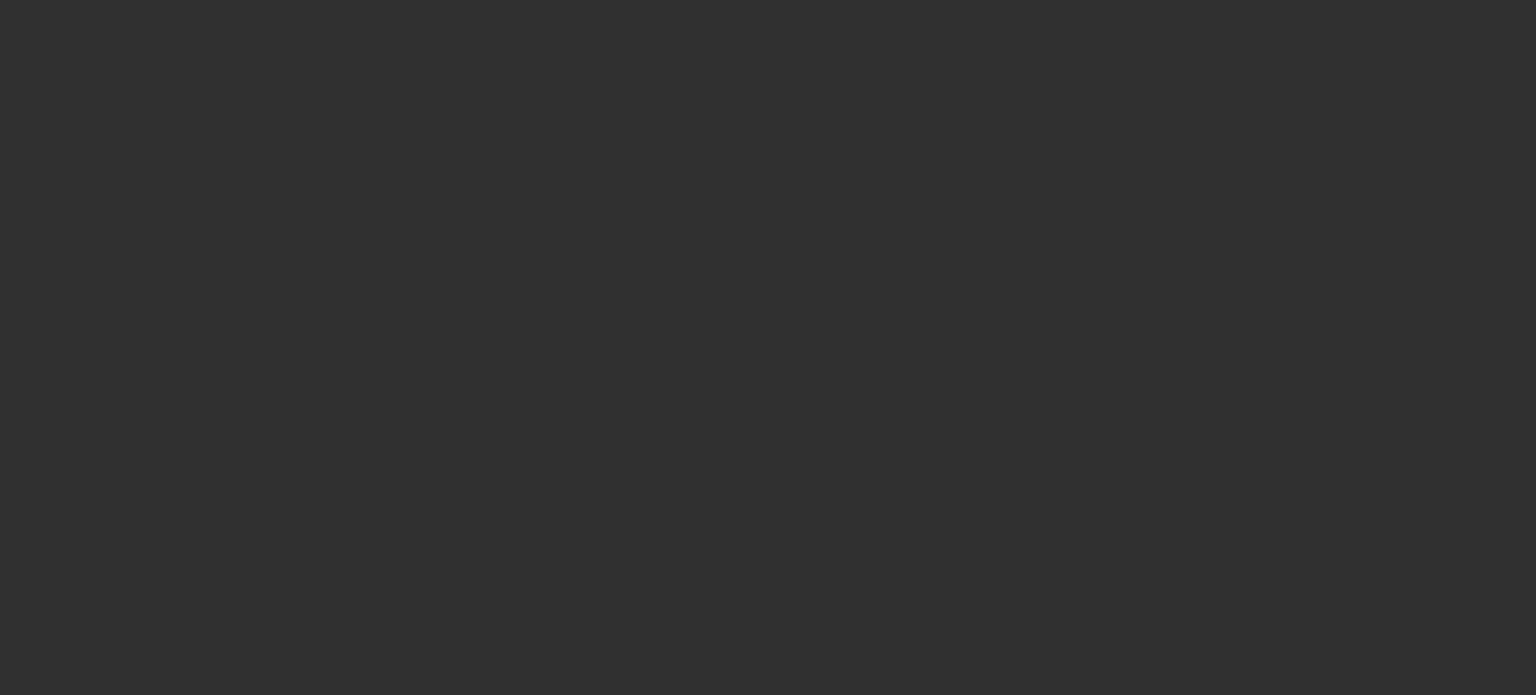 select on "10" 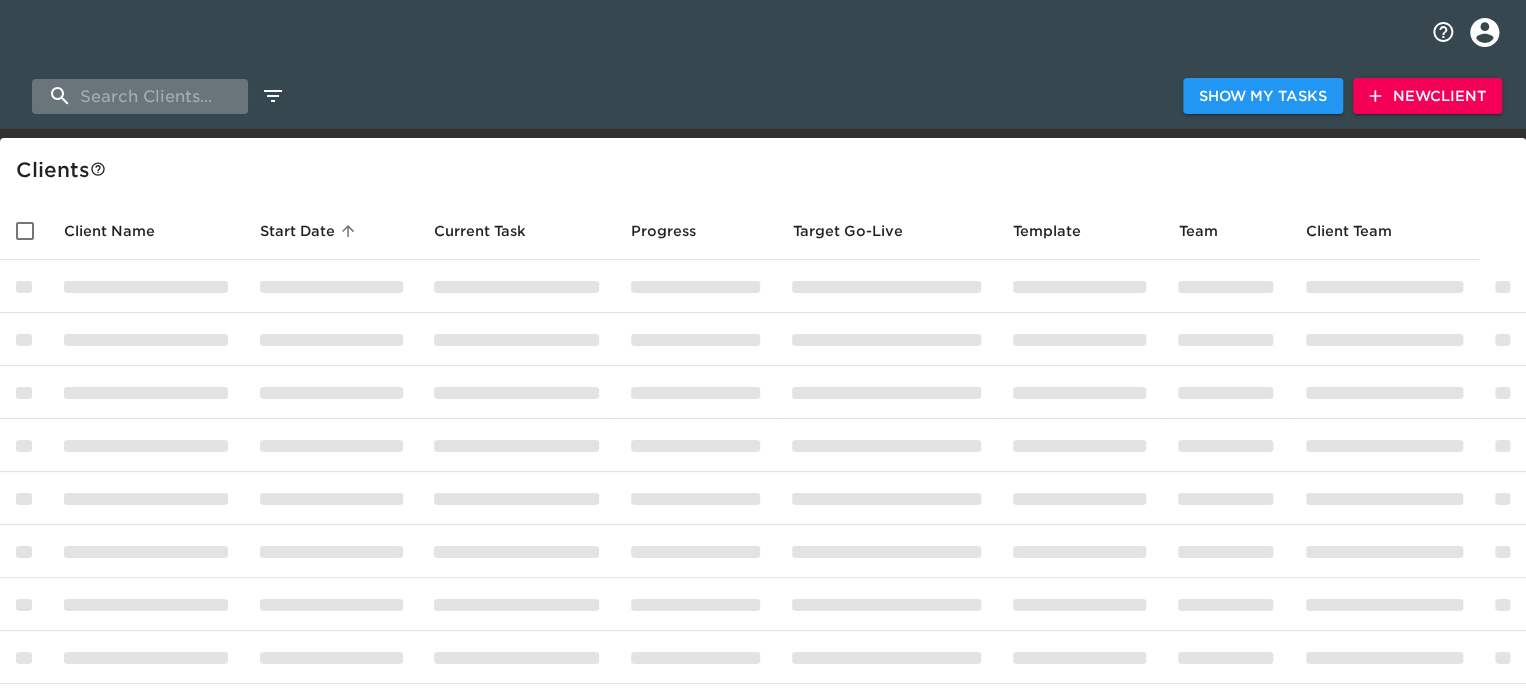 click at bounding box center [140, 96] 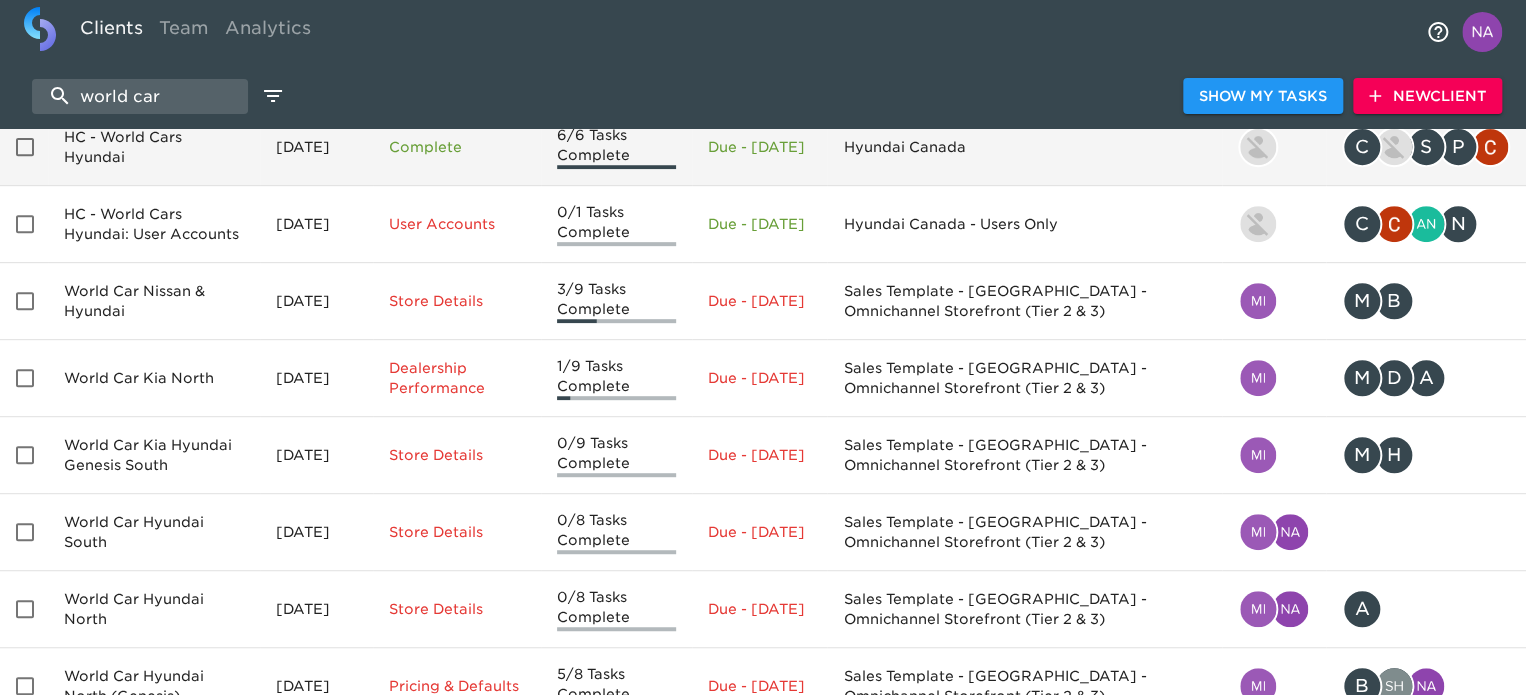scroll, scrollTop: 472, scrollLeft: 0, axis: vertical 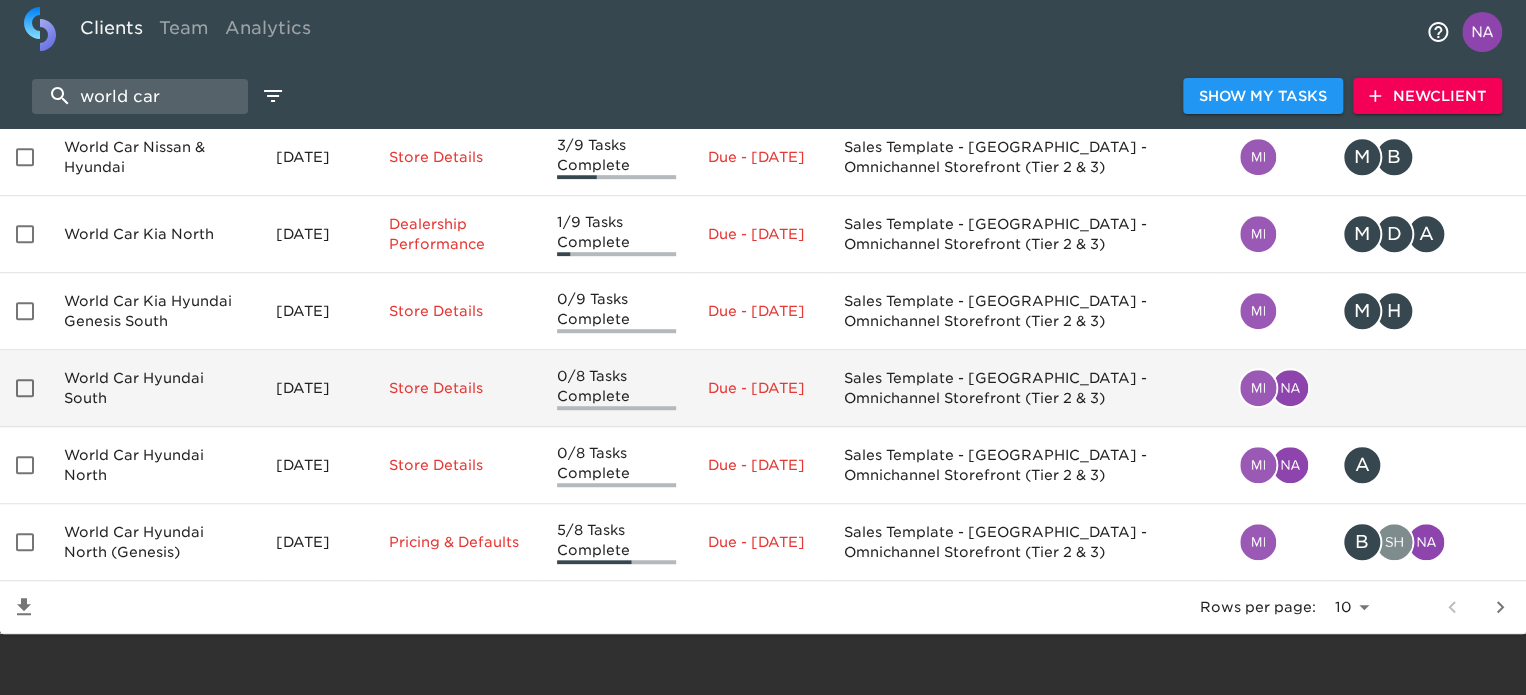 type on "world car" 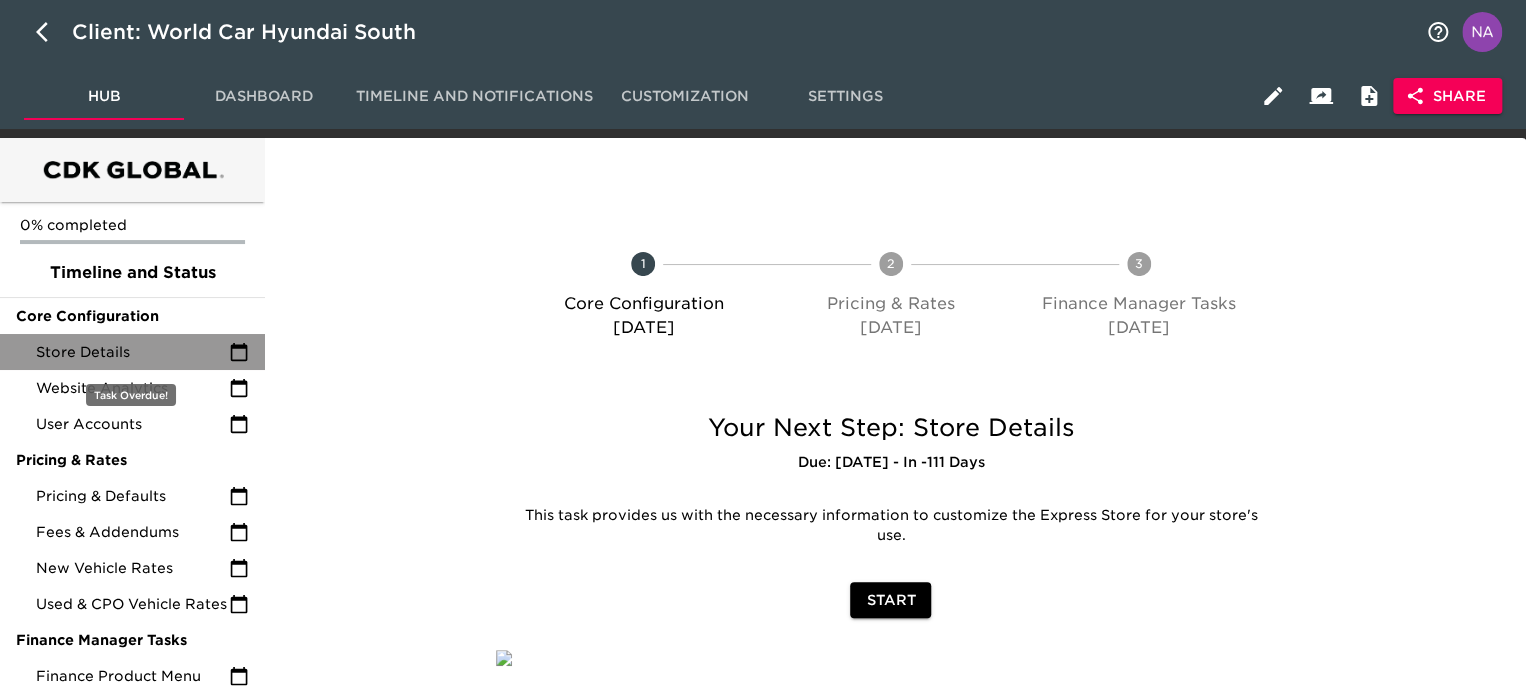 click on "Store Details" at bounding box center [132, 352] 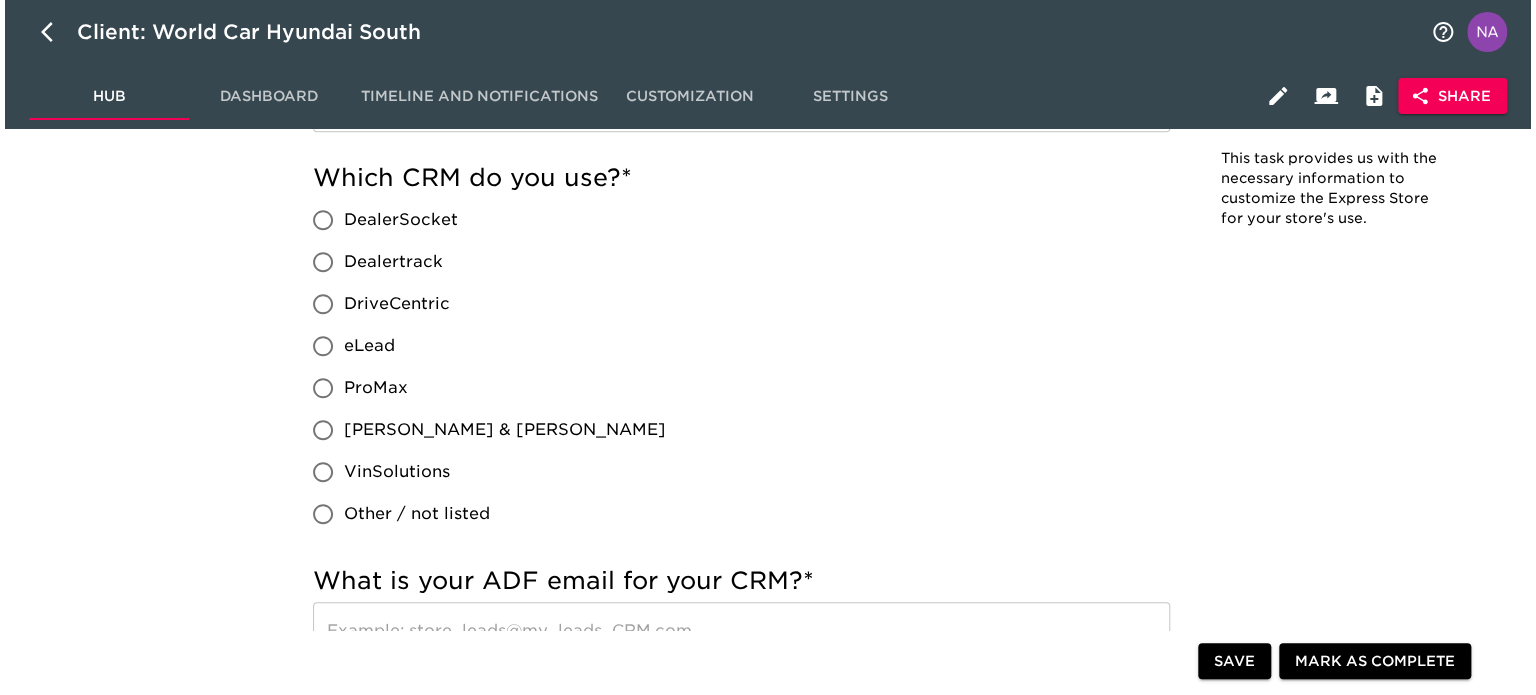 scroll, scrollTop: 0, scrollLeft: 0, axis: both 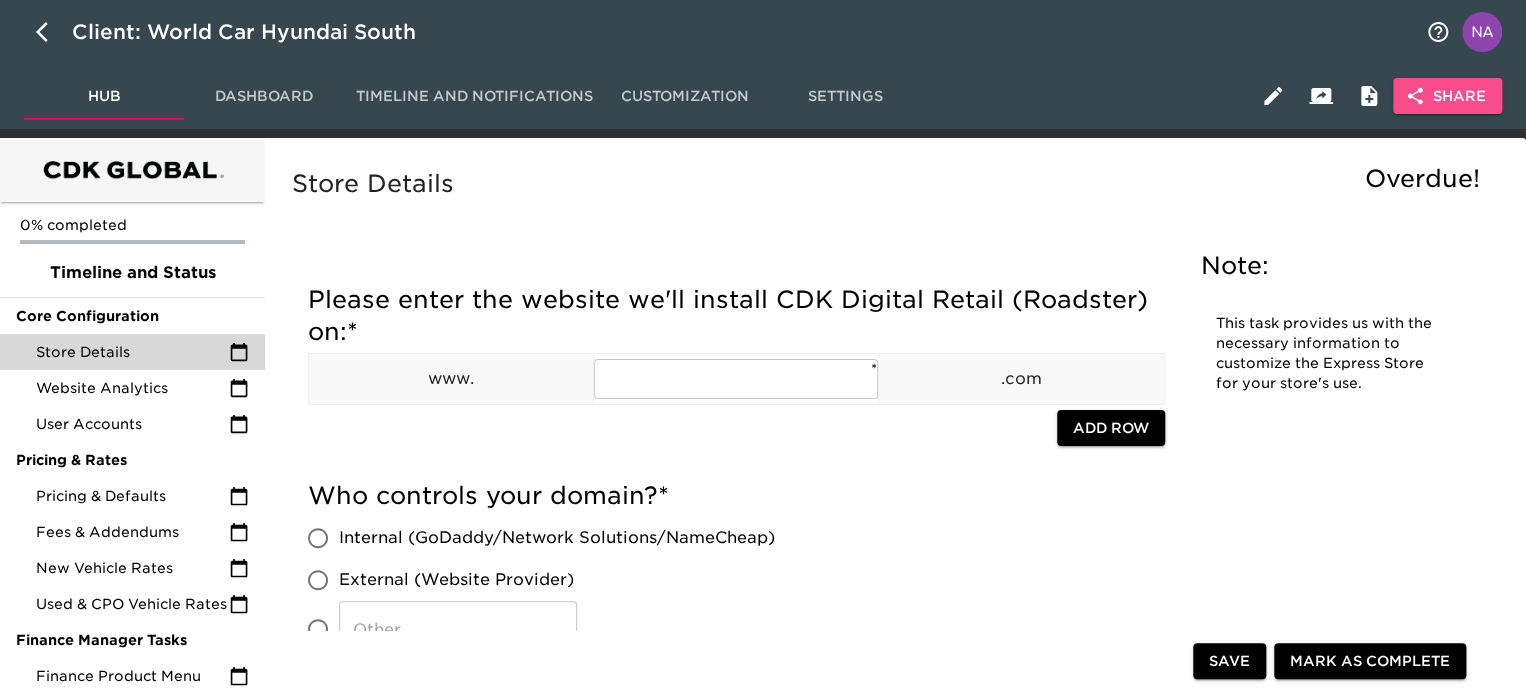 click 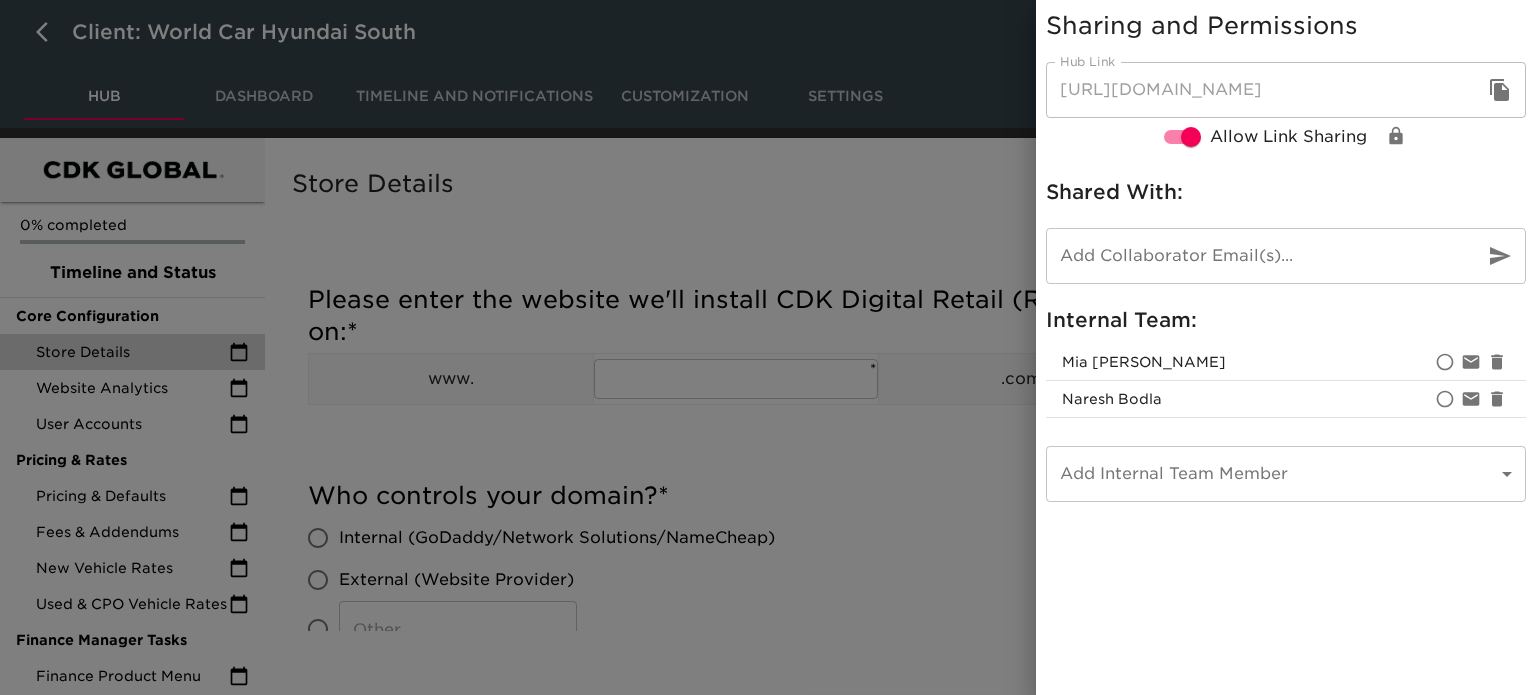 click on "Internal Team:" at bounding box center [1286, 320] 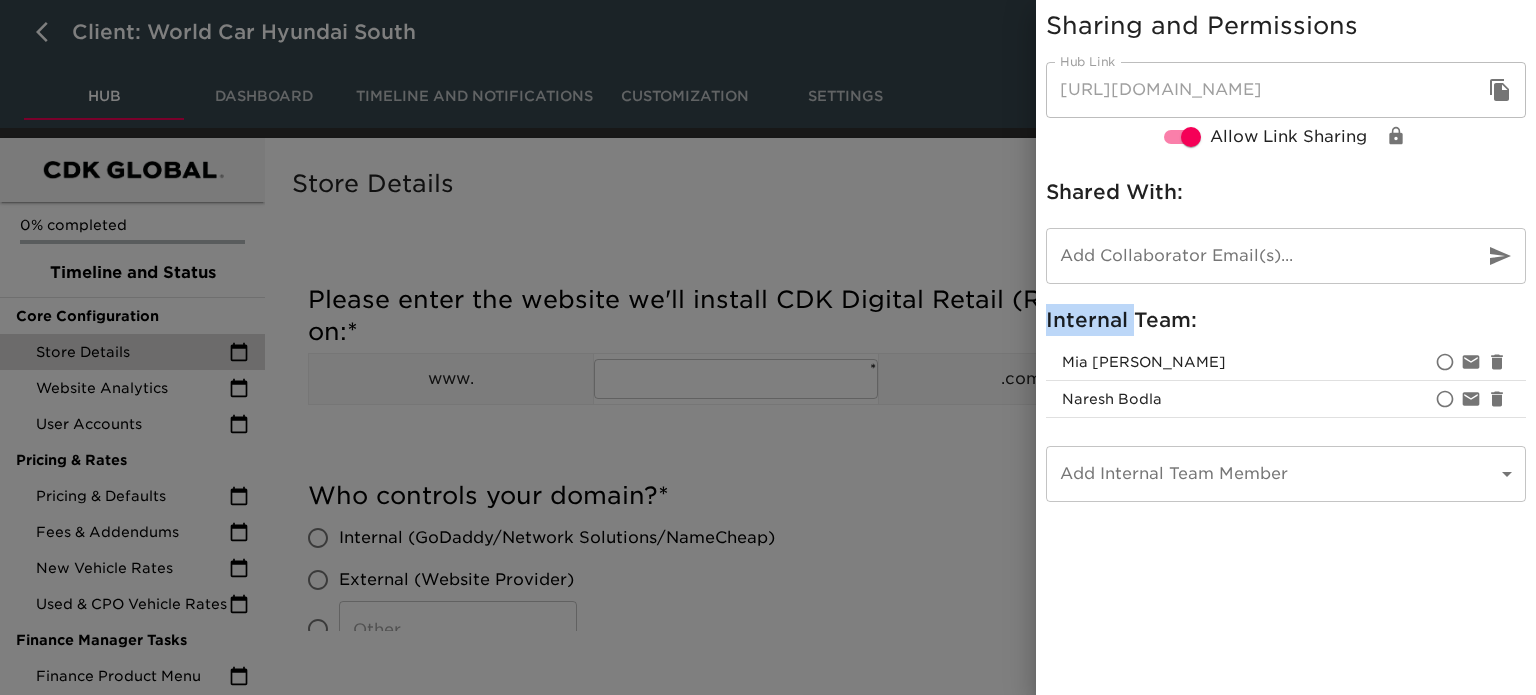 click on "Internal Team:" at bounding box center (1286, 320) 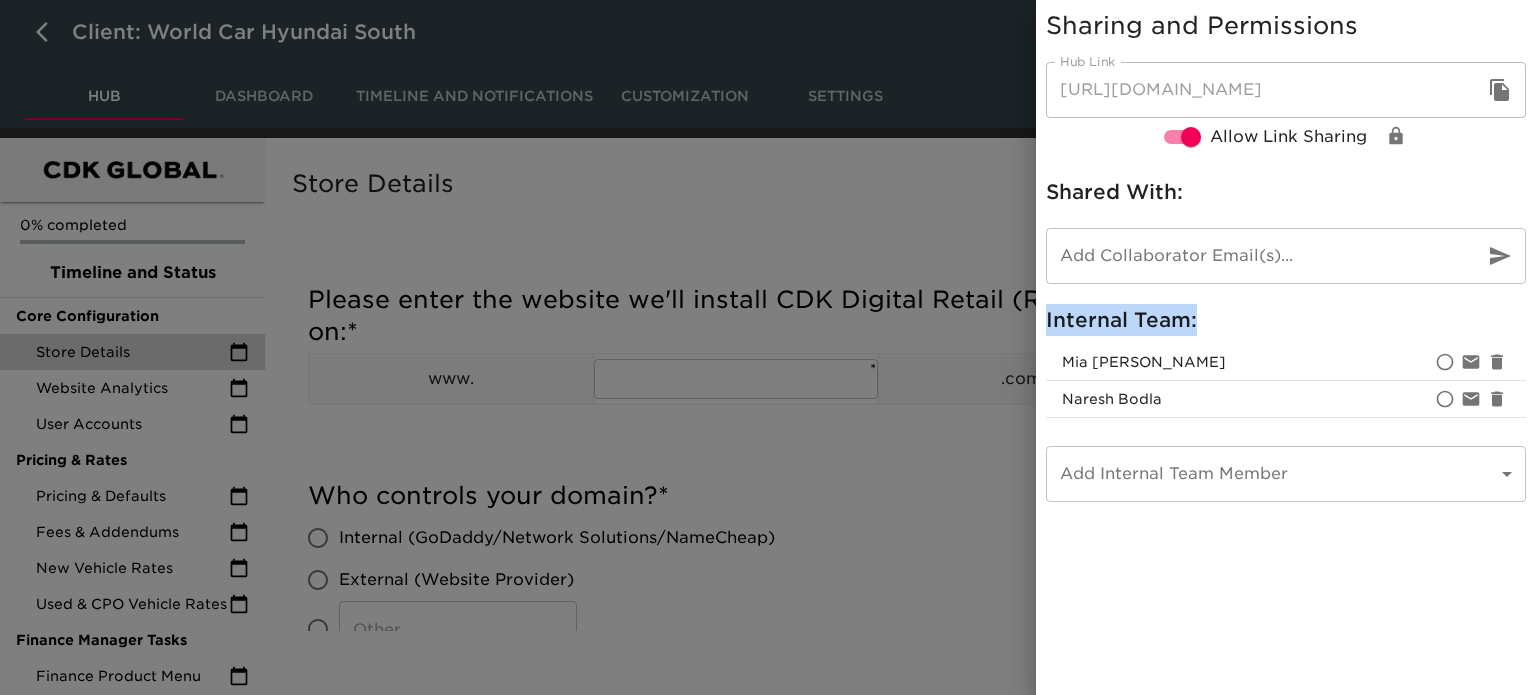 click on "Internal Team:" at bounding box center (1286, 320) 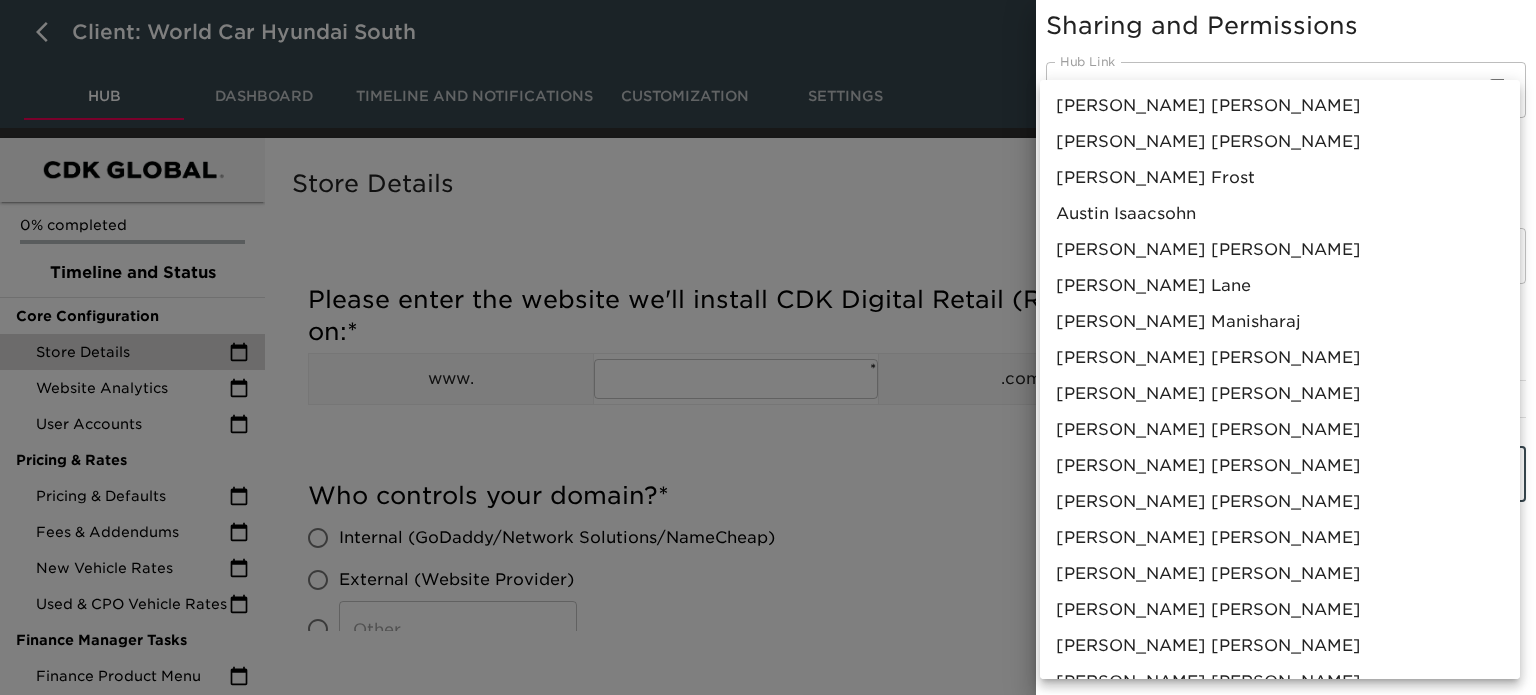 click on "Client:   World Car Hyundai South Hub Dashboard Timeline and Notifications Customization Settings        Share    0% completed Timeline and Status Core Configuration Store Details Website Analytics User Accounts Pricing & Rates Pricing & Defaults Fees & Addendums New Vehicle Rates Used & CPO Vehicle Rates Finance Manager Tasks Finance Product Menu Store Details  Overdue! Note: This task provides us with the necessary information to customize the Express Store for your store's use.  Please enter the website we'll install CDK Digital Retail (Roadster) on: * www. ​ * .com Add   Row Who controls your domain? * Internal (GoDaddy/Network Solutions/NameCheap) External (Website Provider) ​ Who is the best contact for creating a subdomain/CNAME record? * ​ Which inventory feed provider do you use?  * ​  ____ requires your approval to send inventory data to Roadster. Do you approve ____ to send all inventory data, MSRP values, and invoice to Roadster? * I need more info - please contact me * ​ ​ * eLead * *" at bounding box center (768, 2415) 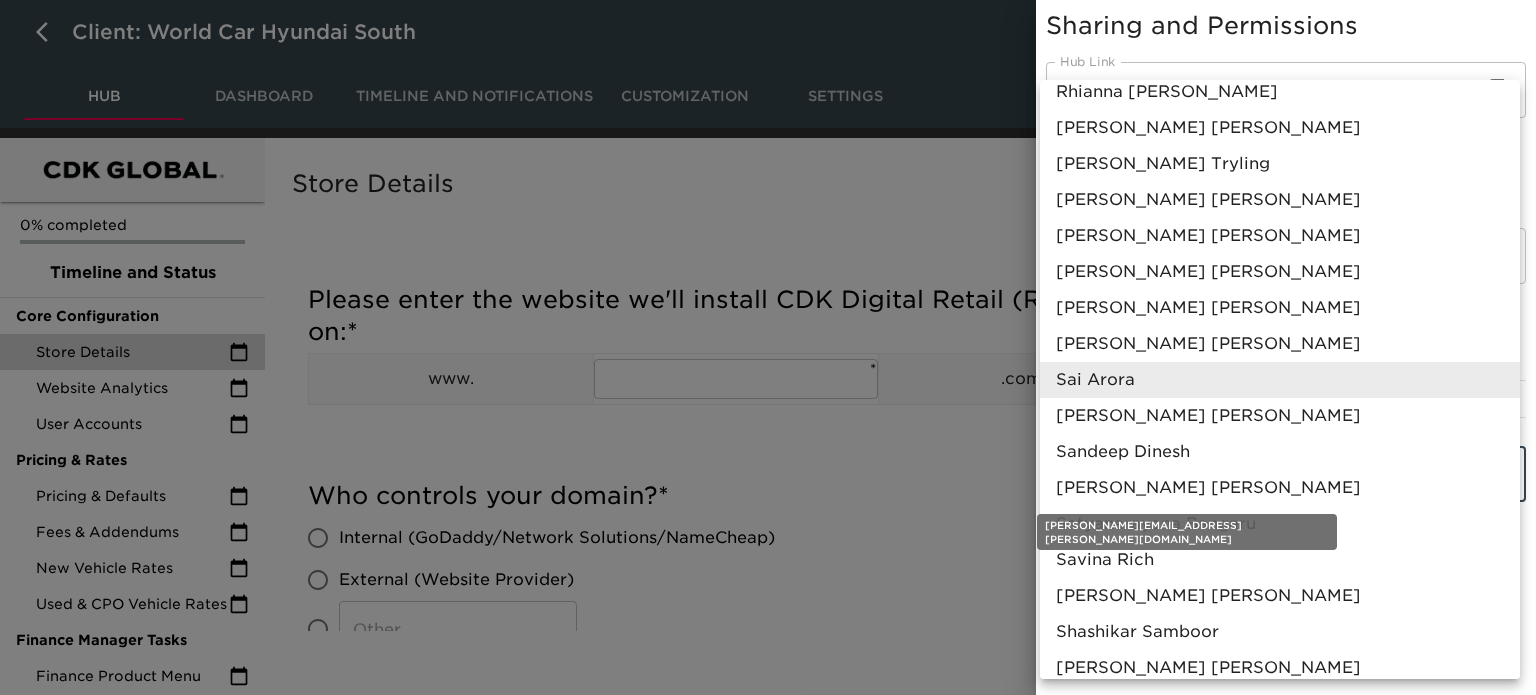 type 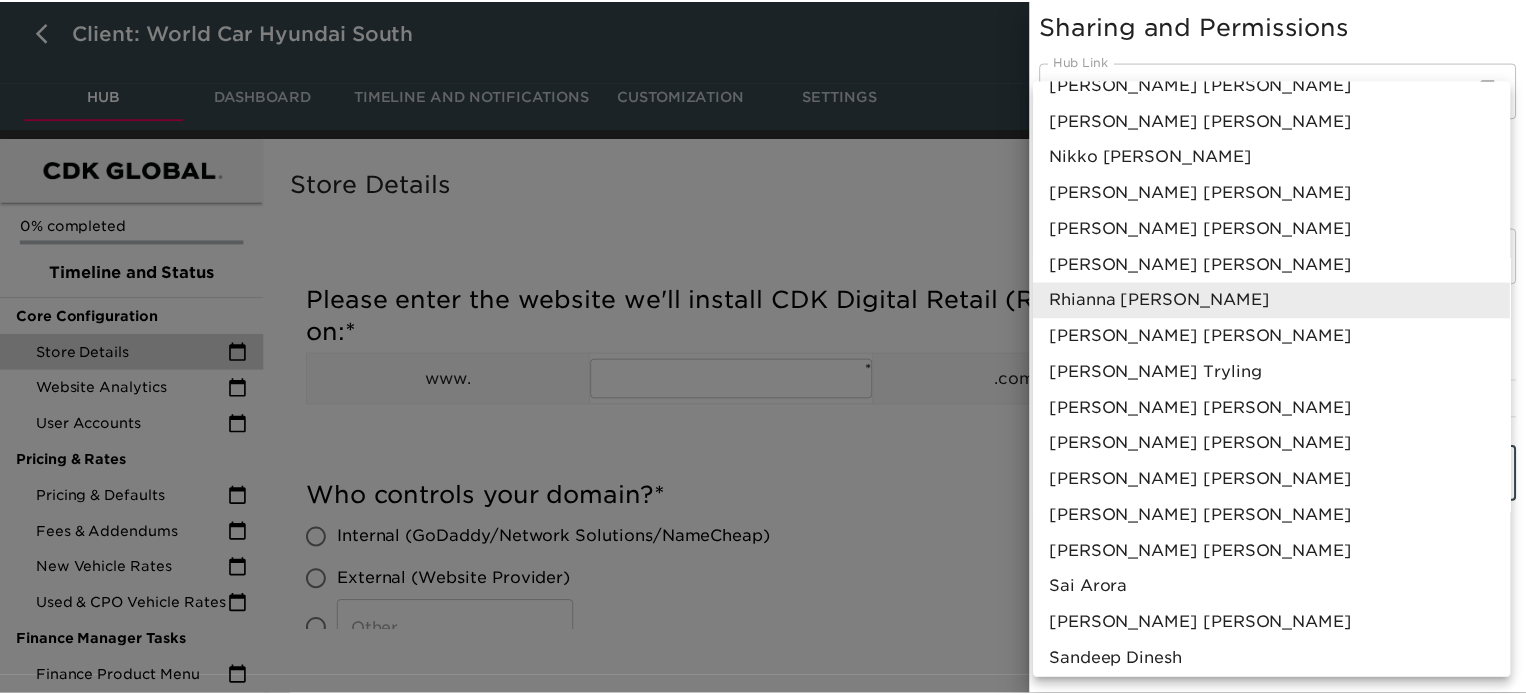 scroll, scrollTop: 1096, scrollLeft: 0, axis: vertical 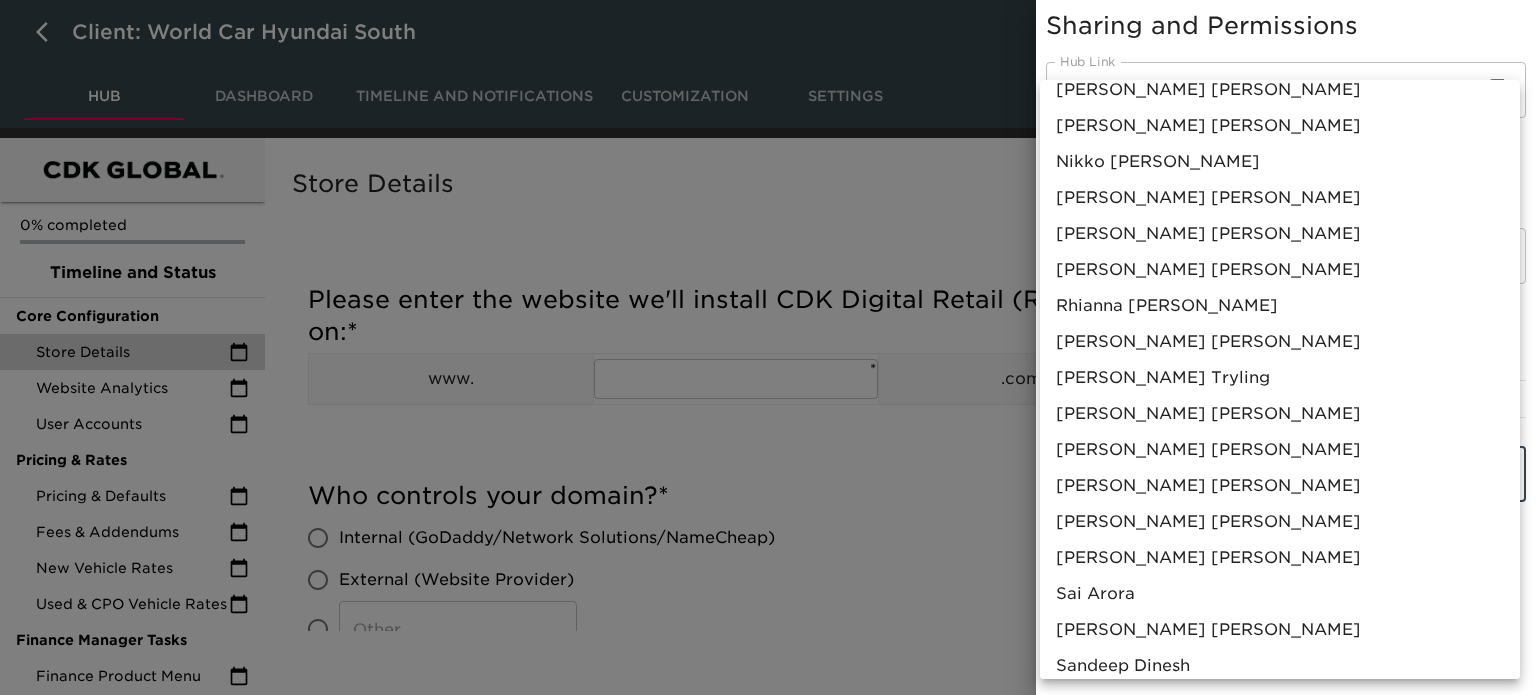 click at bounding box center [768, 347] 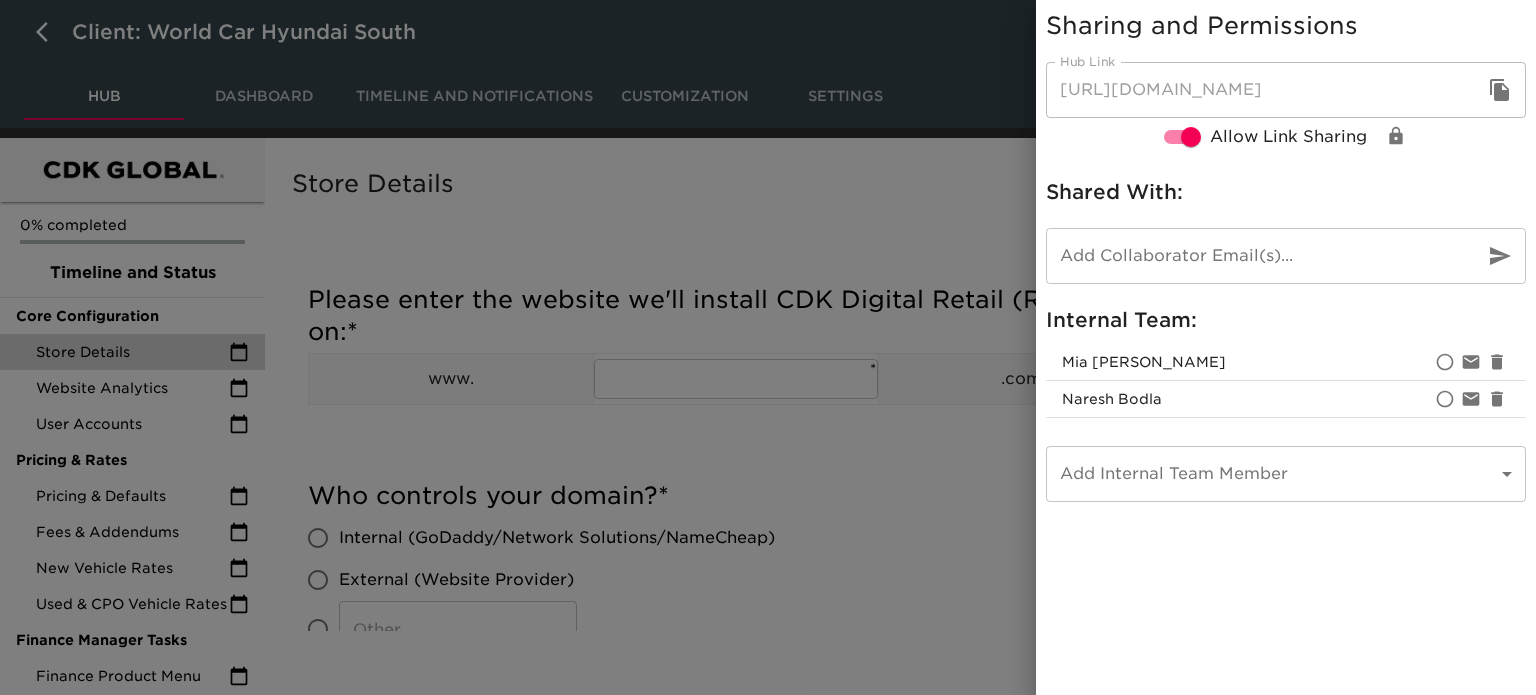 click at bounding box center [768, 347] 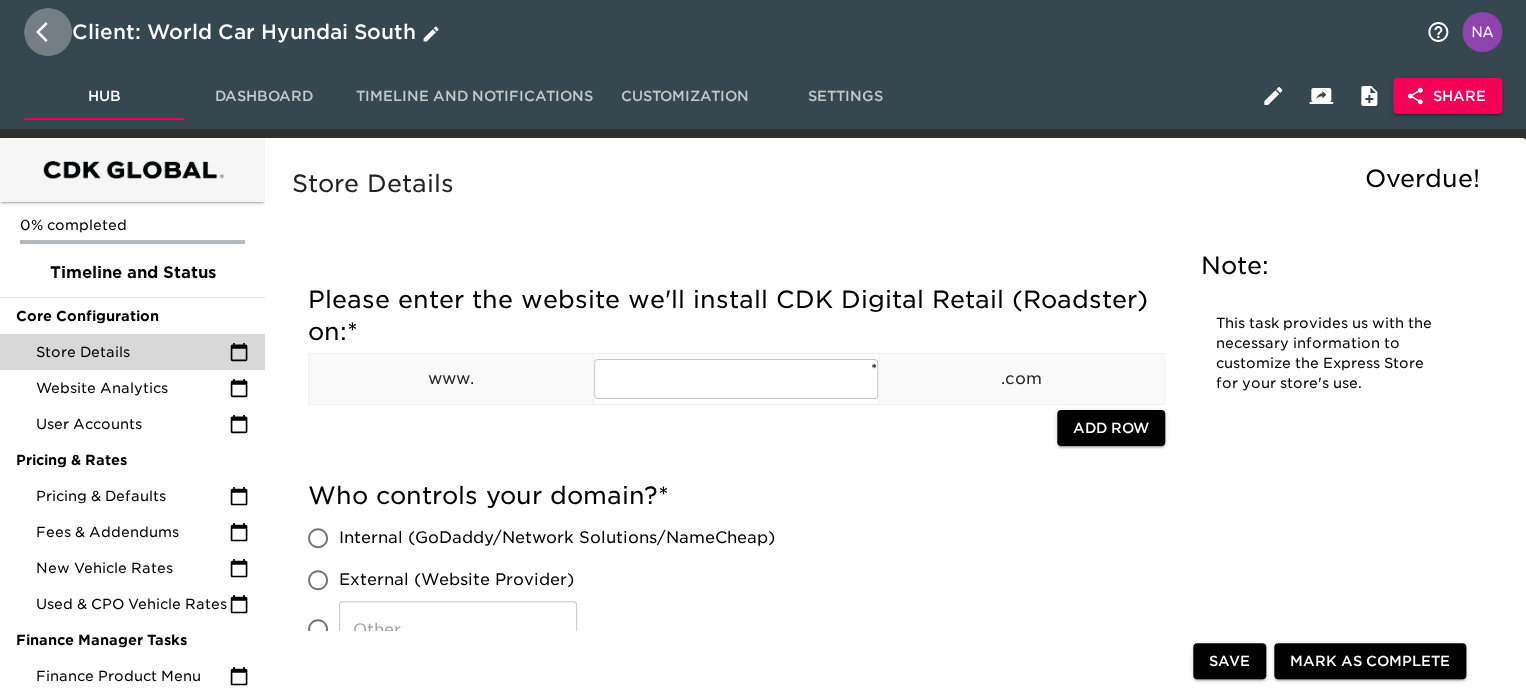click 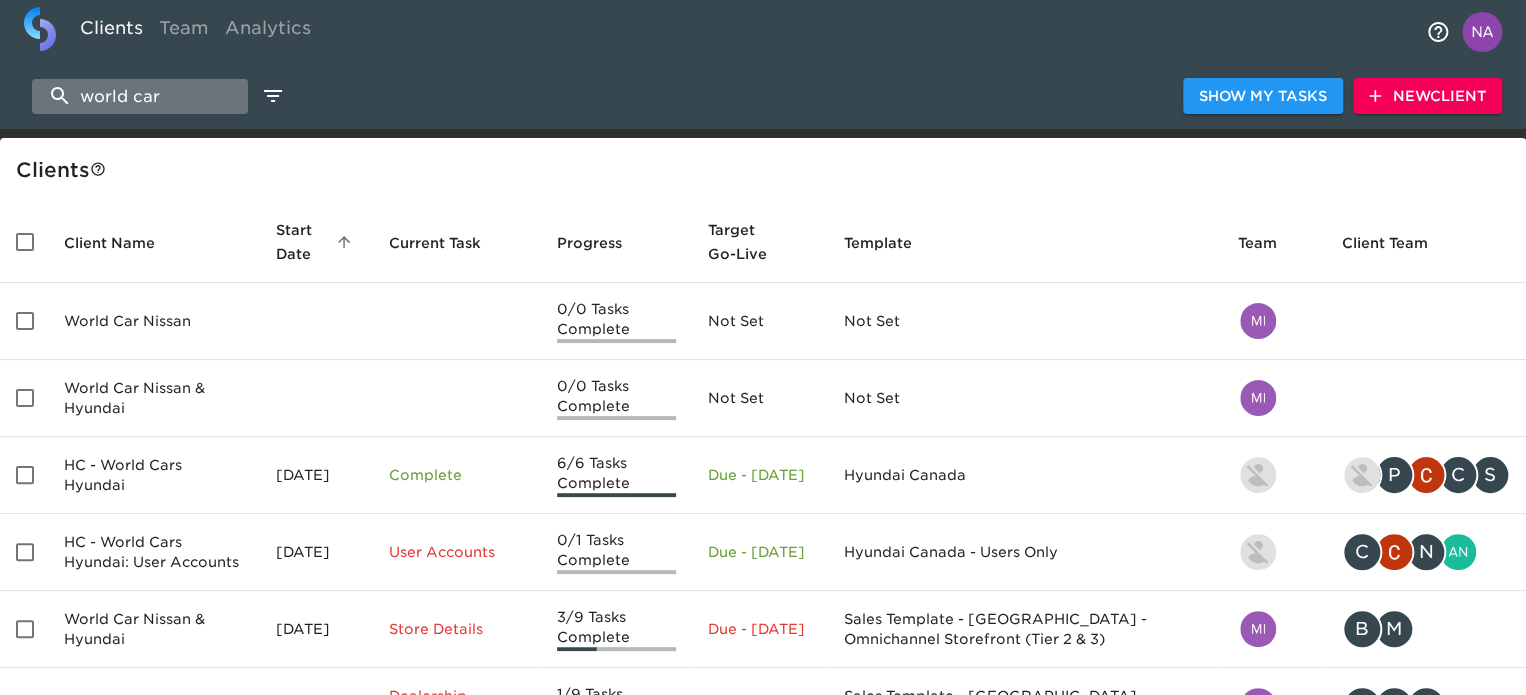 click on "world car" at bounding box center [140, 96] 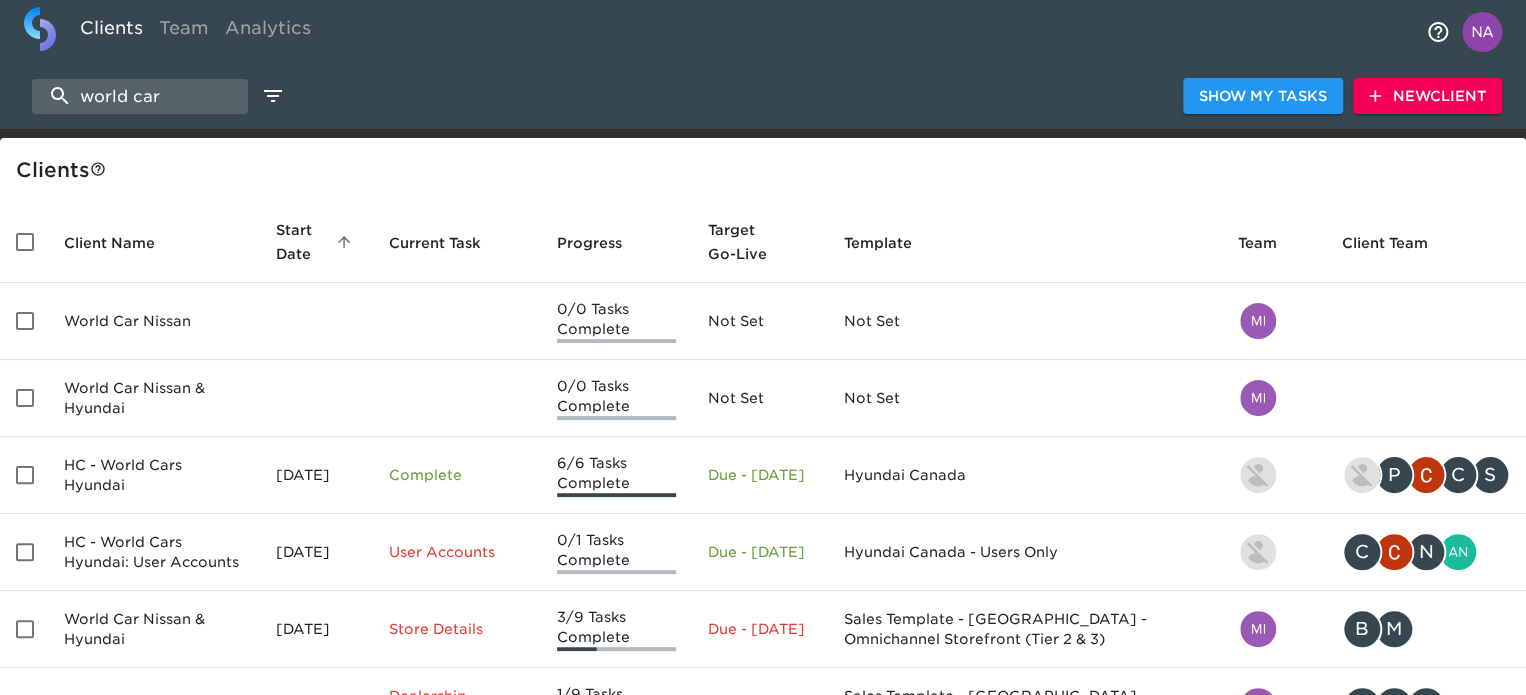 scroll, scrollTop: 472, scrollLeft: 0, axis: vertical 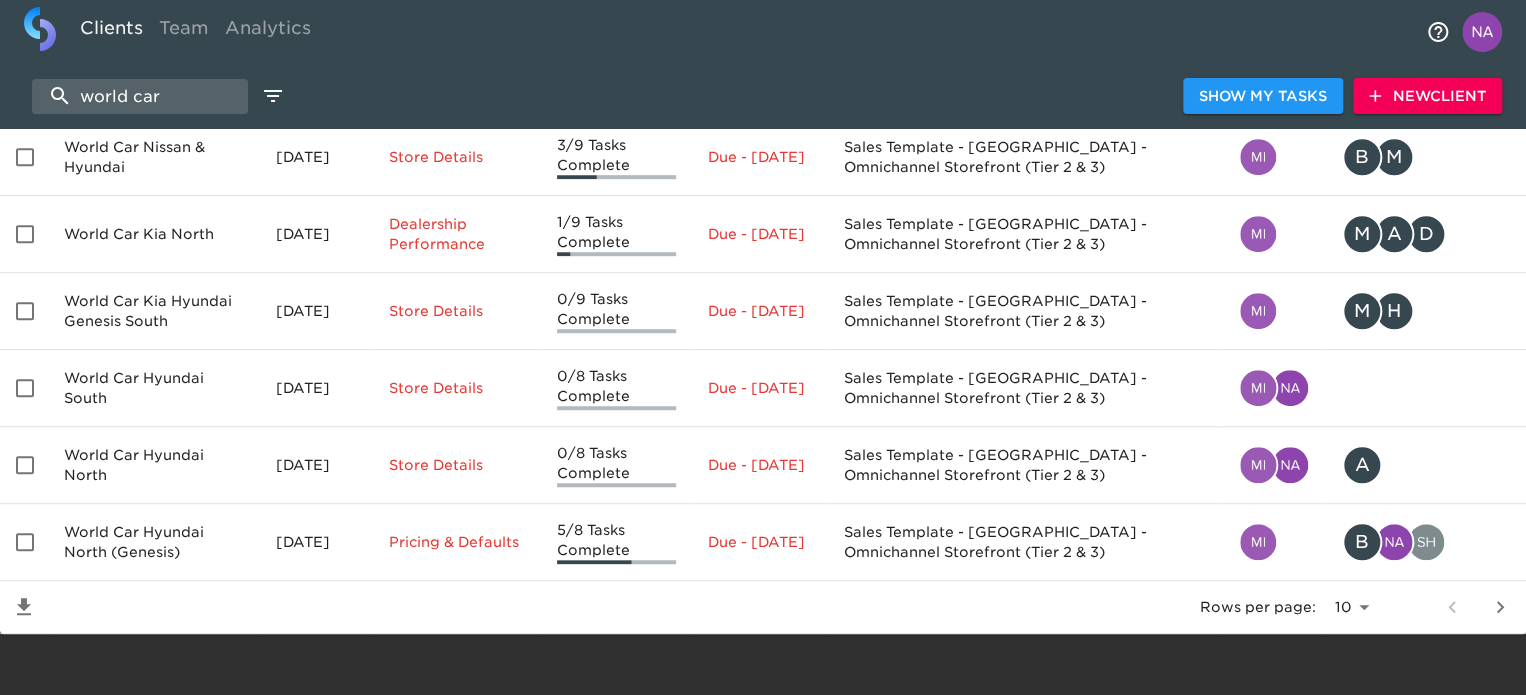 click on "world car Show My Tasks  New  Client" at bounding box center [763, 96] 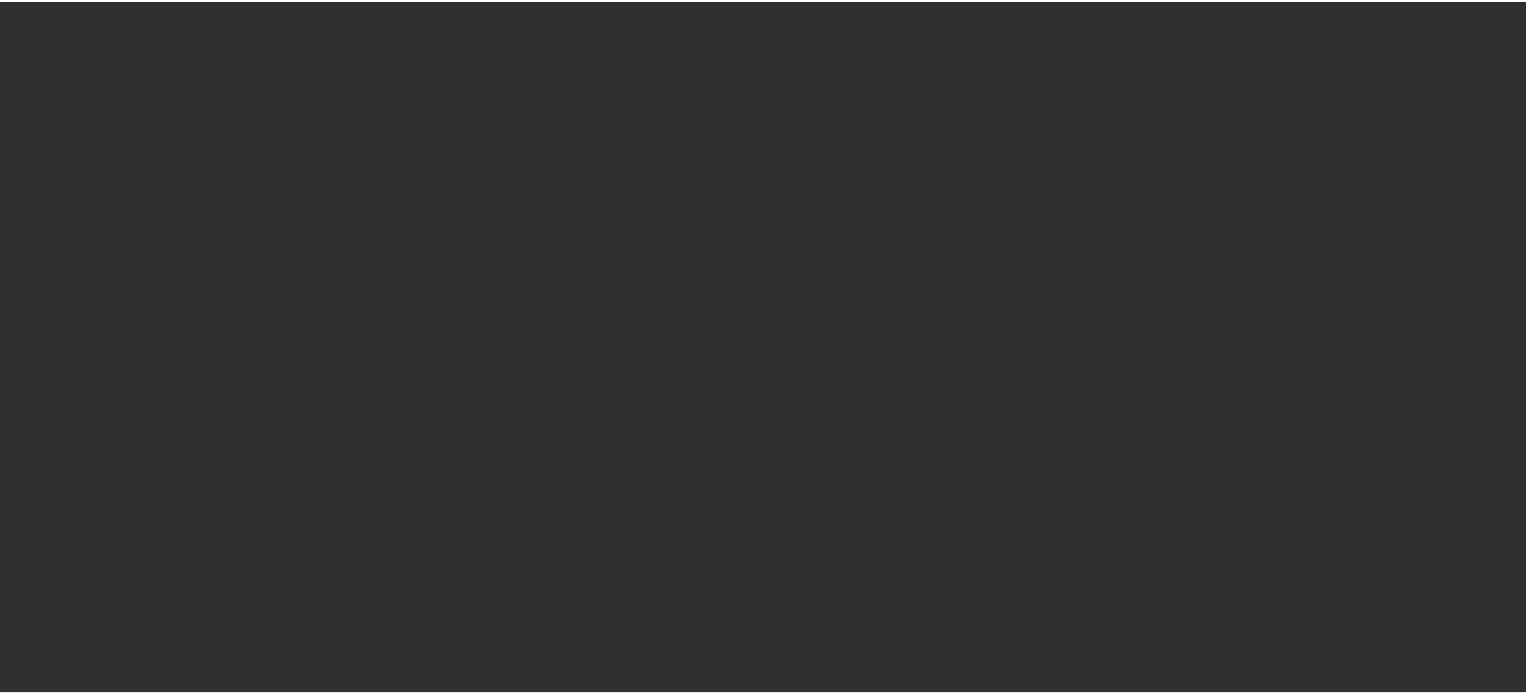 scroll, scrollTop: 0, scrollLeft: 0, axis: both 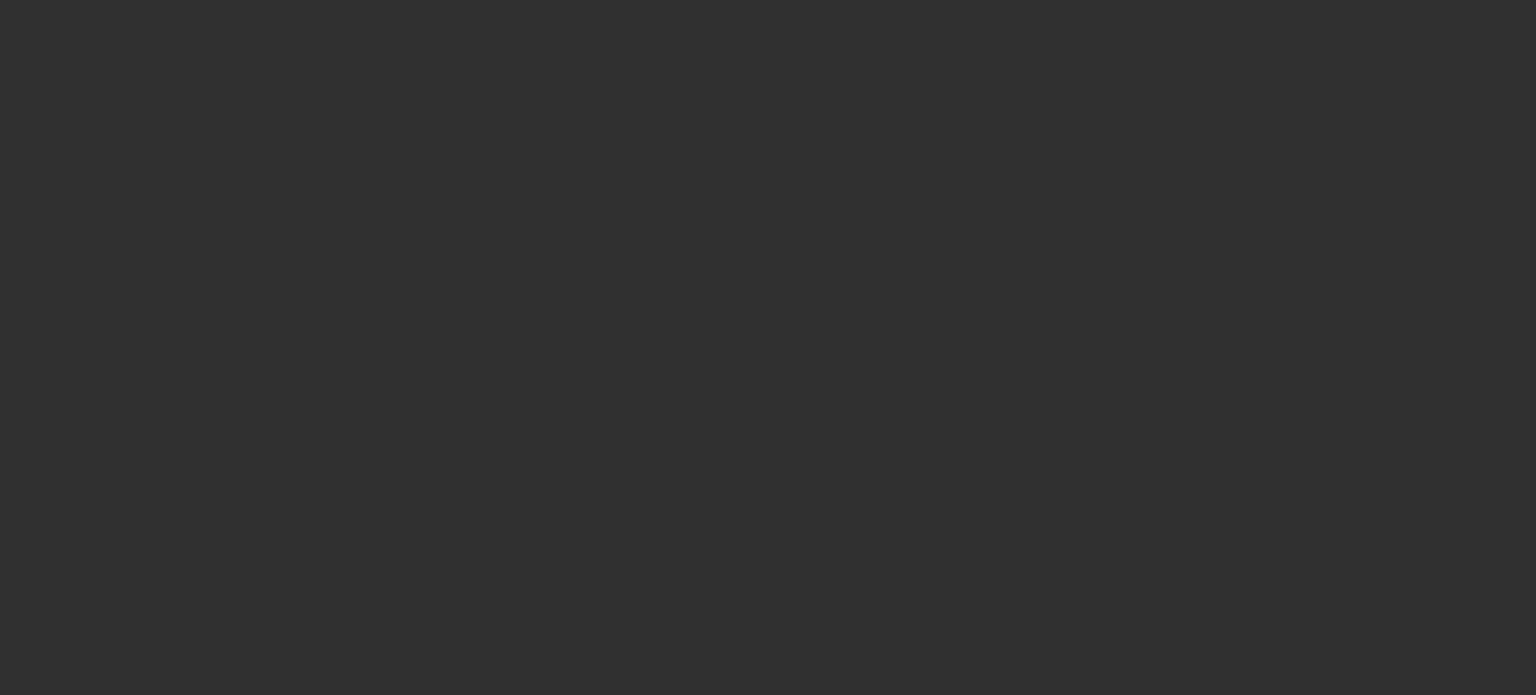 select on "10" 